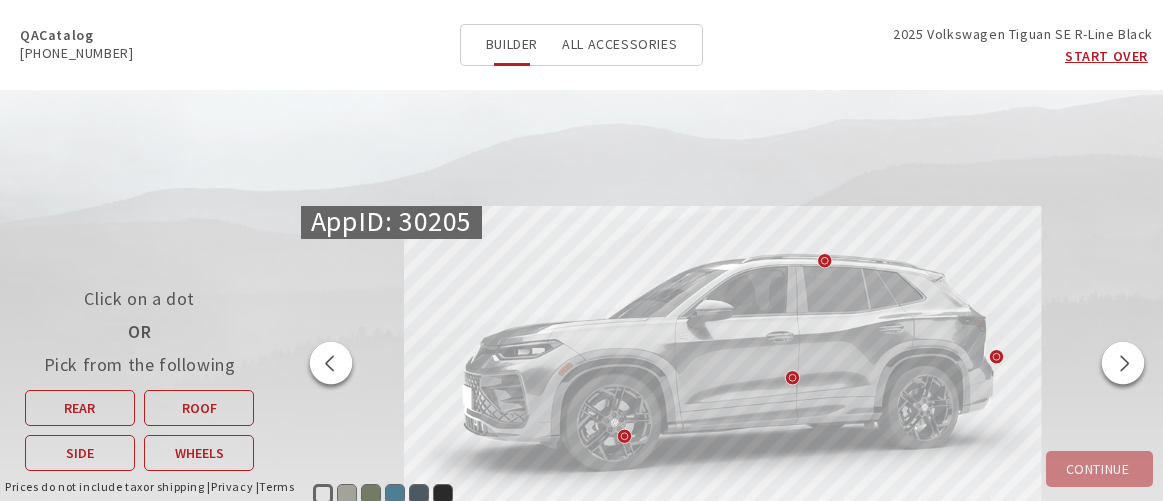 scroll, scrollTop: 0, scrollLeft: 0, axis: both 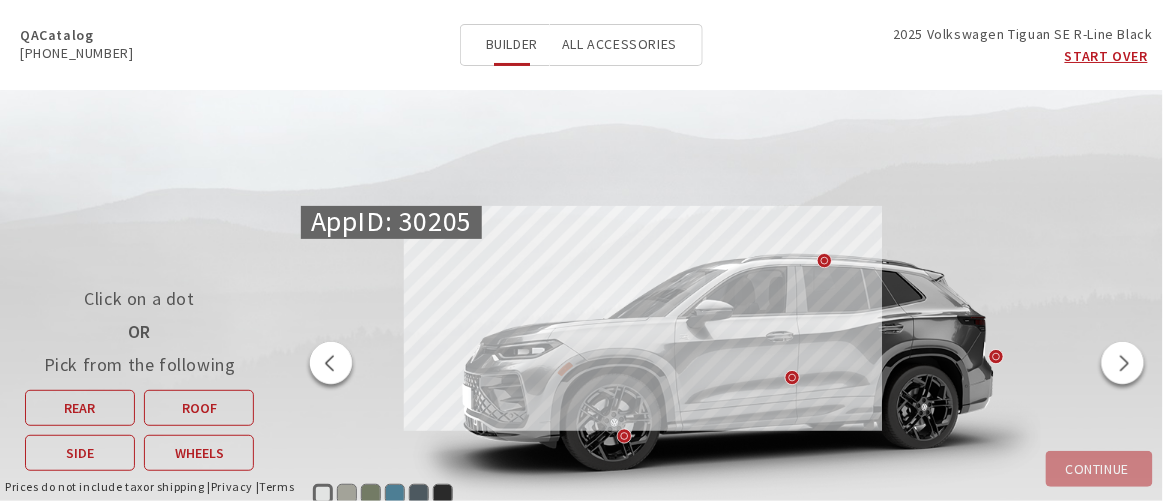 click on "All Accessories" at bounding box center [619, 44] 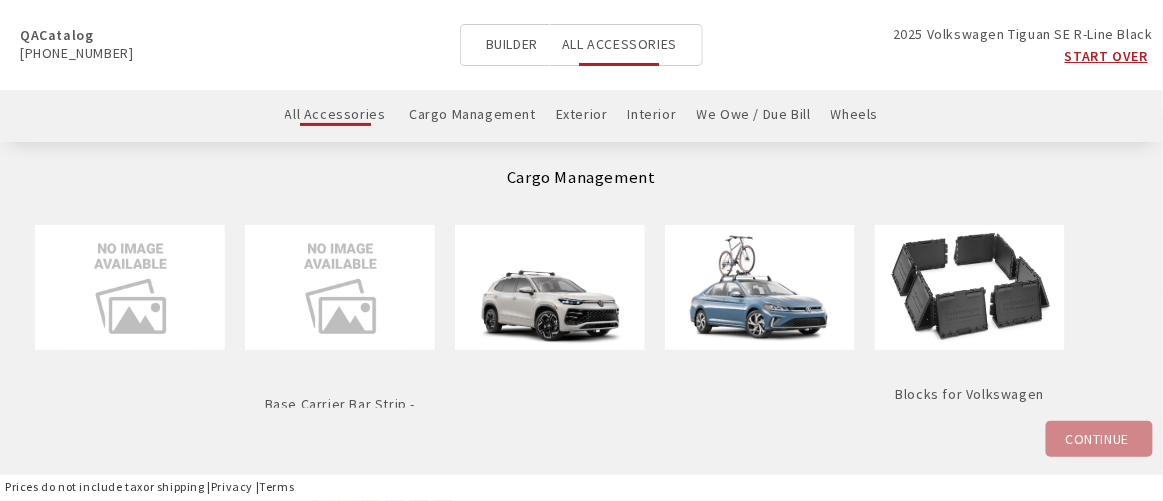 scroll, scrollTop: 0, scrollLeft: 0, axis: both 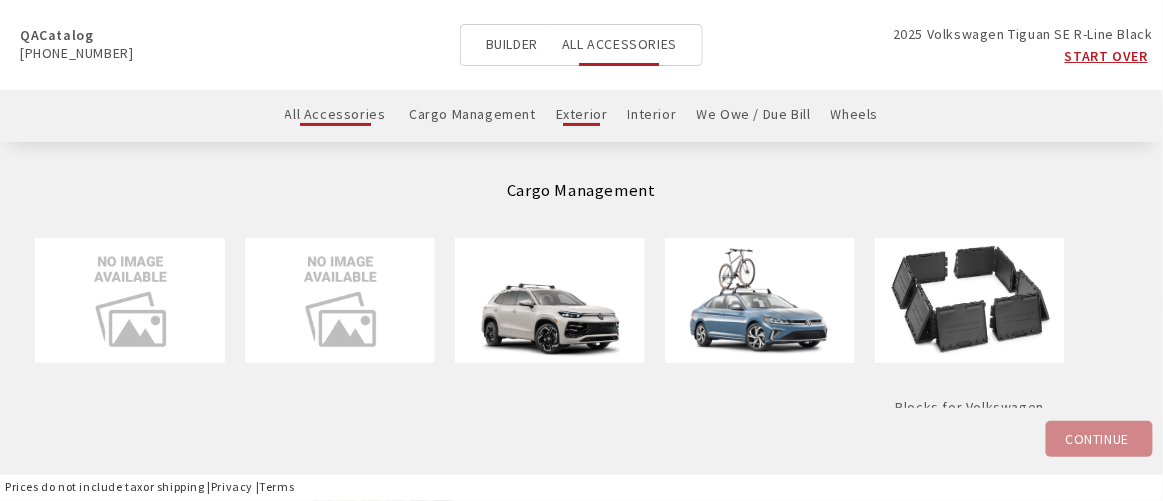 click on "Exterior" at bounding box center (582, 115) 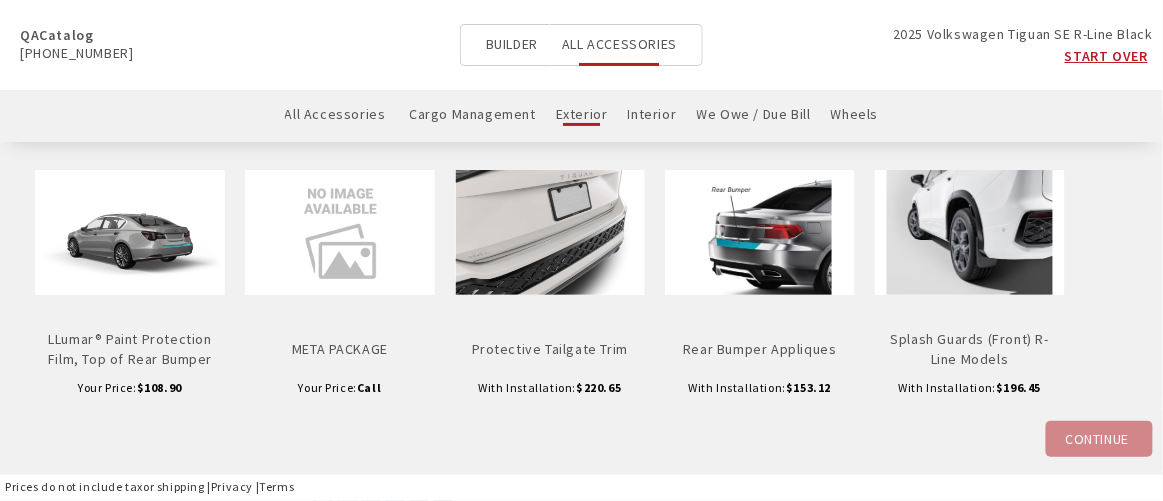 scroll, scrollTop: 2000, scrollLeft: 0, axis: vertical 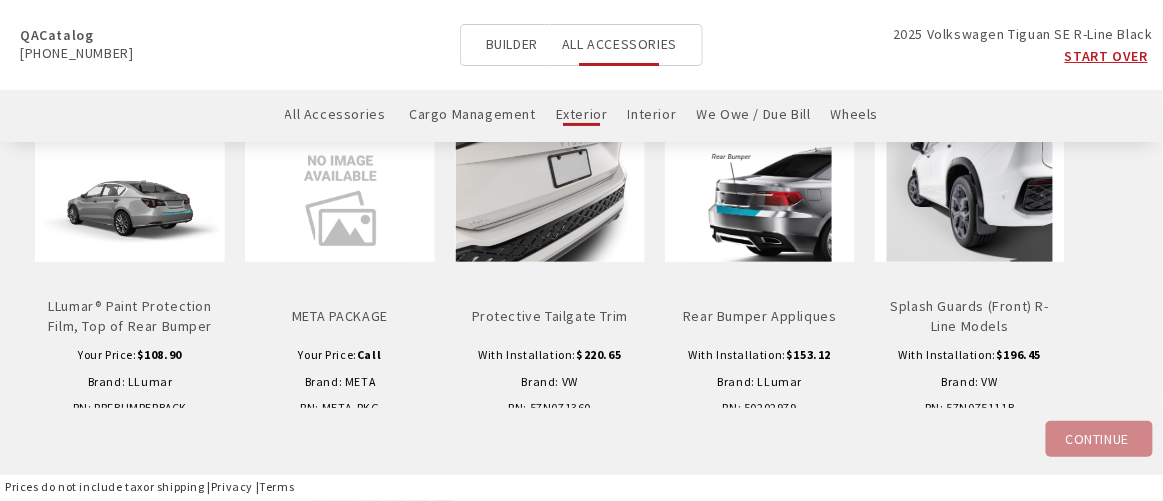 click at bounding box center [550, 199] 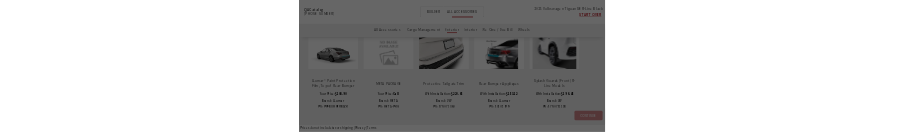 scroll, scrollTop: 0, scrollLeft: 0, axis: both 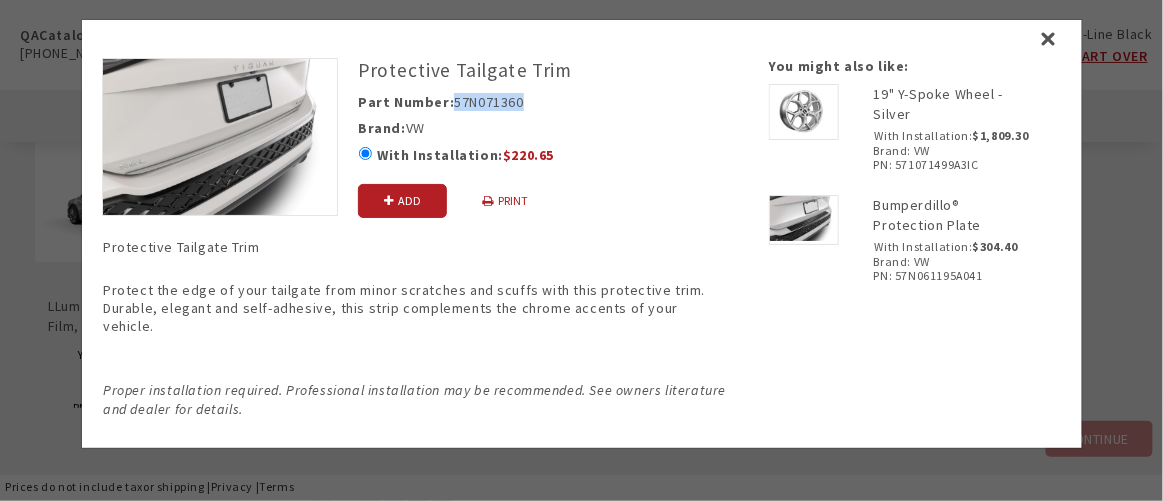 drag, startPoint x: 449, startPoint y: 98, endPoint x: 533, endPoint y: 99, distance: 84.00595 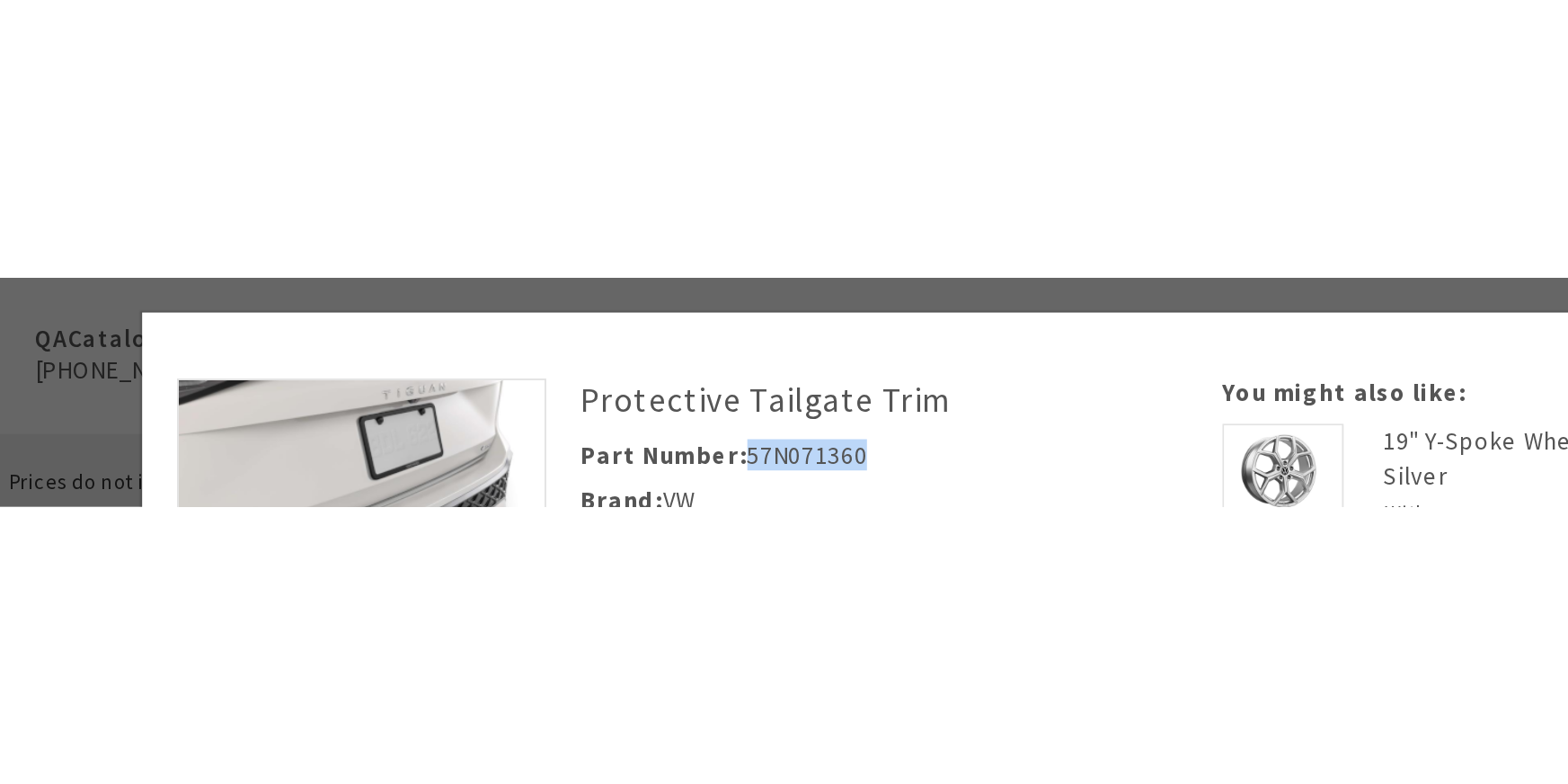scroll, scrollTop: 1128, scrollLeft: 0, axis: vertical 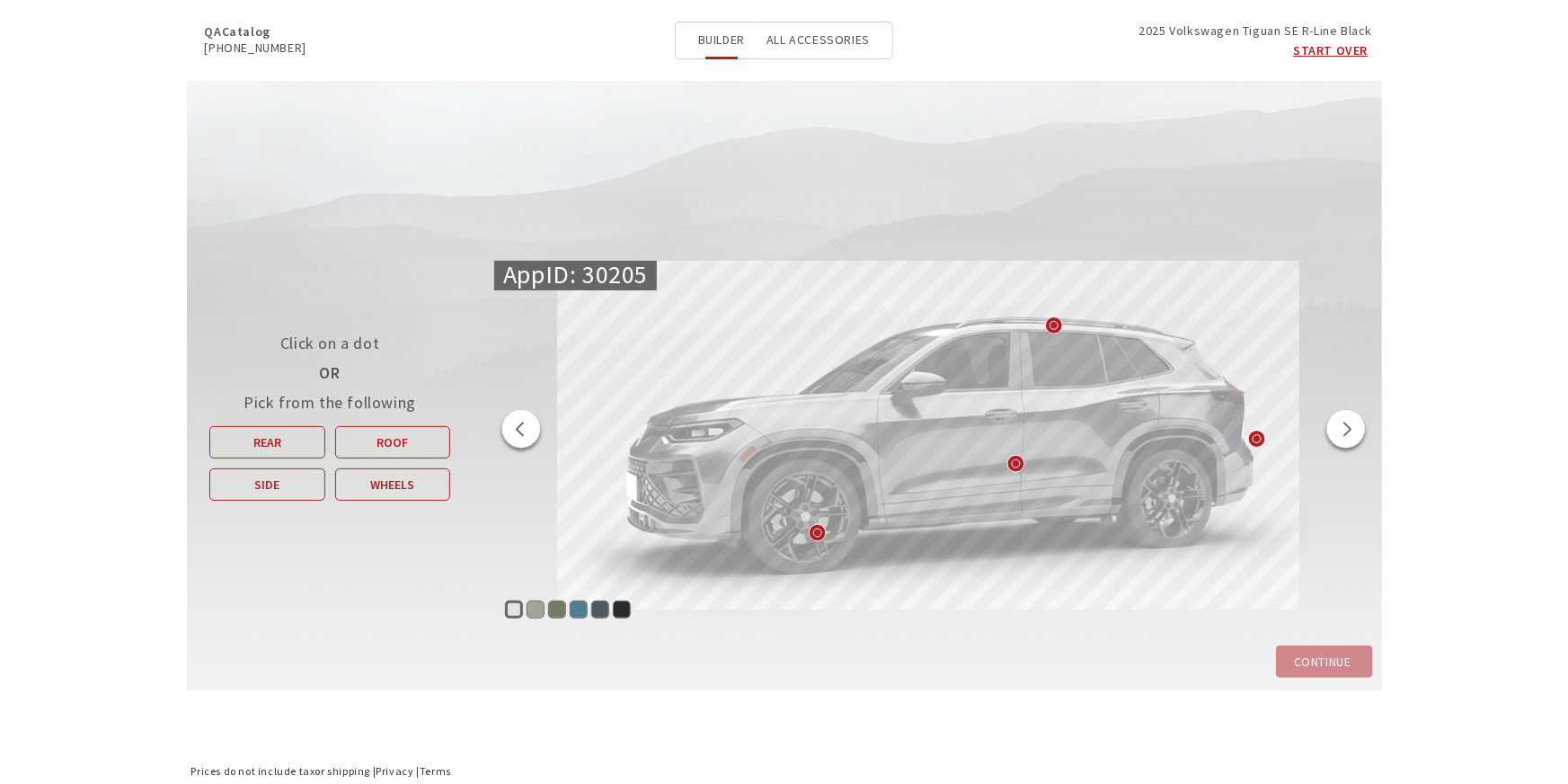click at bounding box center [521, 432] 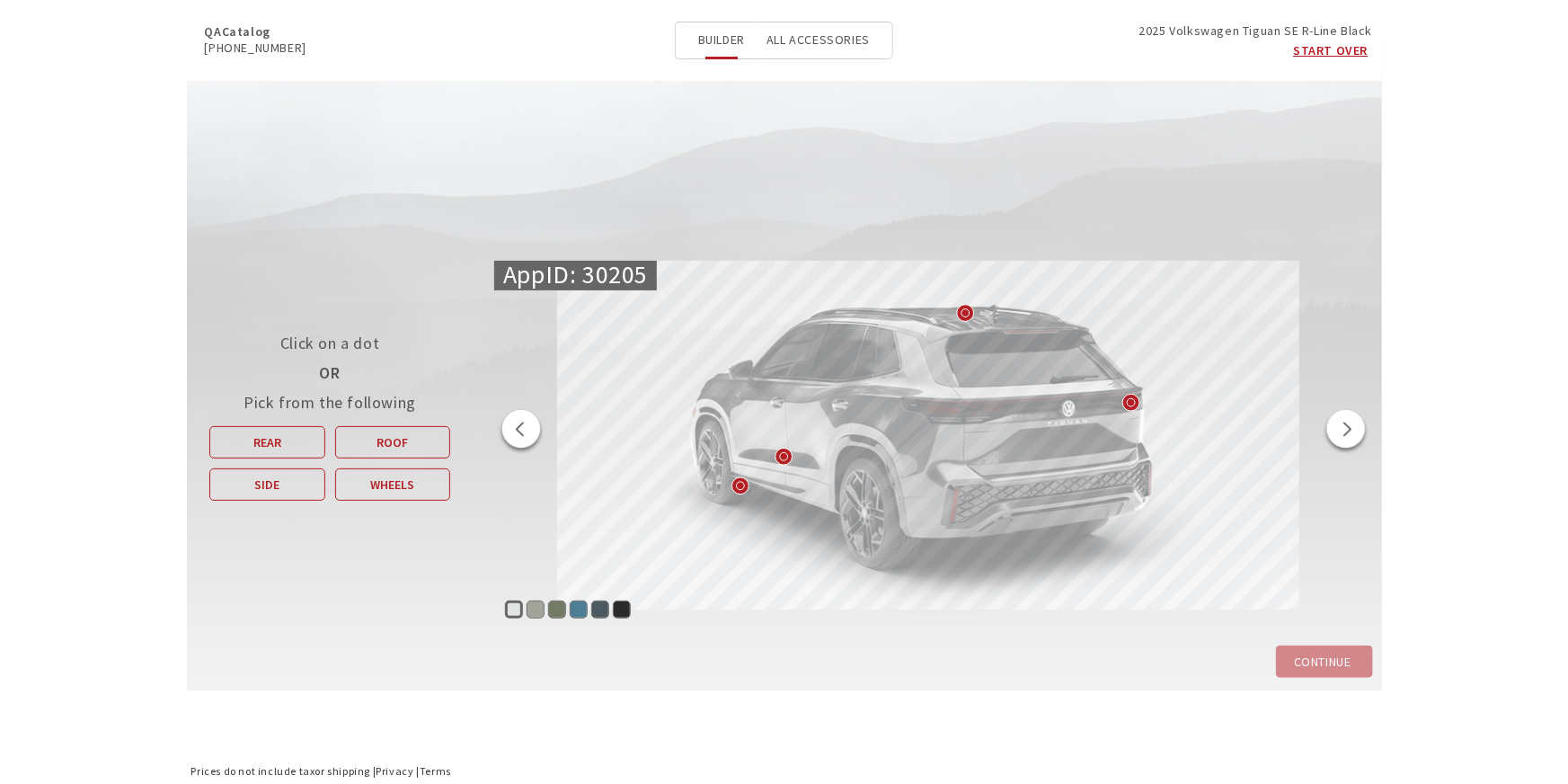 click on "Monterey Blue" at bounding box center (579, 610) 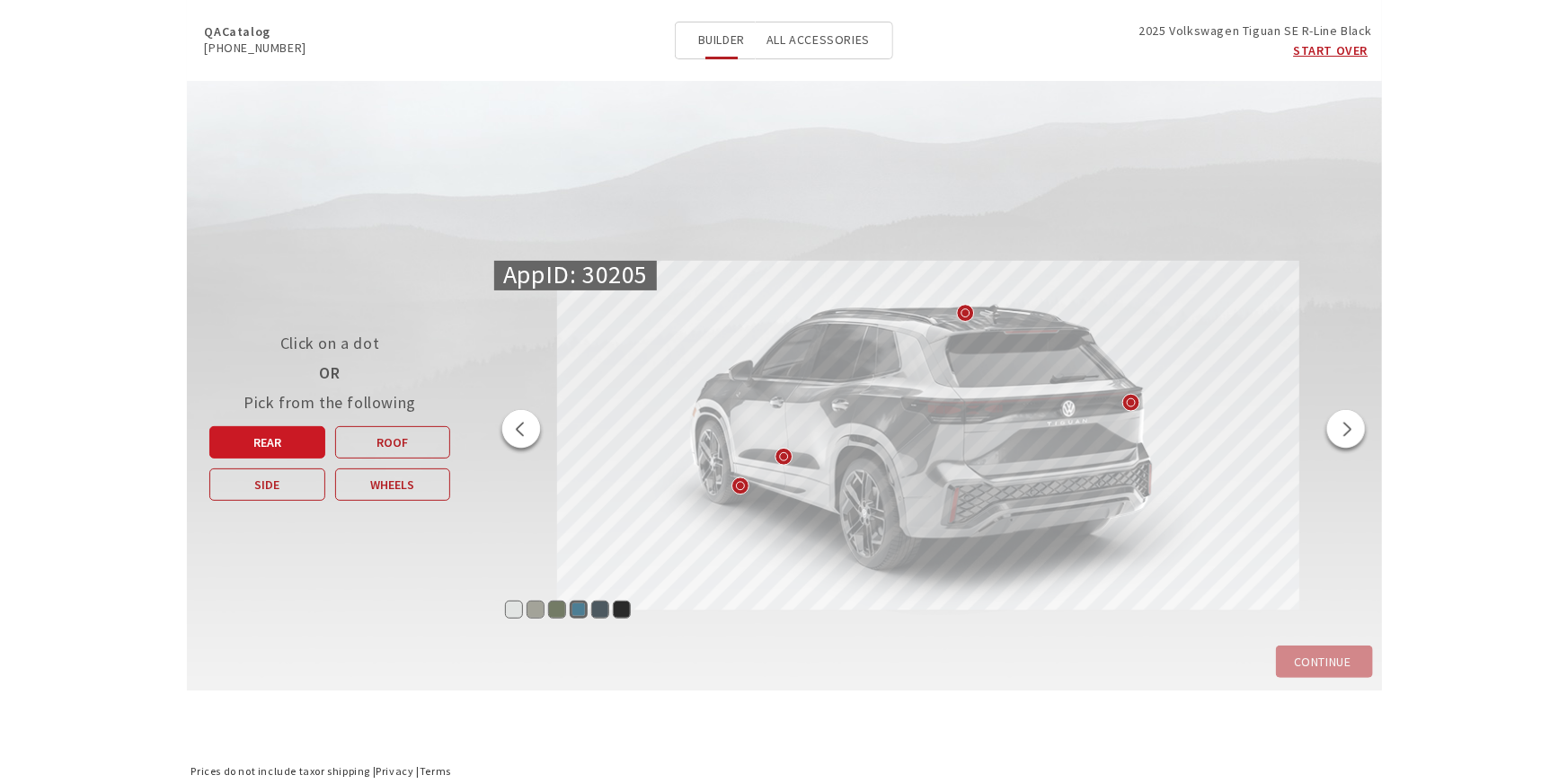 click on "Rear" at bounding box center (267, 442) 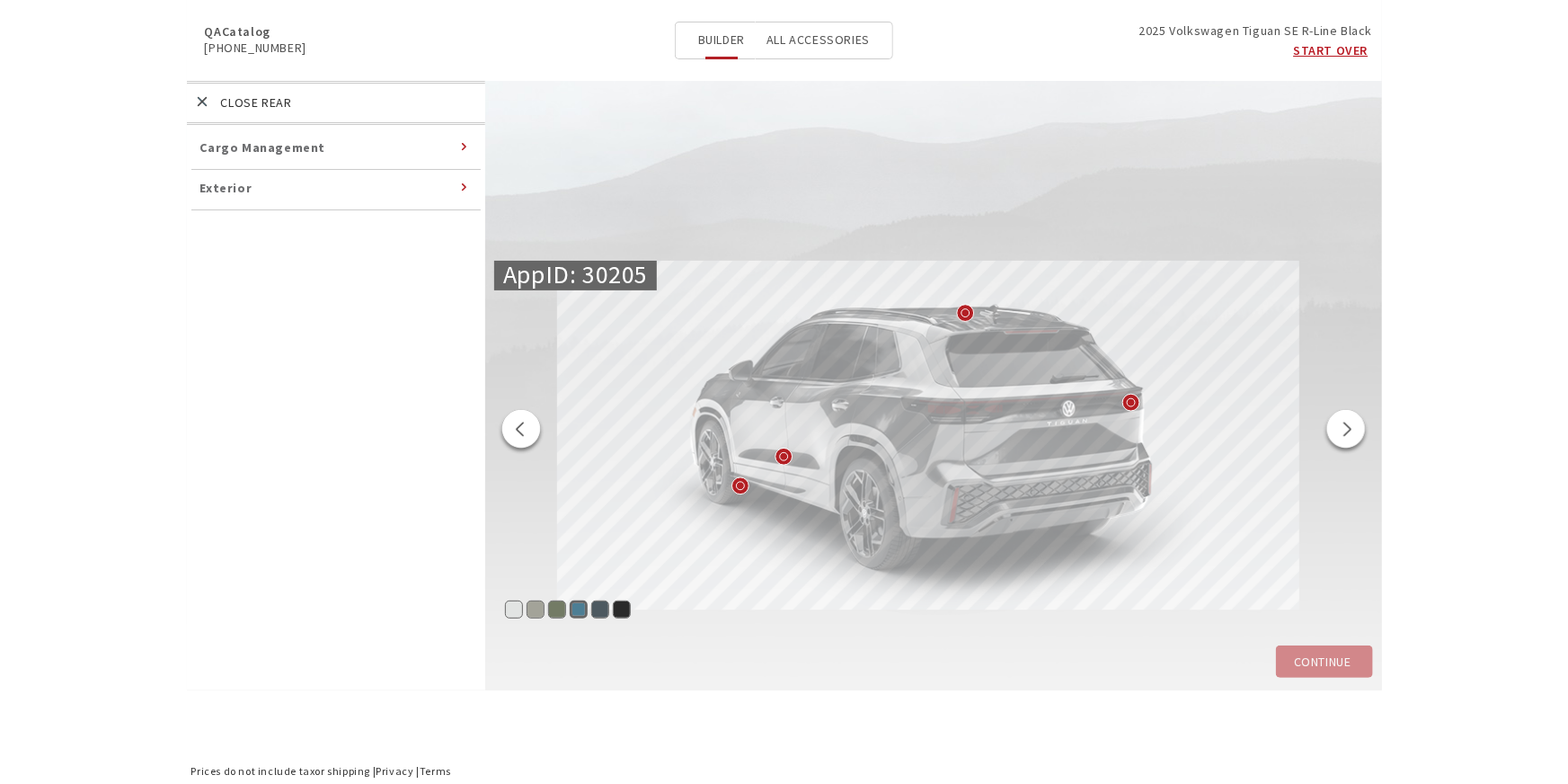 click on "Exterior" at bounding box center [336, 190] 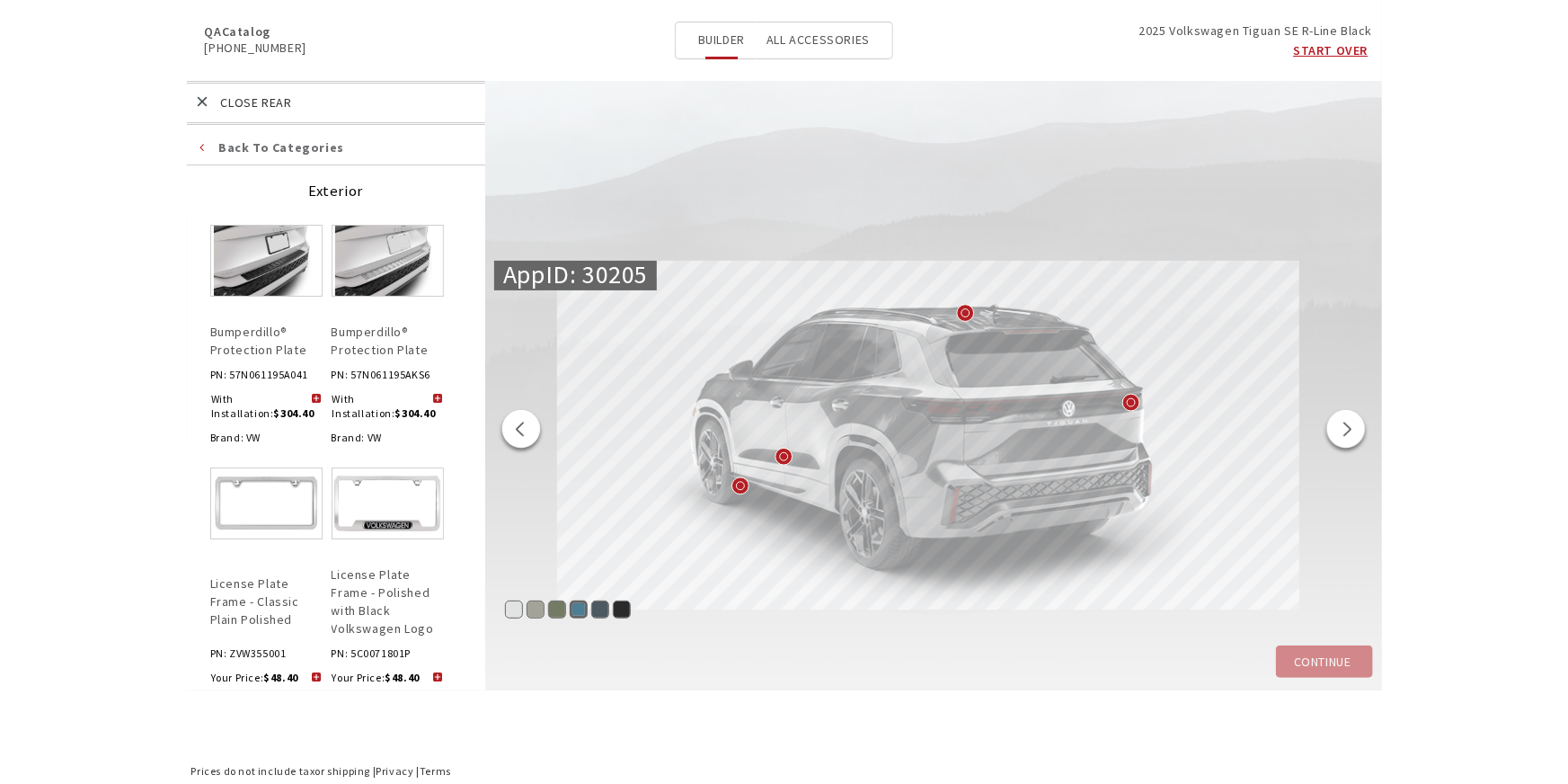 click at bounding box center (316, 399) 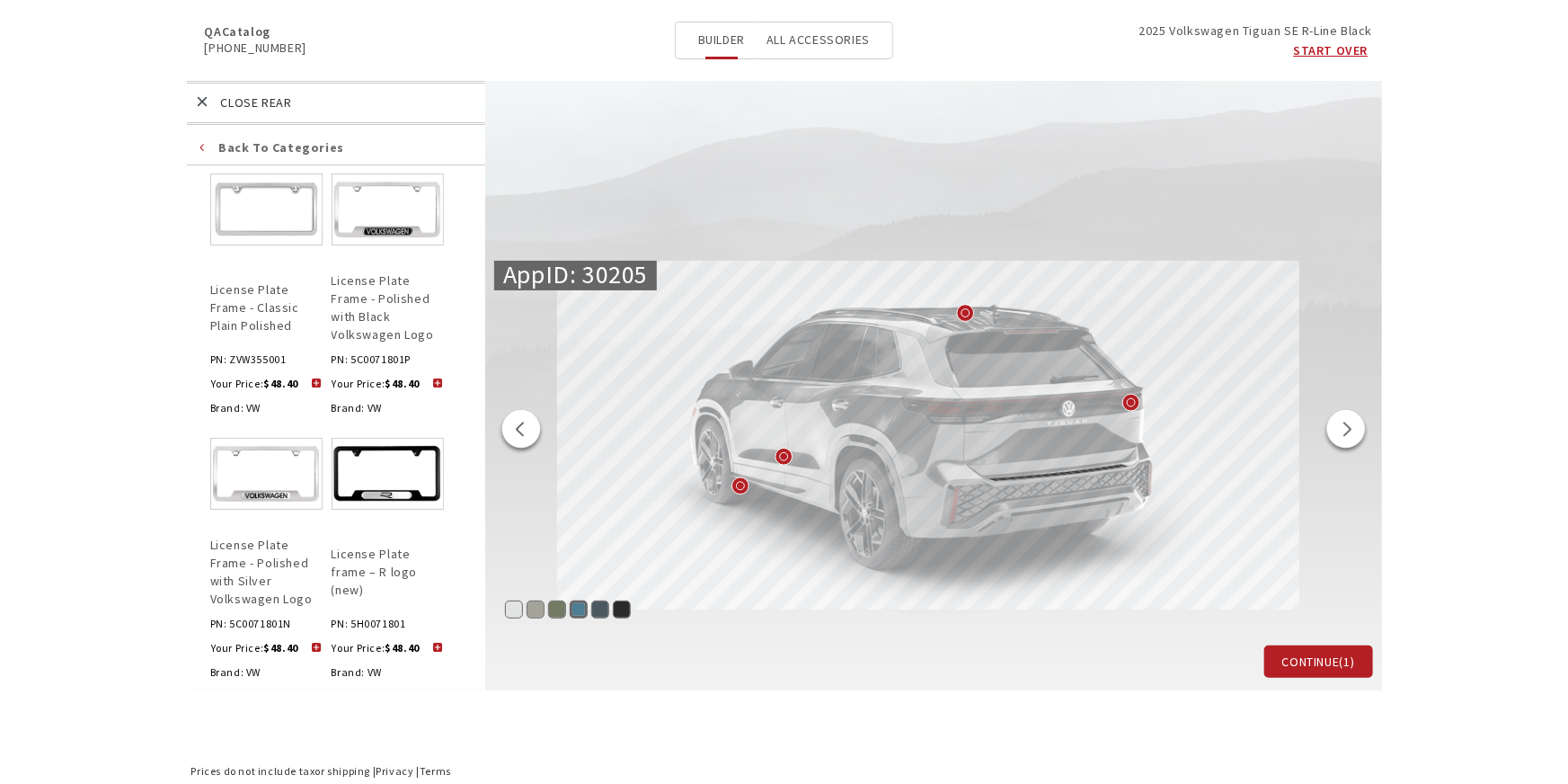 scroll, scrollTop: 310, scrollLeft: 0, axis: vertical 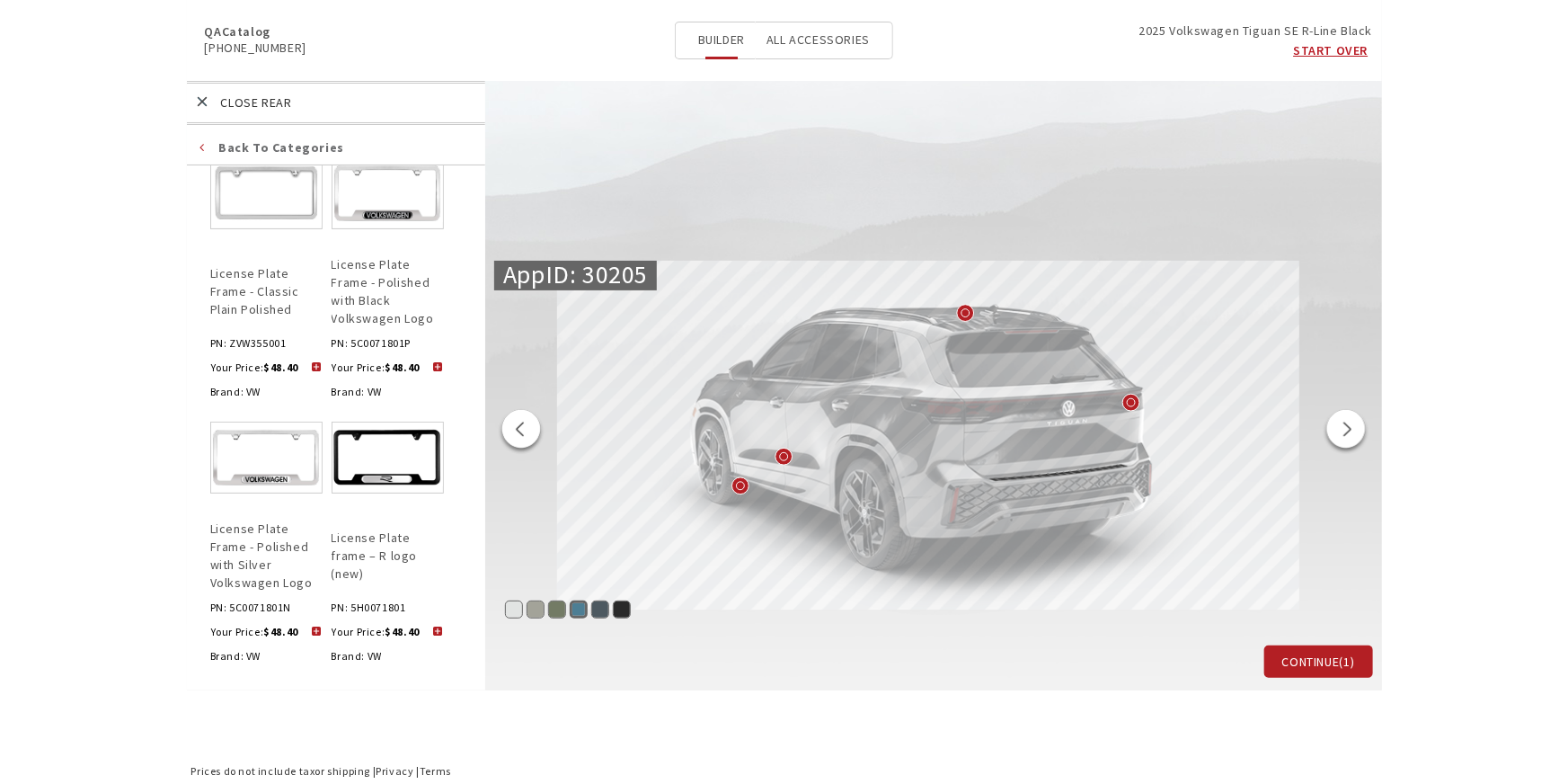 click at bounding box center [438, 632] 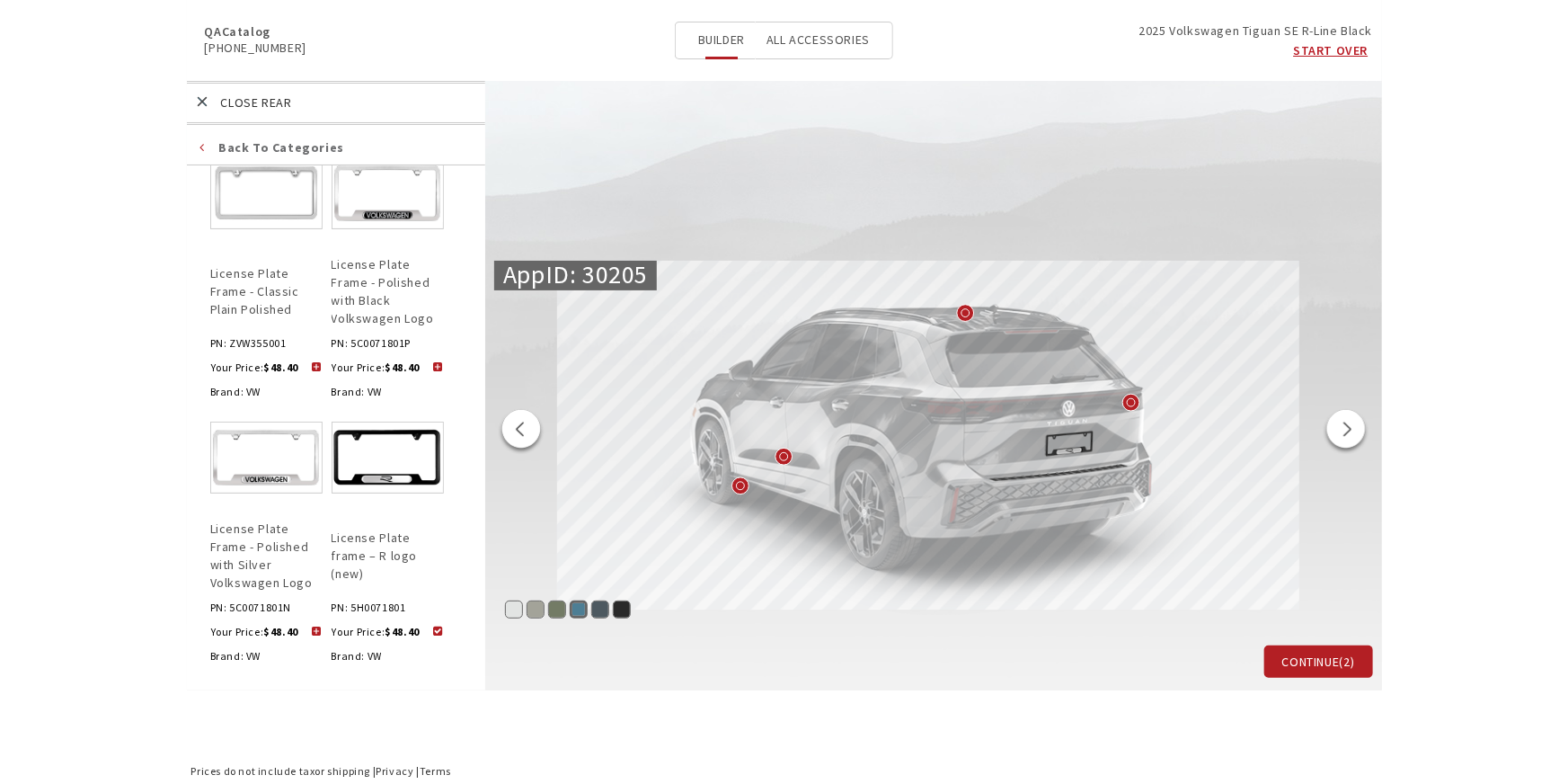 click at bounding box center [316, 632] 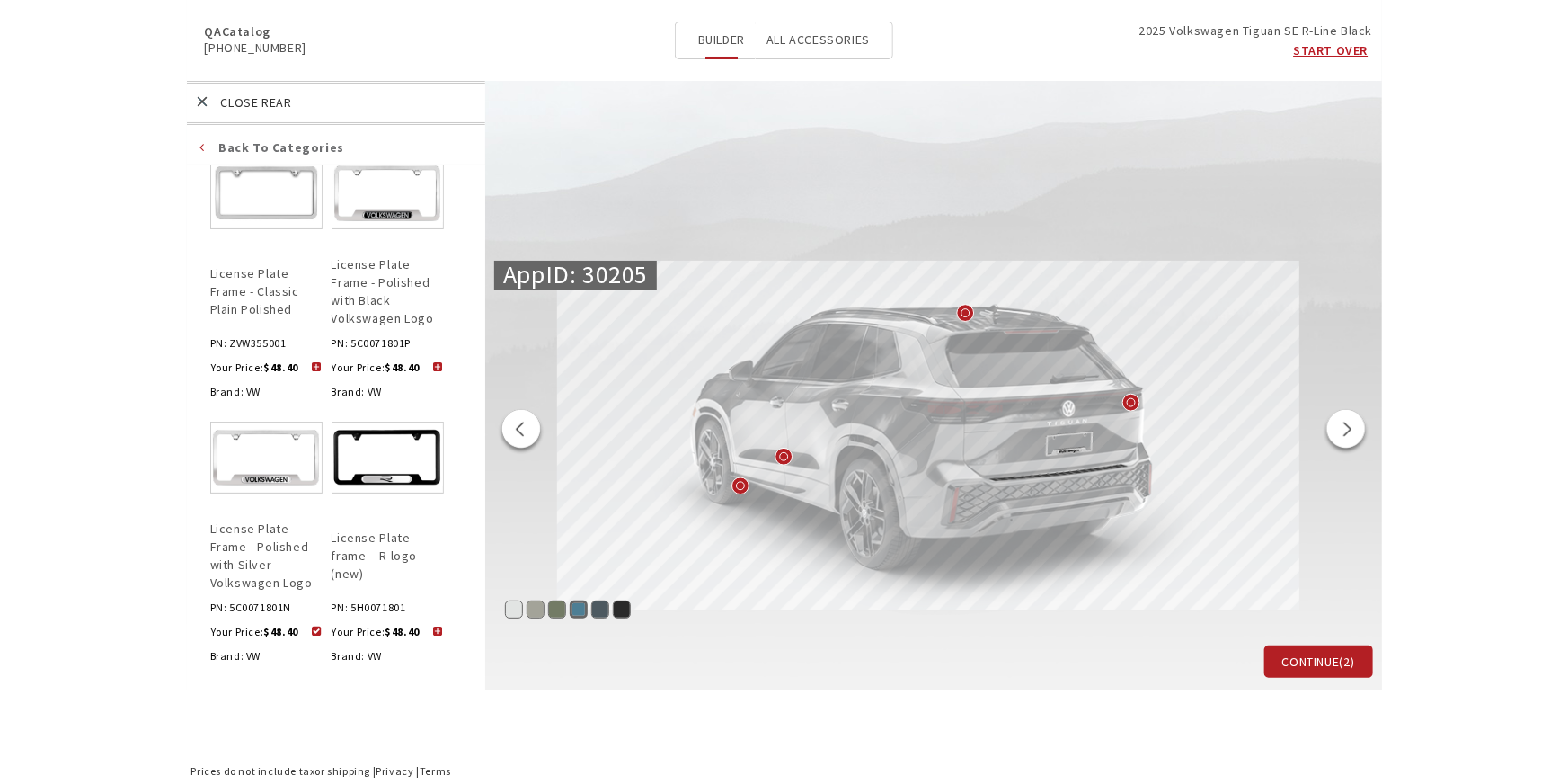 click at bounding box center [438, 368] 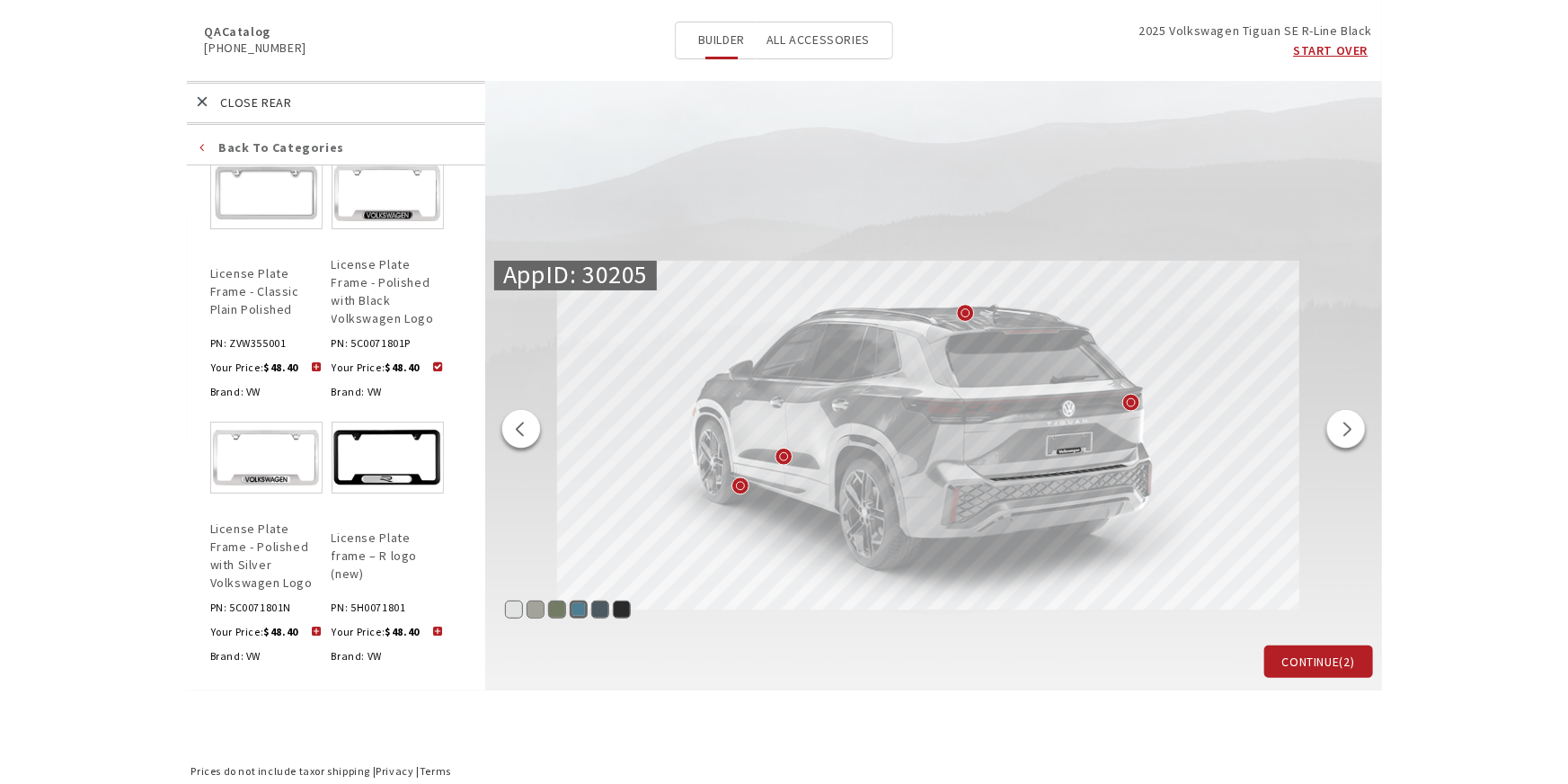 click at bounding box center (316, 368) 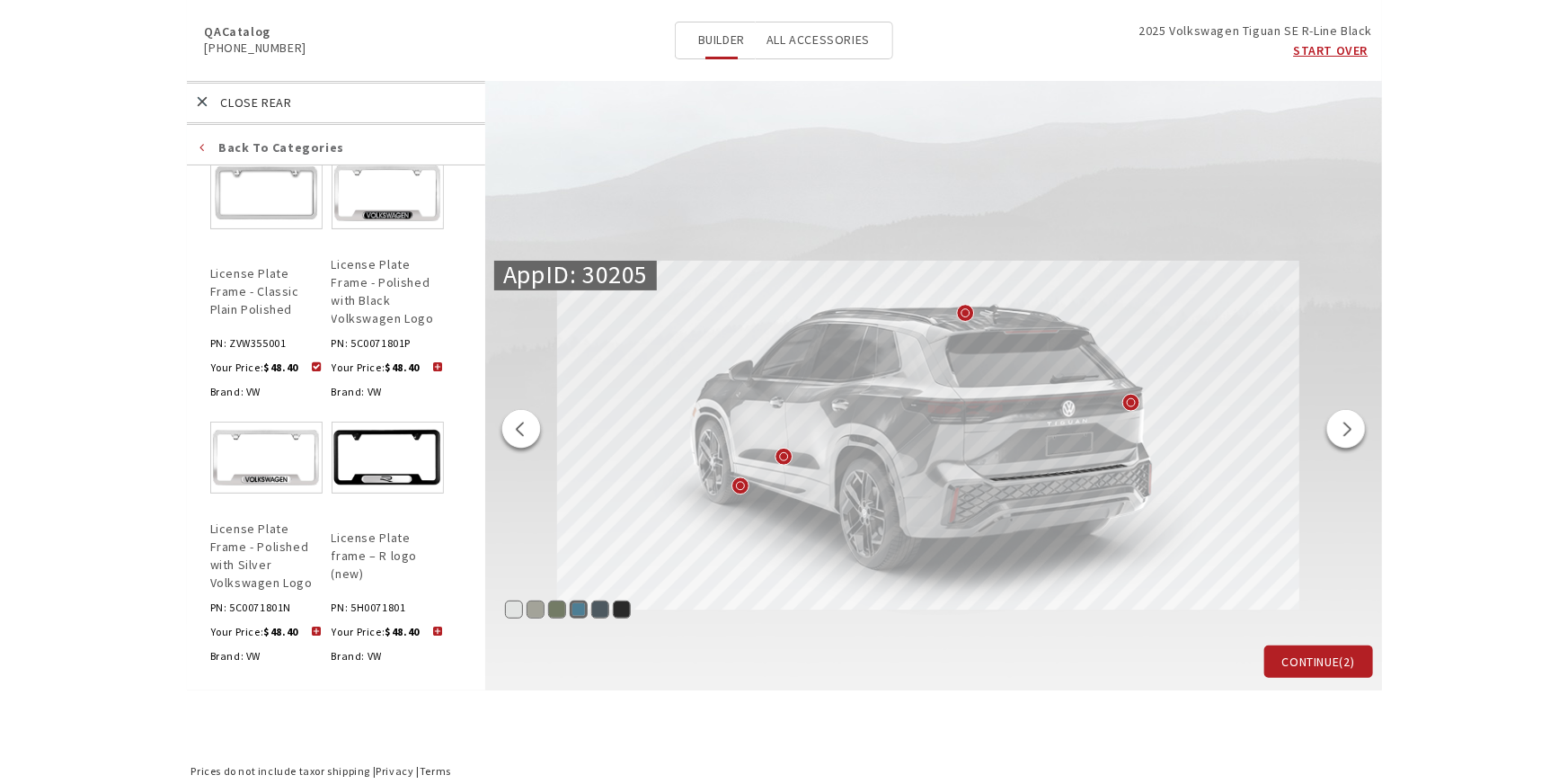 click on "All Accessories" at bounding box center (818, 40) 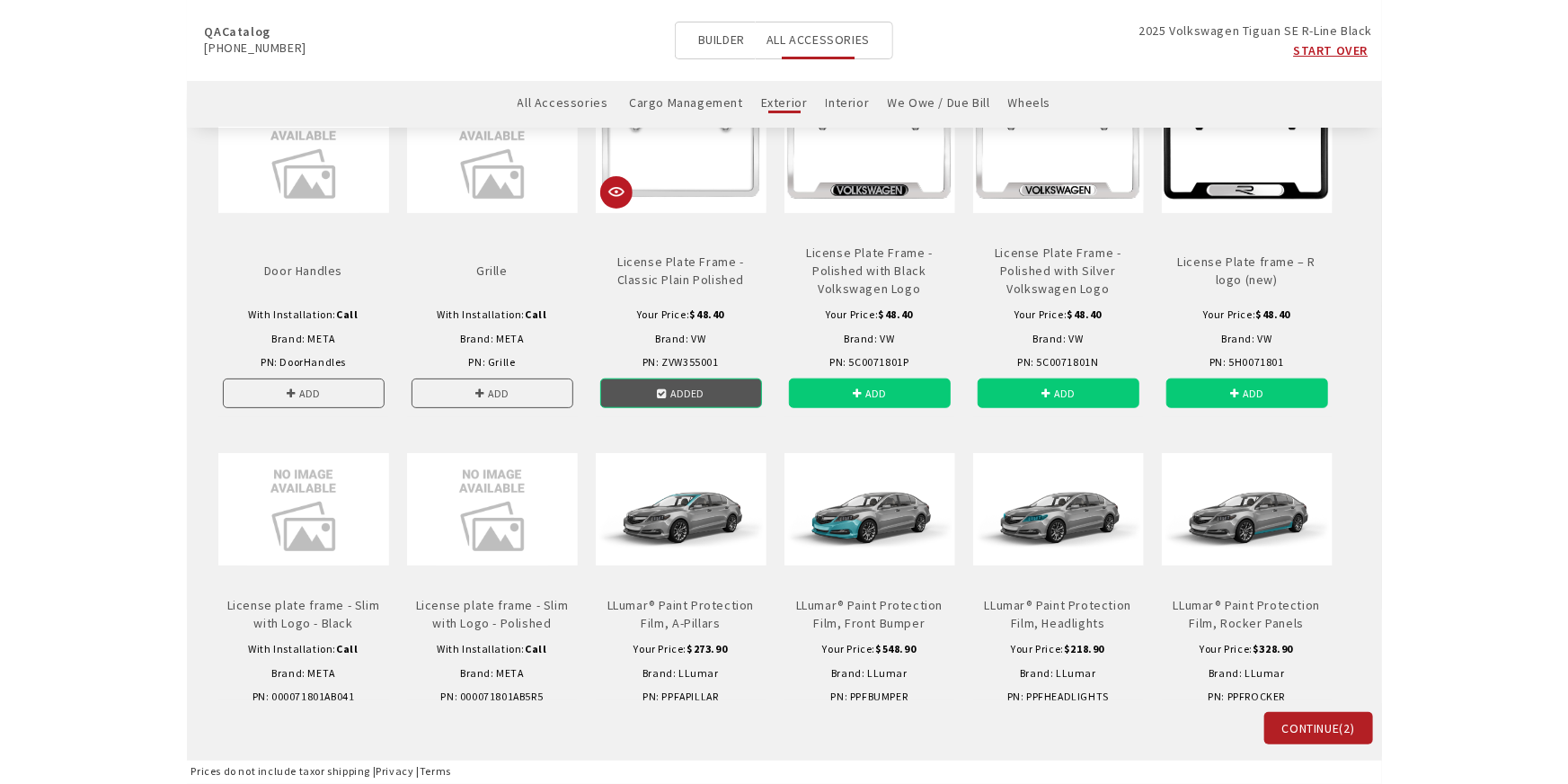 scroll, scrollTop: 1127, scrollLeft: 0, axis: vertical 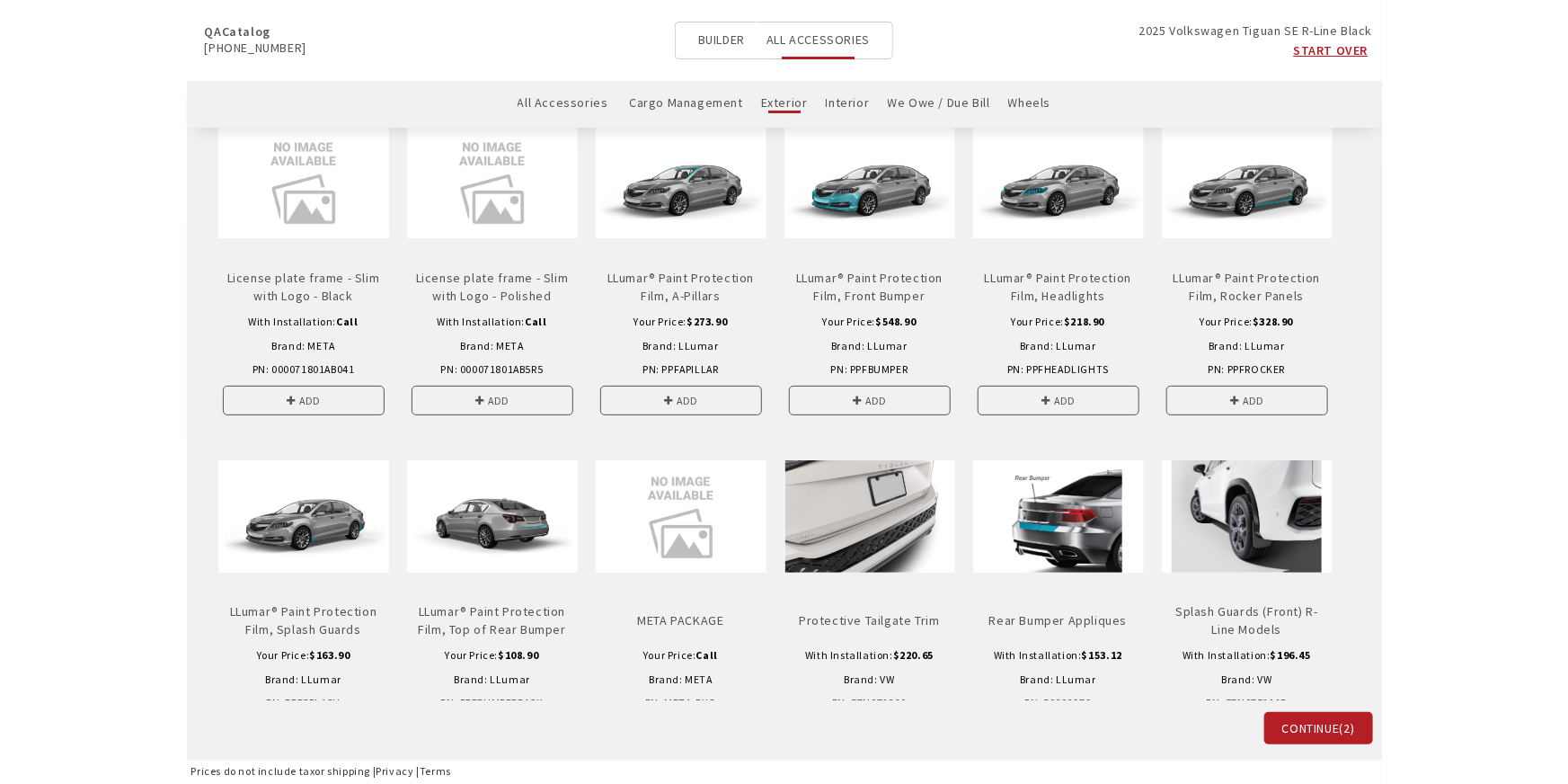 drag, startPoint x: 704, startPoint y: 41, endPoint x: 675, endPoint y: 21, distance: 35.22783 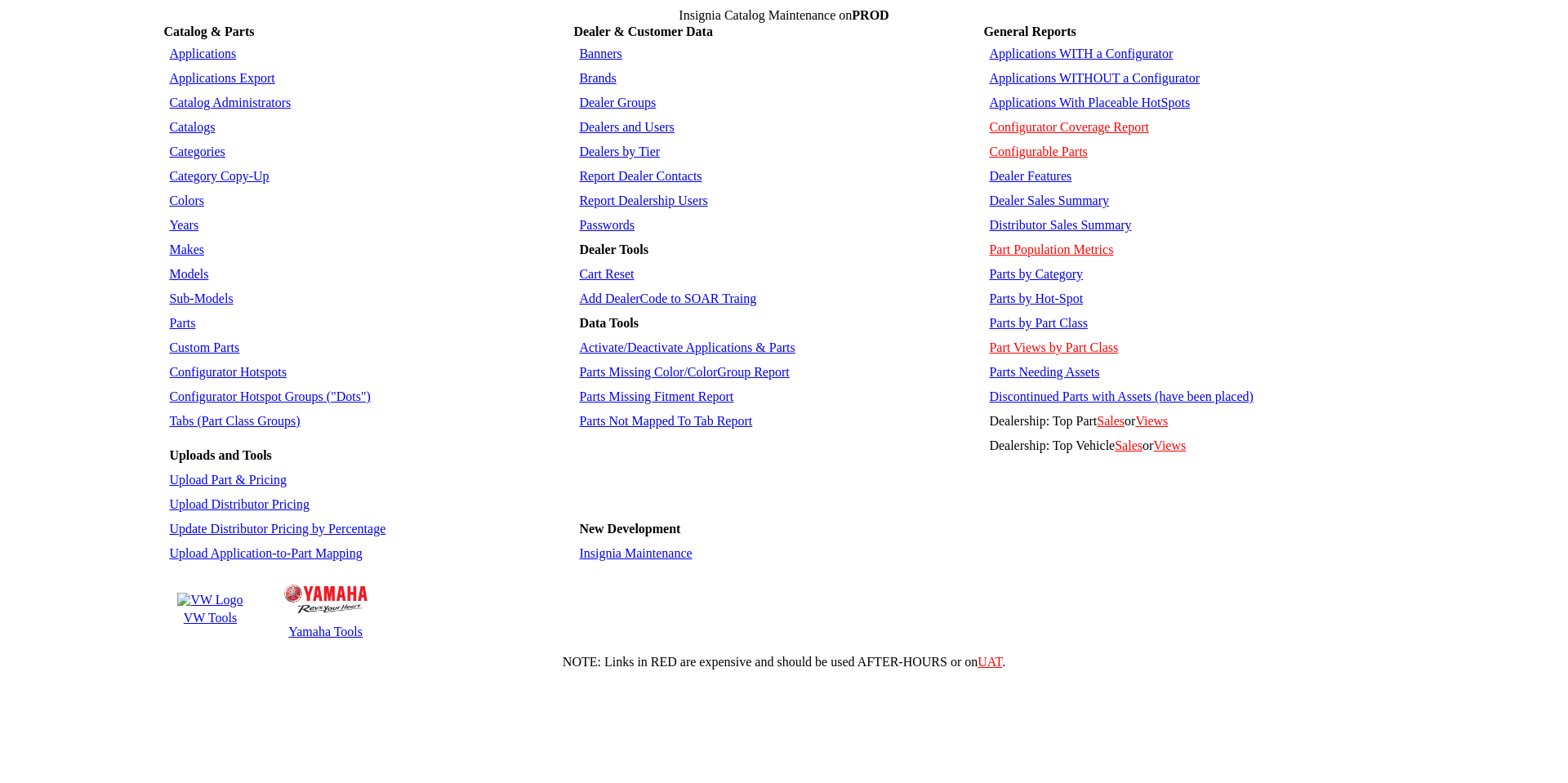 scroll, scrollTop: 0, scrollLeft: 0, axis: both 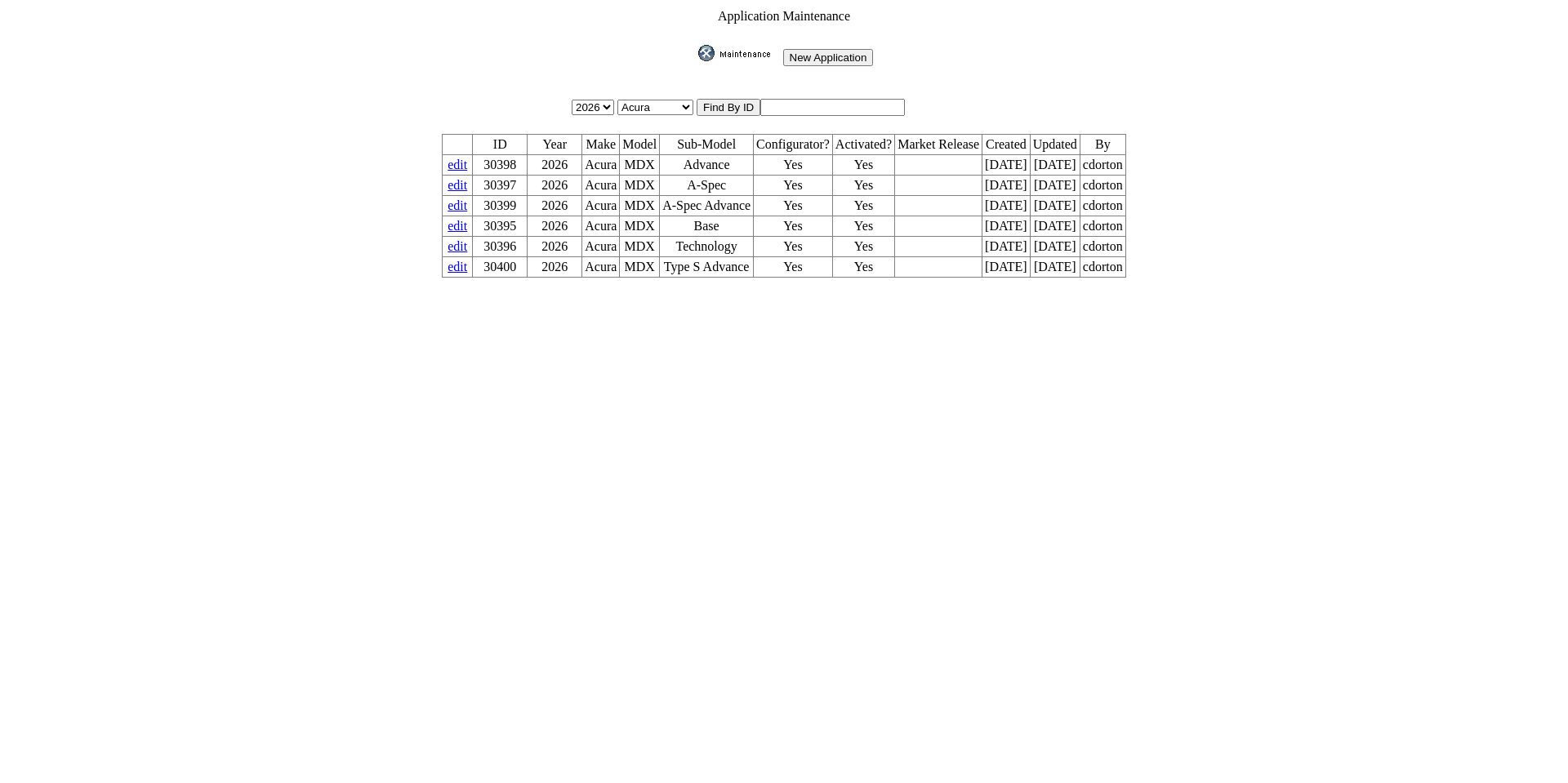 click at bounding box center (832, 107) 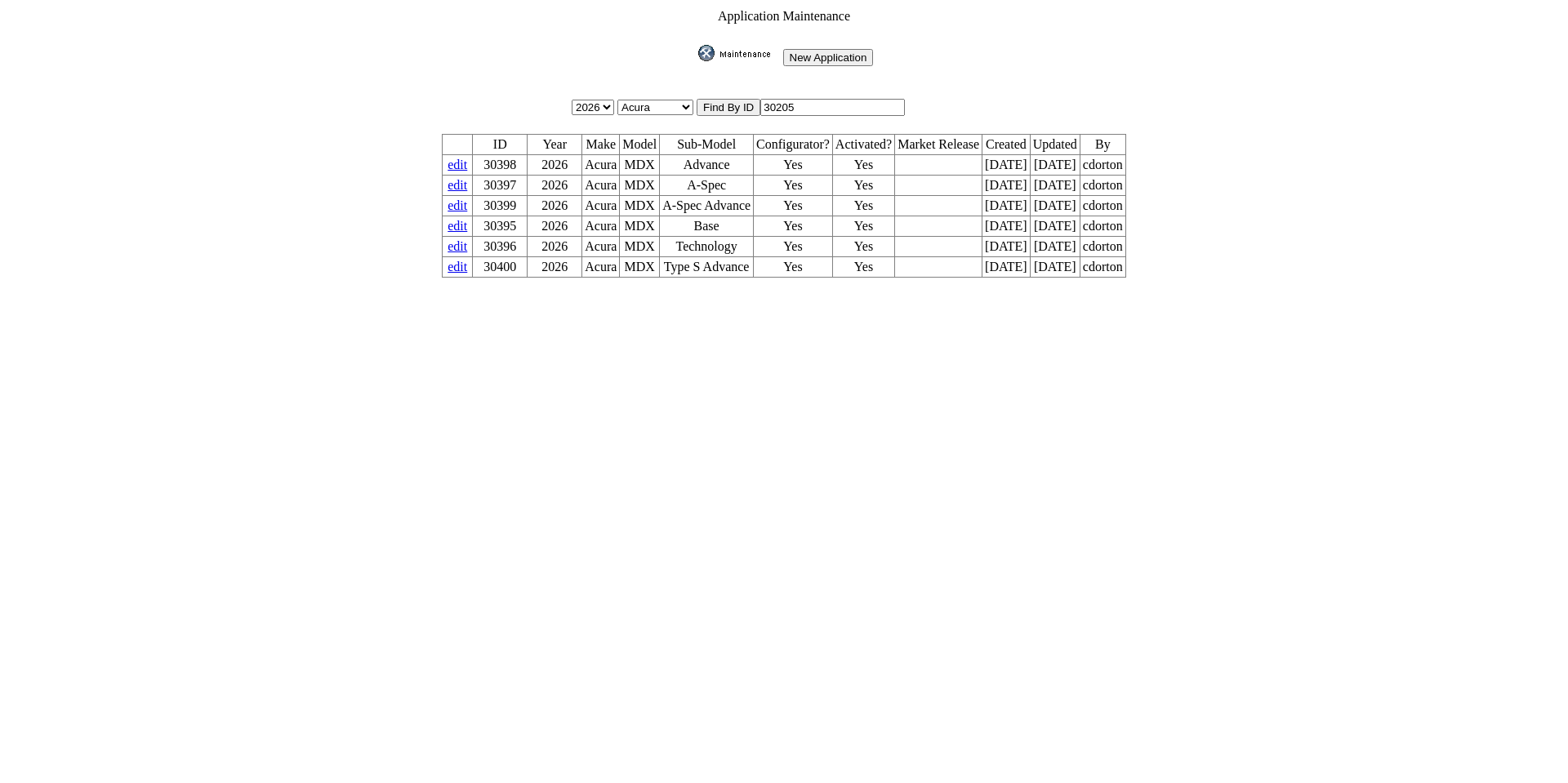 type on "30205" 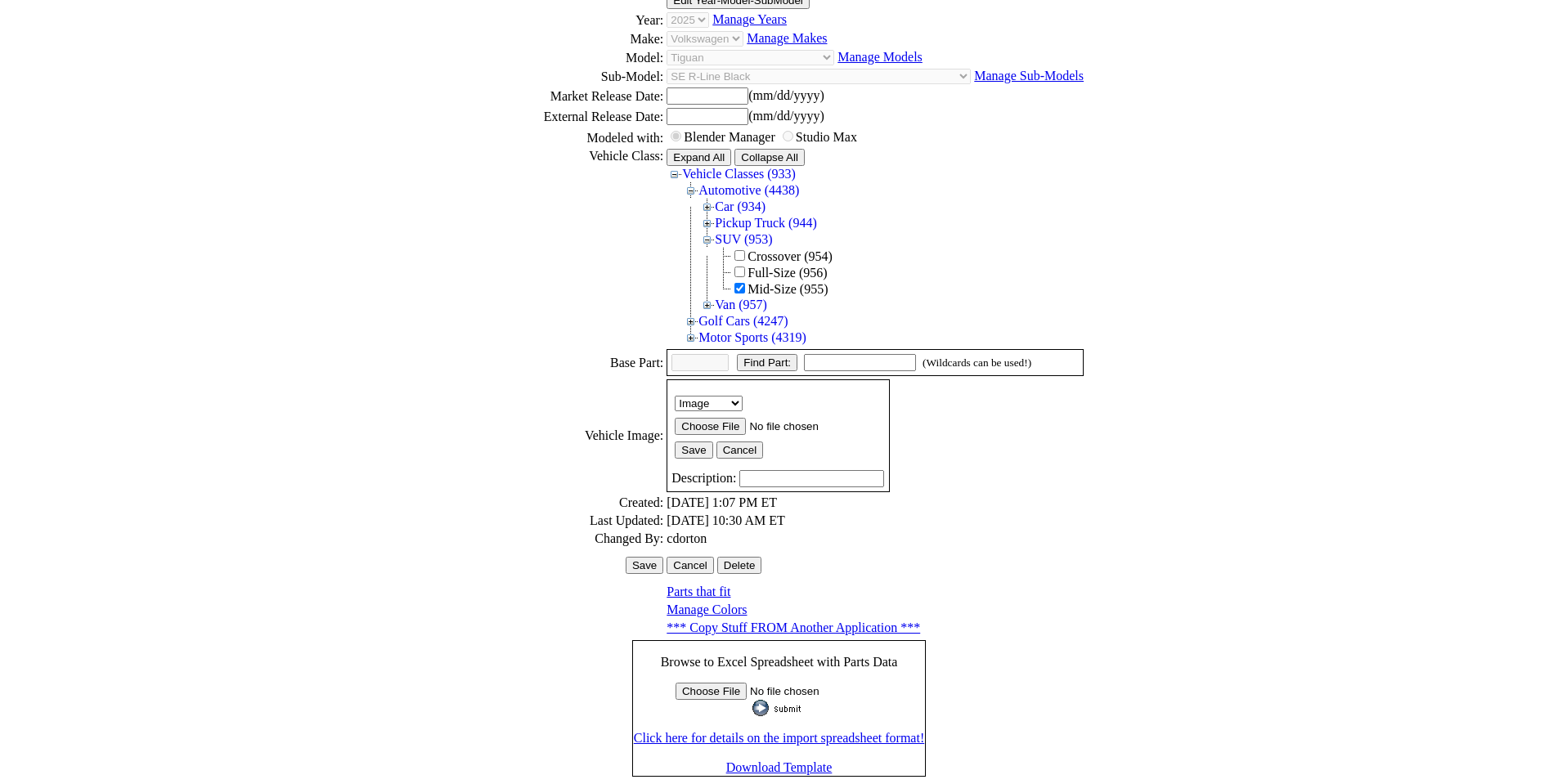 scroll, scrollTop: 224, scrollLeft: 0, axis: vertical 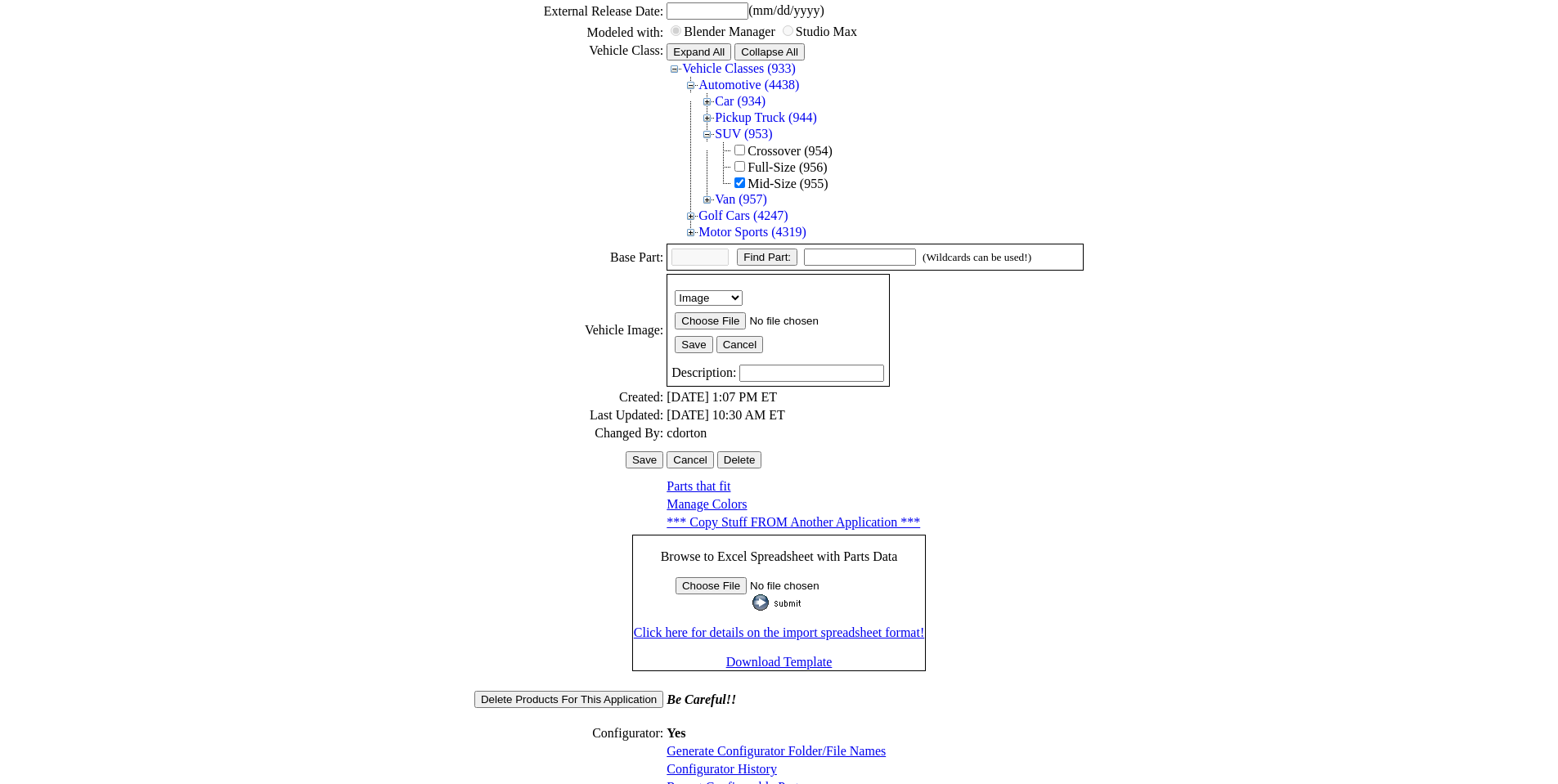 click on "Configurator History" at bounding box center [721, 768] 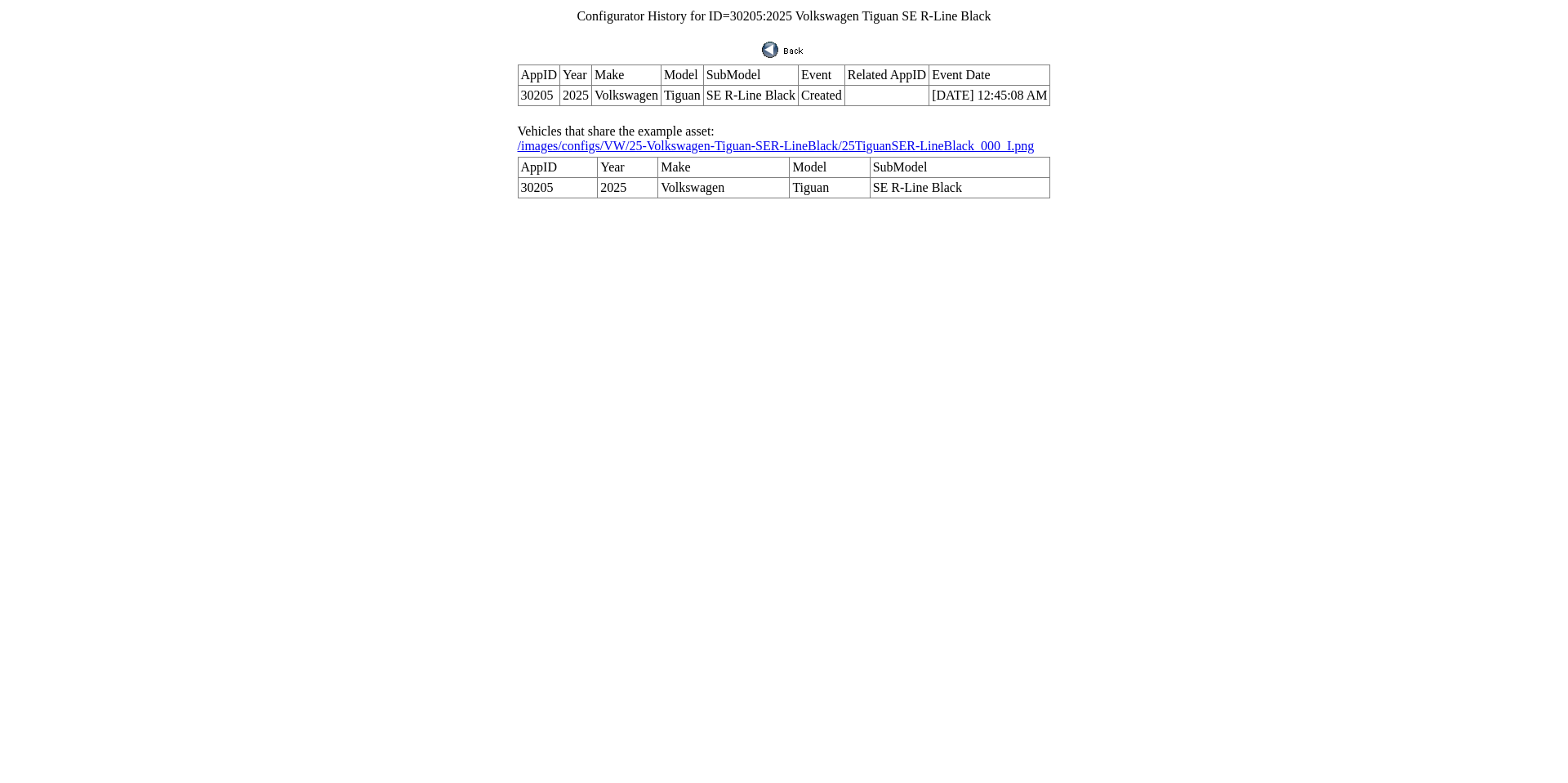 scroll, scrollTop: 0, scrollLeft: 0, axis: both 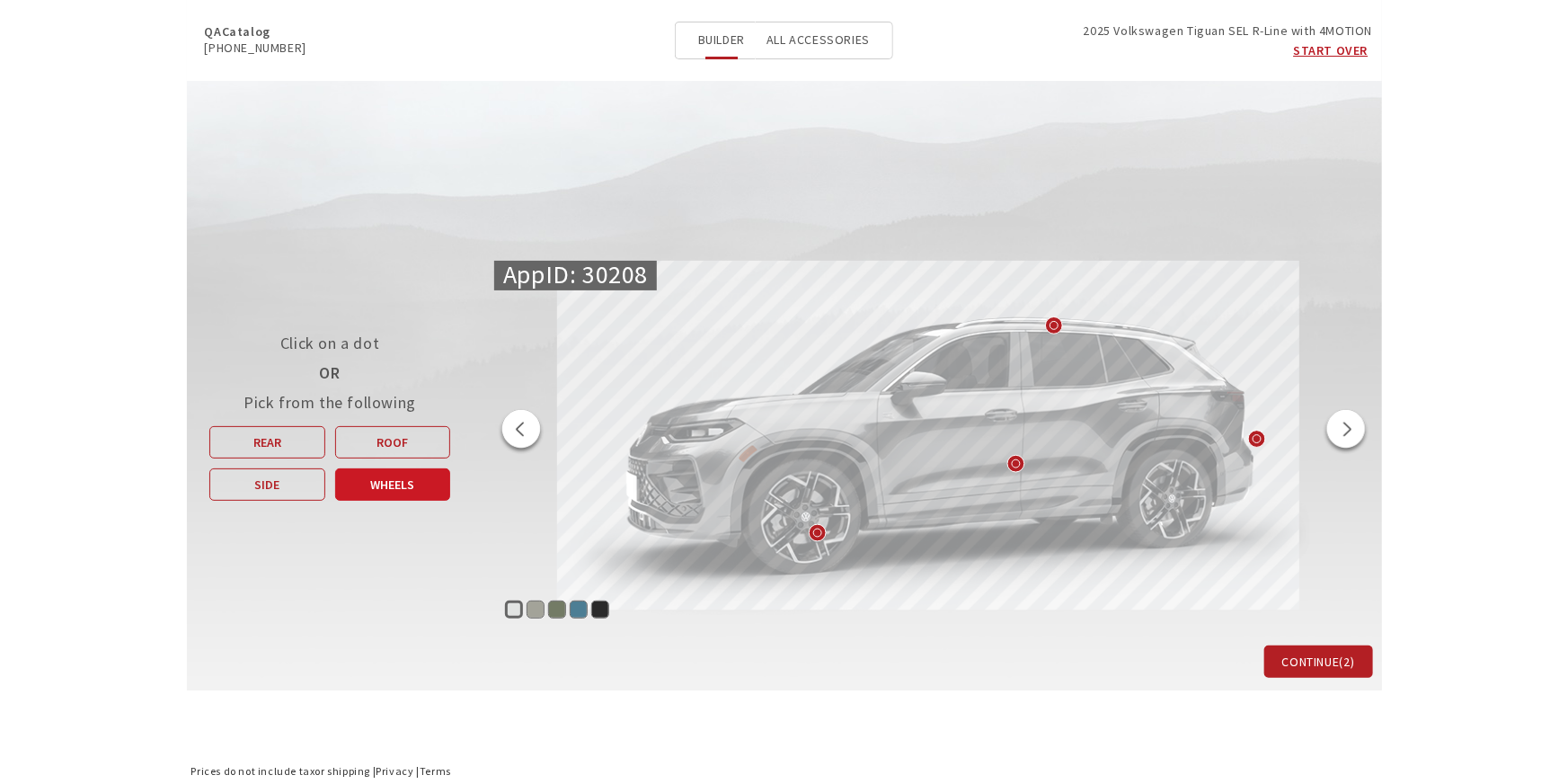 click on "Wheels" at bounding box center [392, 485] 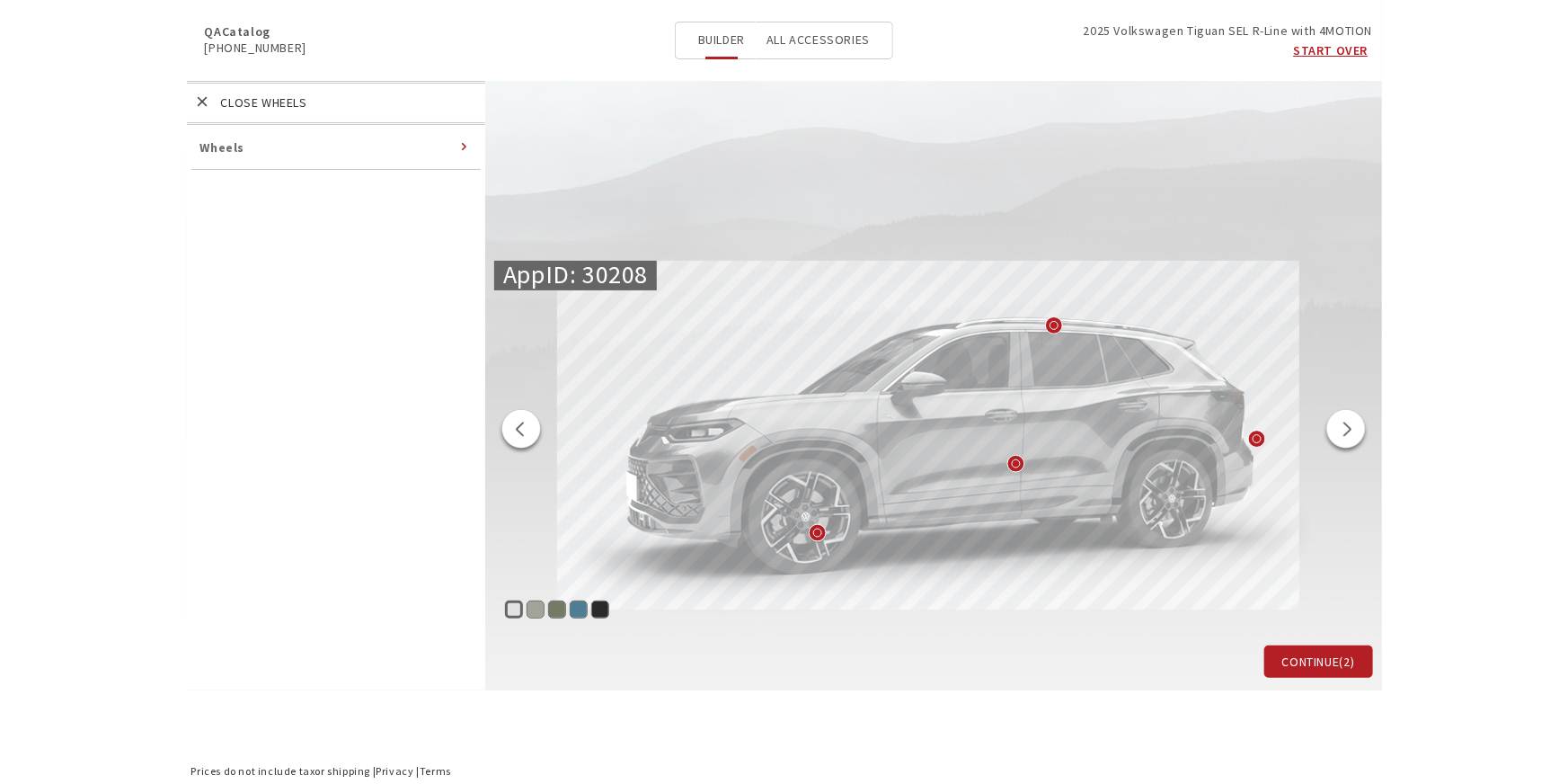 click on "Wheels" at bounding box center (223, 147) 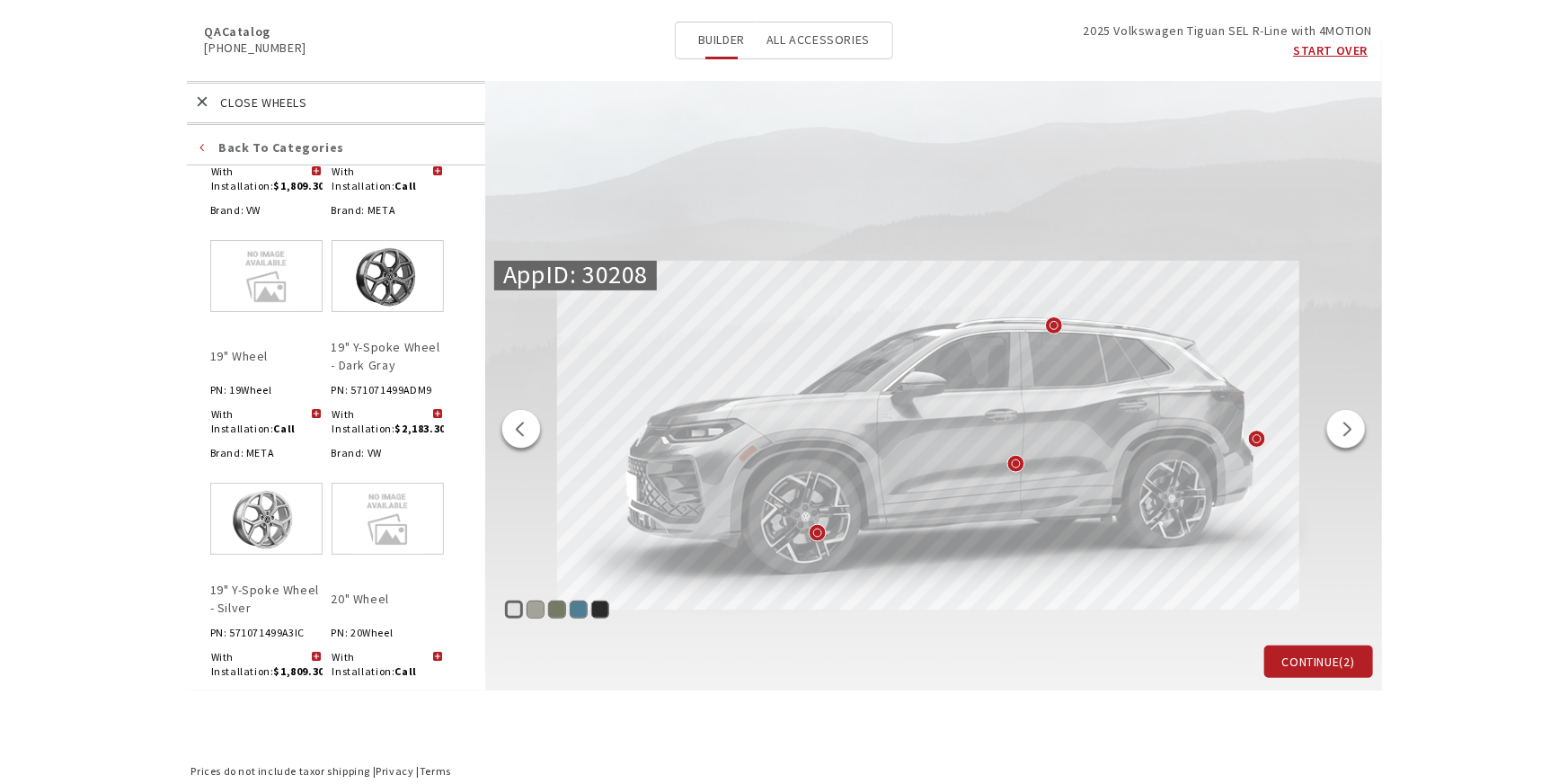 scroll, scrollTop: 267, scrollLeft: 0, axis: vertical 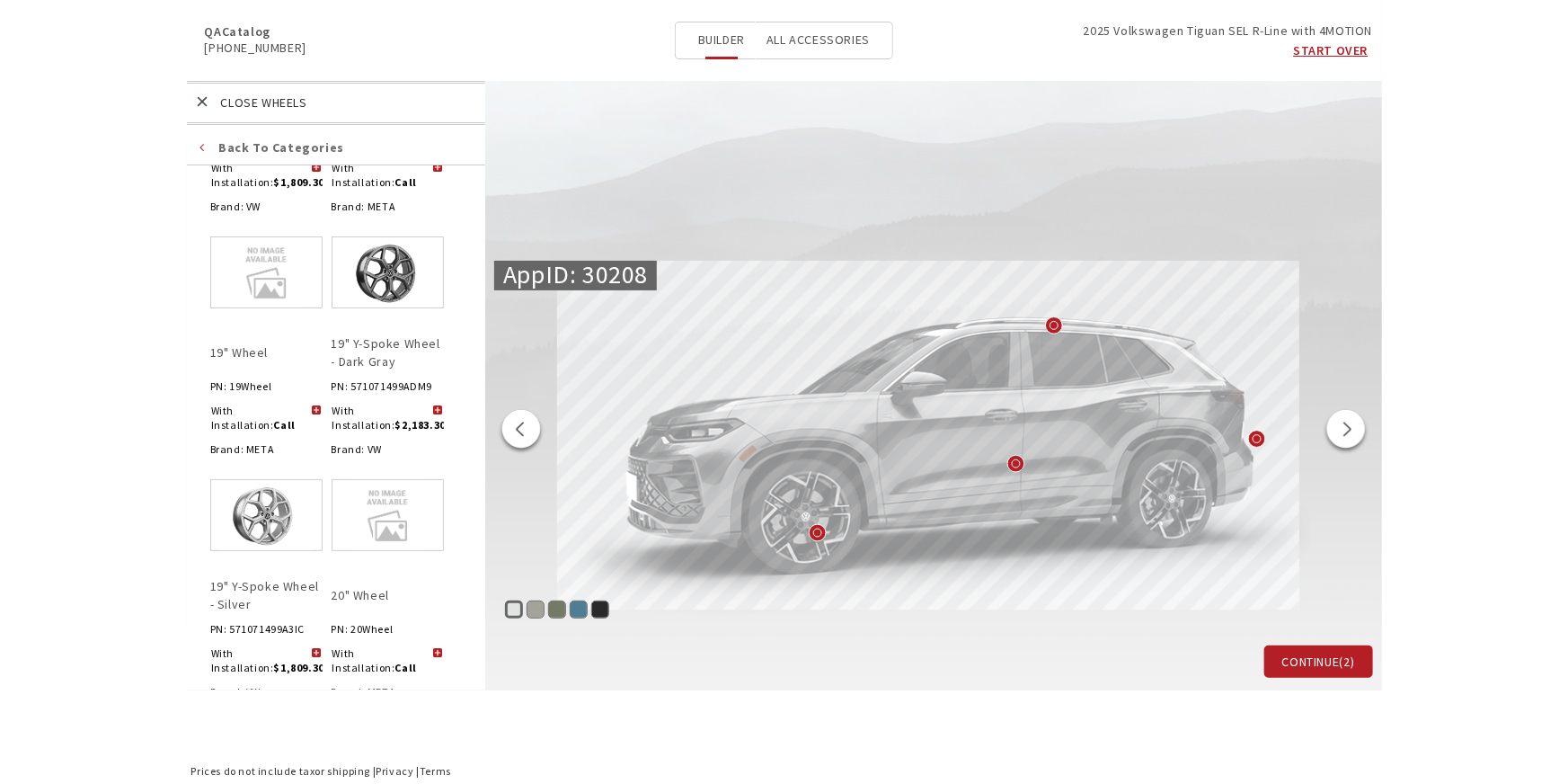 click at bounding box center (316, 654) 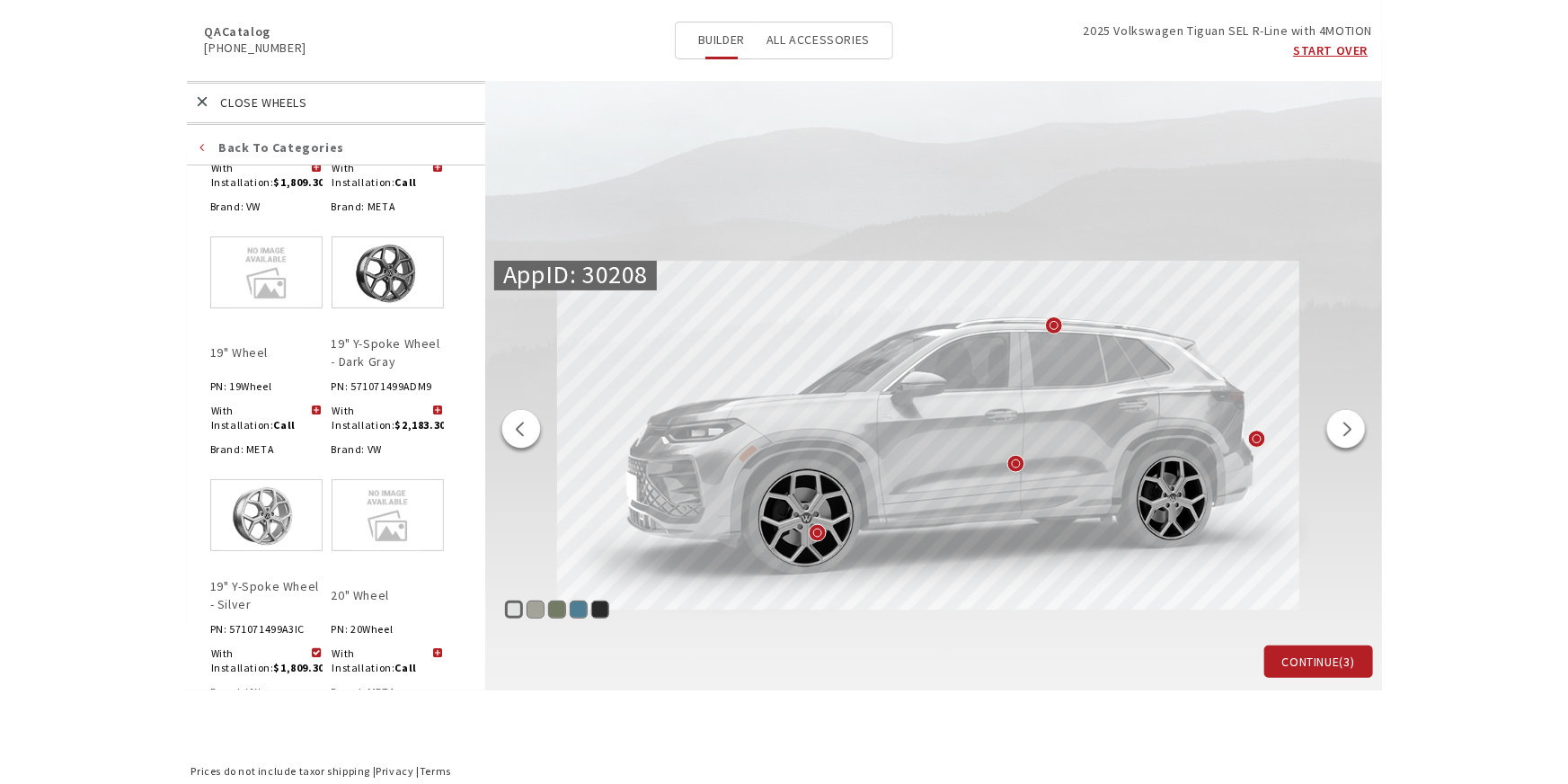 click at bounding box center (521, 432) 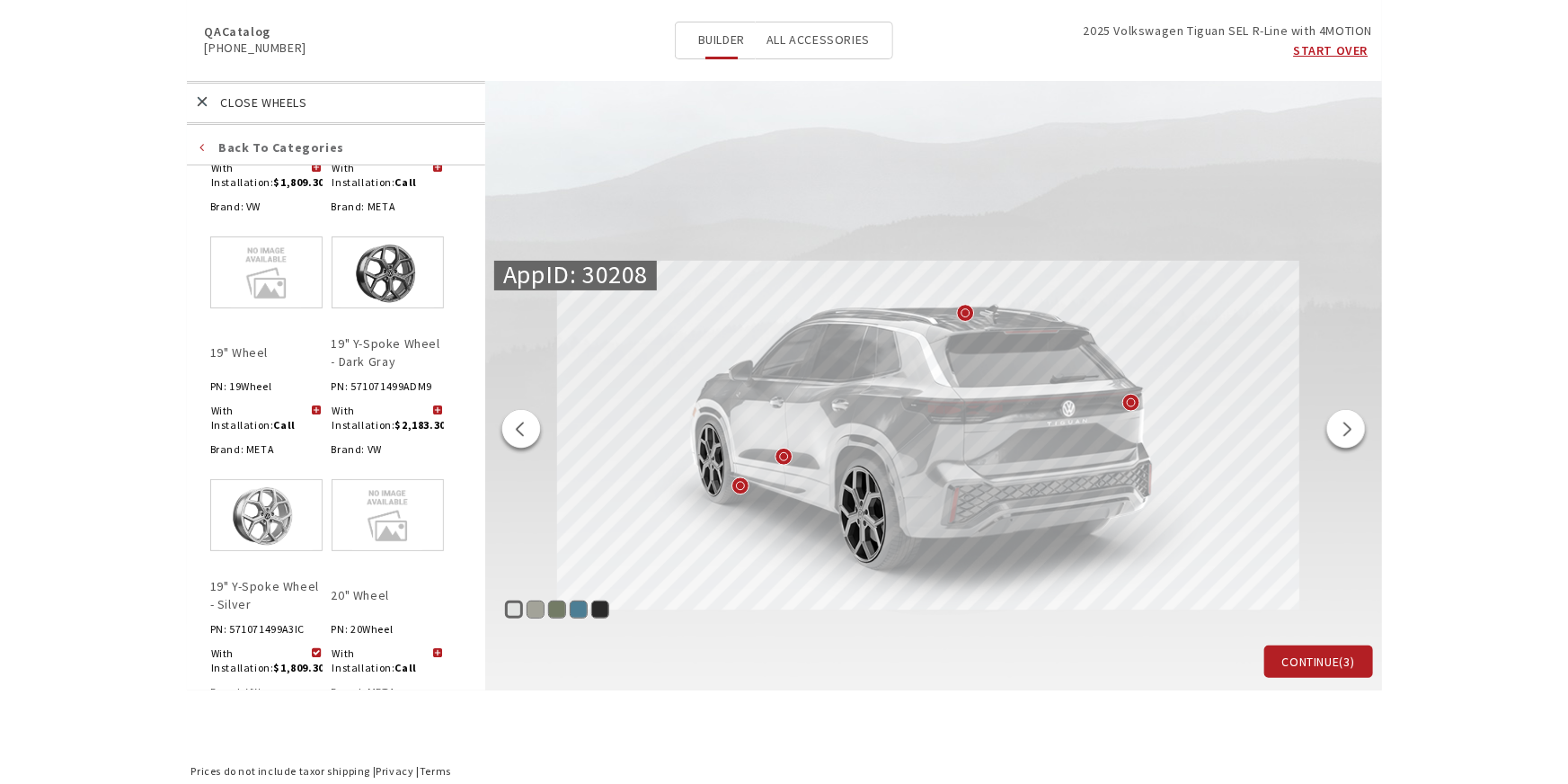 click at bounding box center (521, 432) 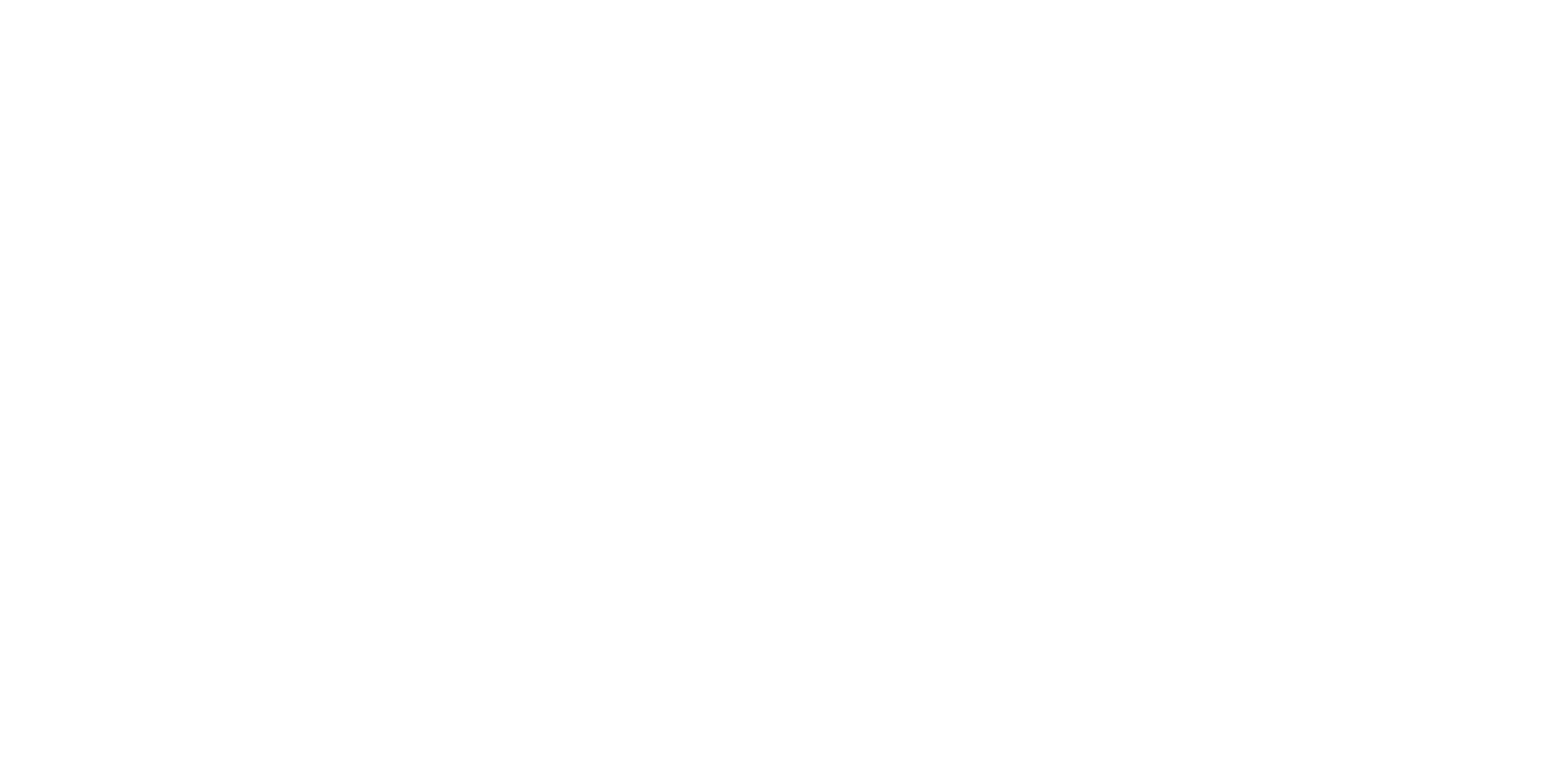 scroll, scrollTop: 0, scrollLeft: 0, axis: both 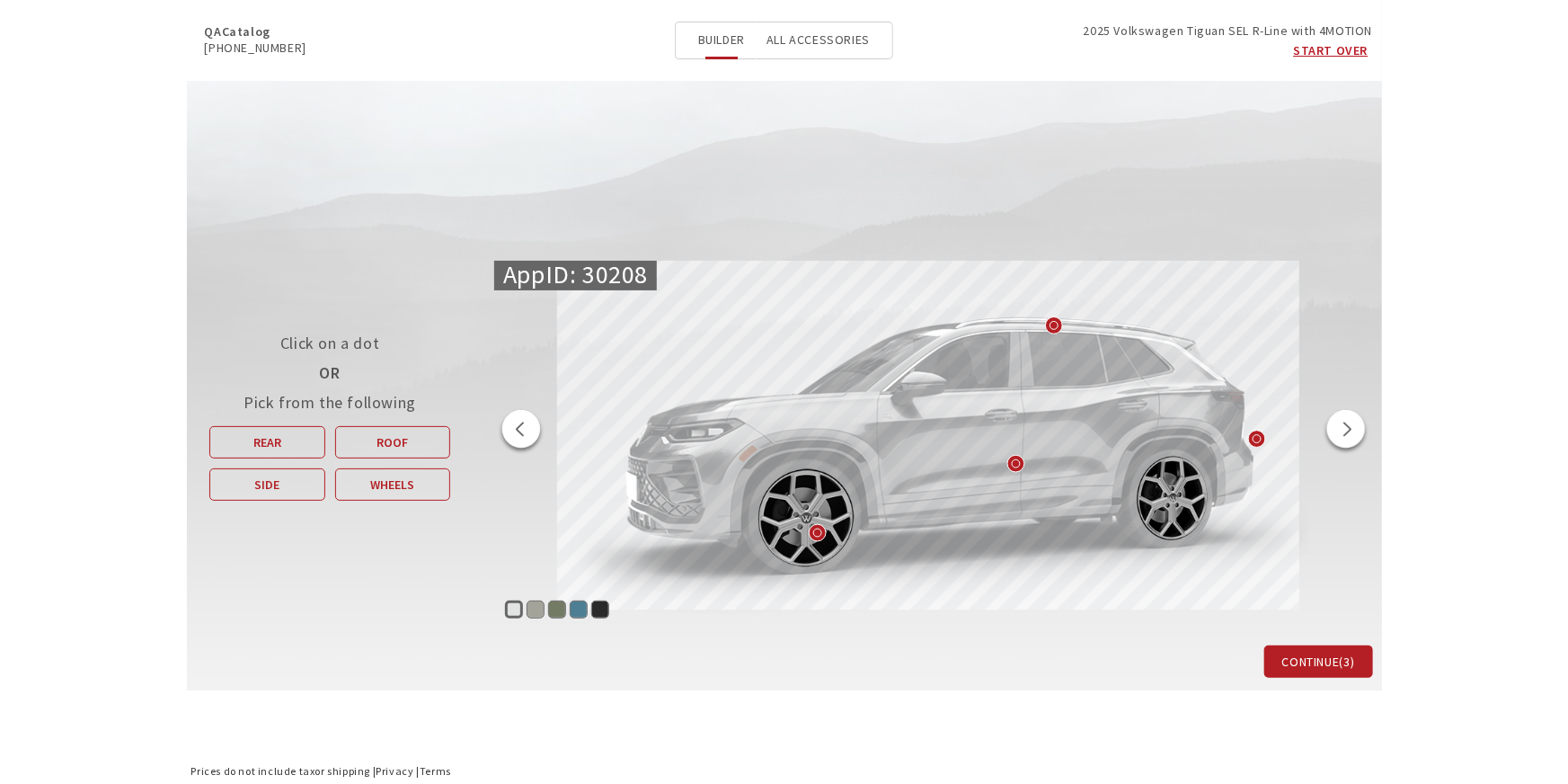 click on "Monterey Blue" at bounding box center (579, 610) 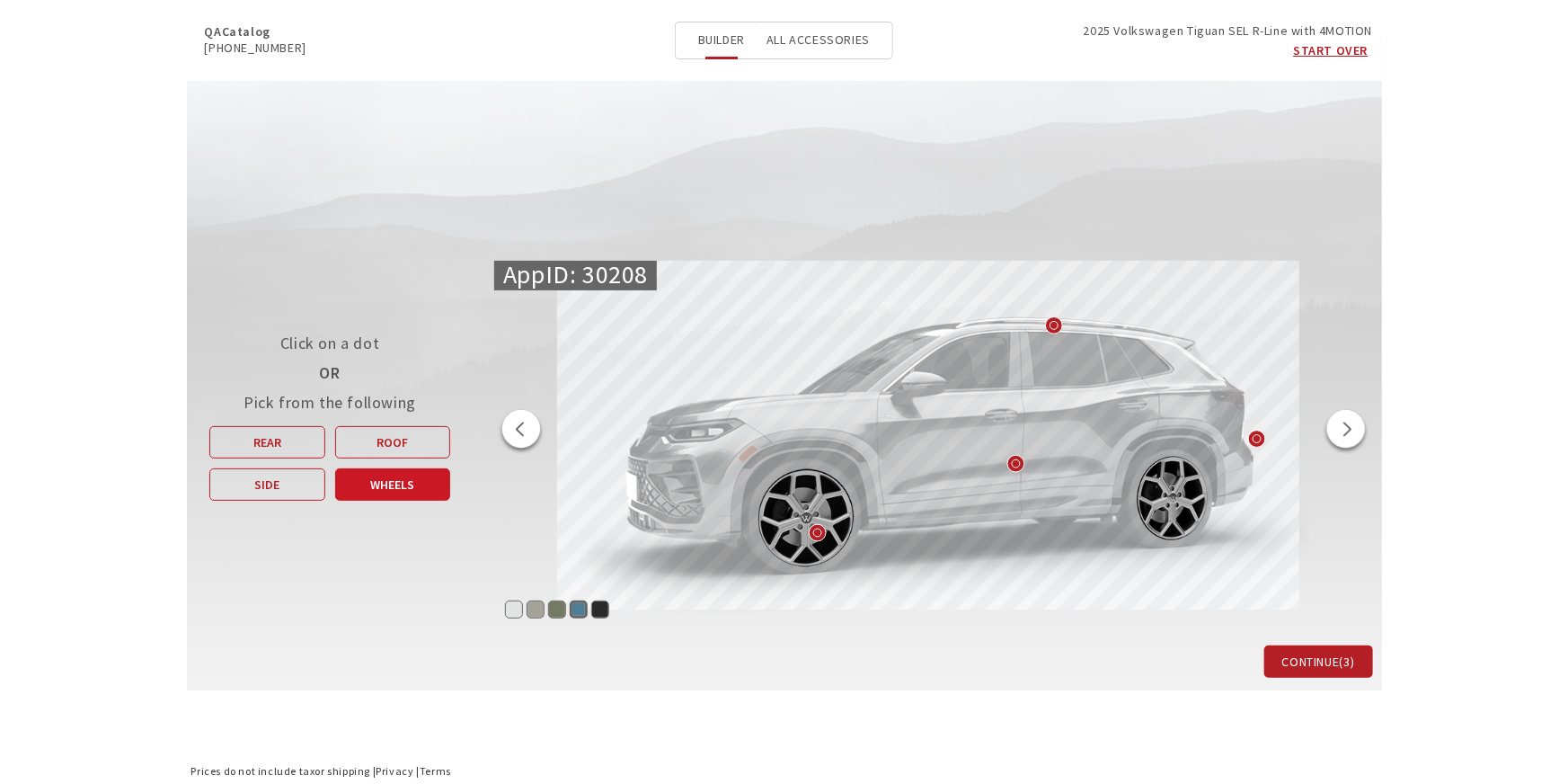 click on "Wheels" at bounding box center (392, 485) 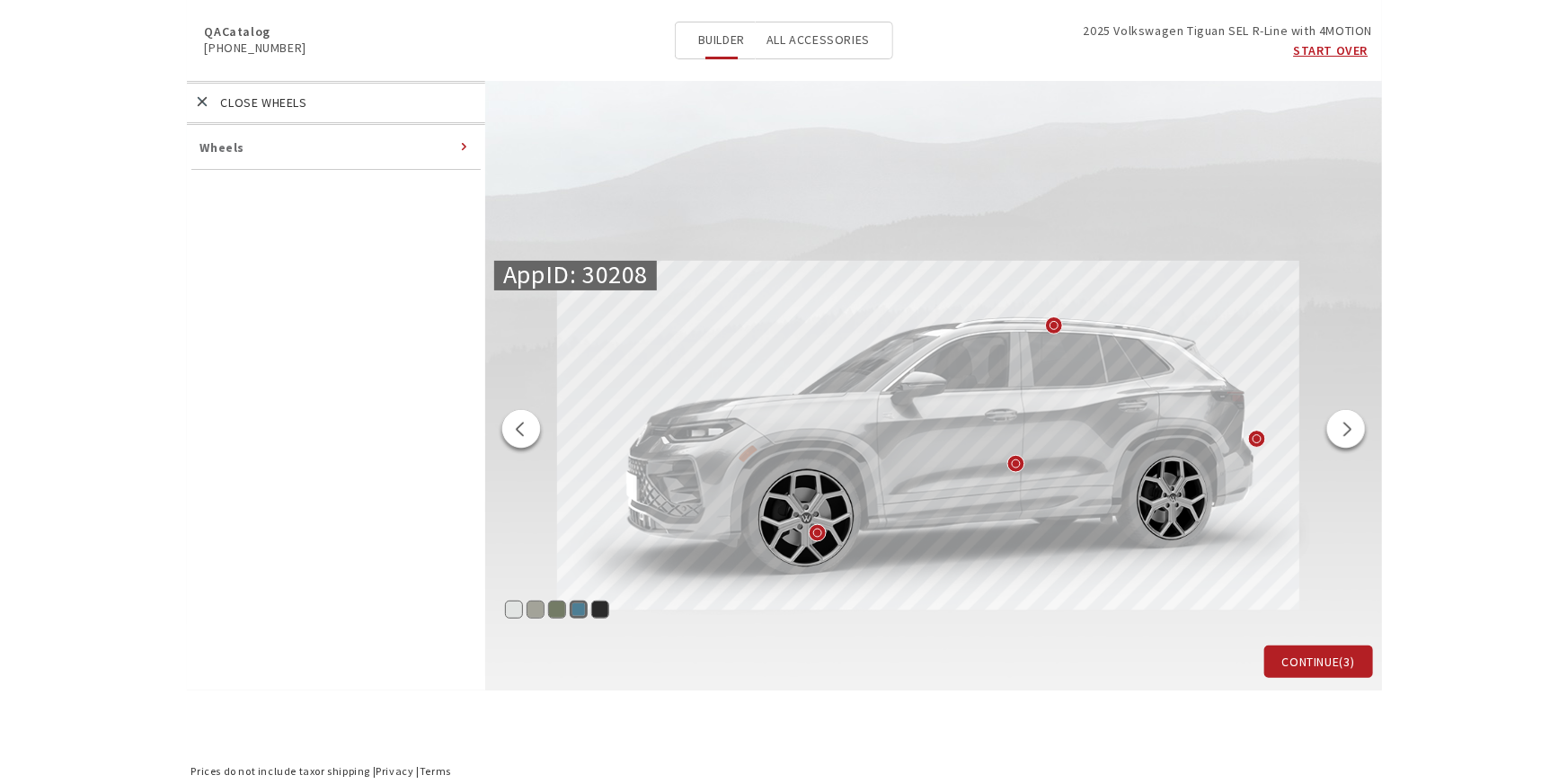 click at bounding box center (521, 432) 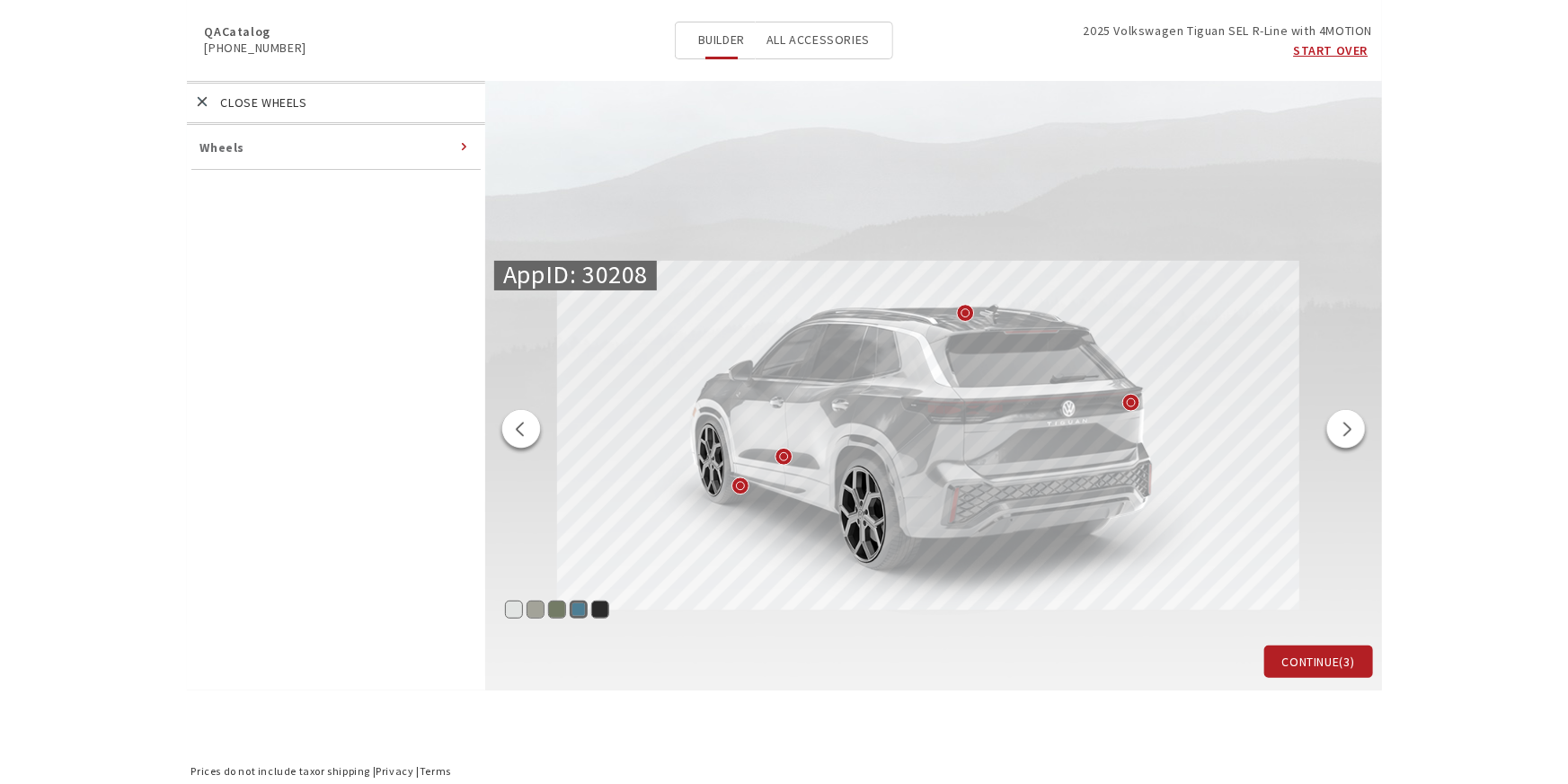 click at bounding box center [521, 432] 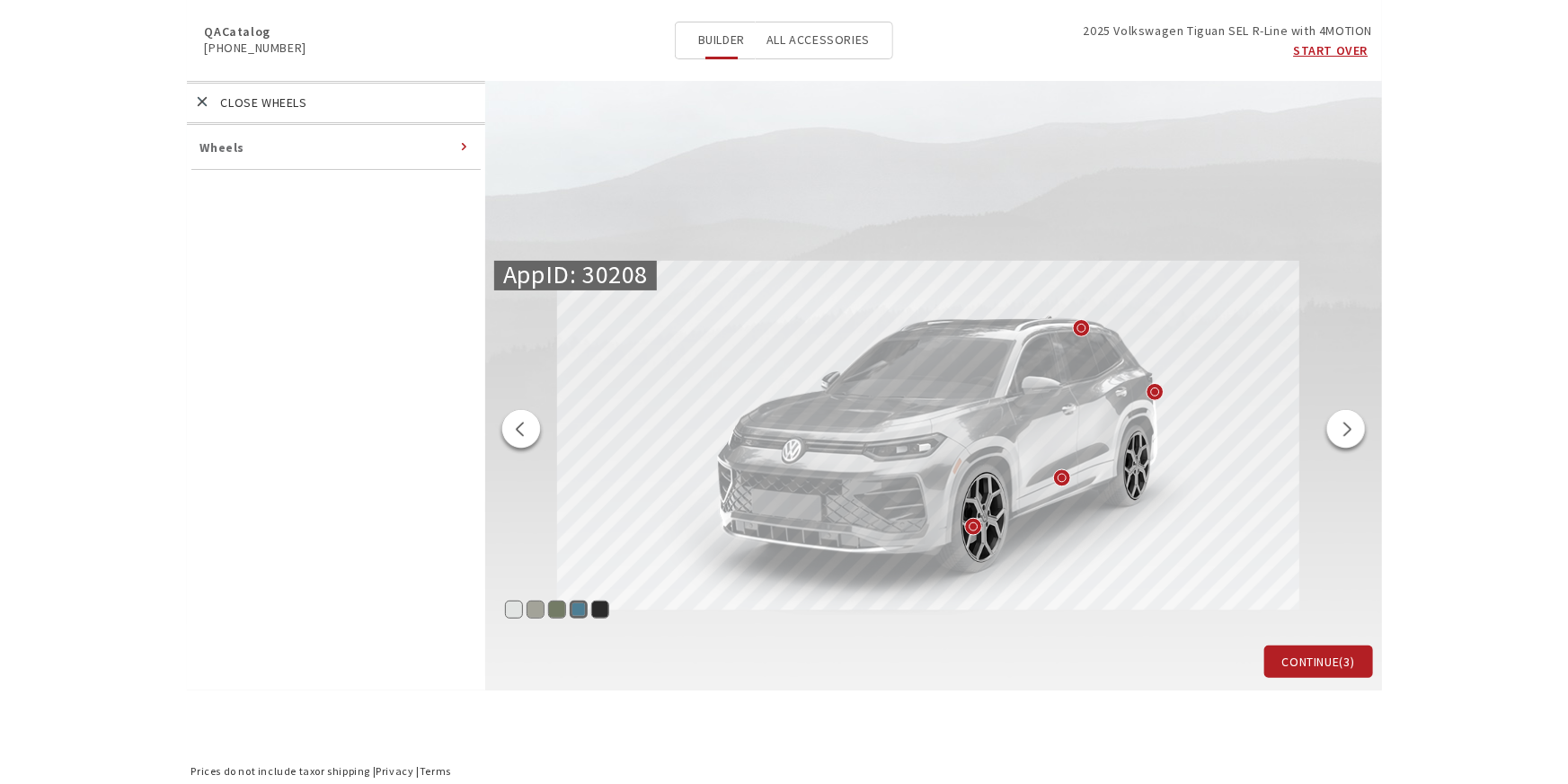 click at bounding box center (521, 432) 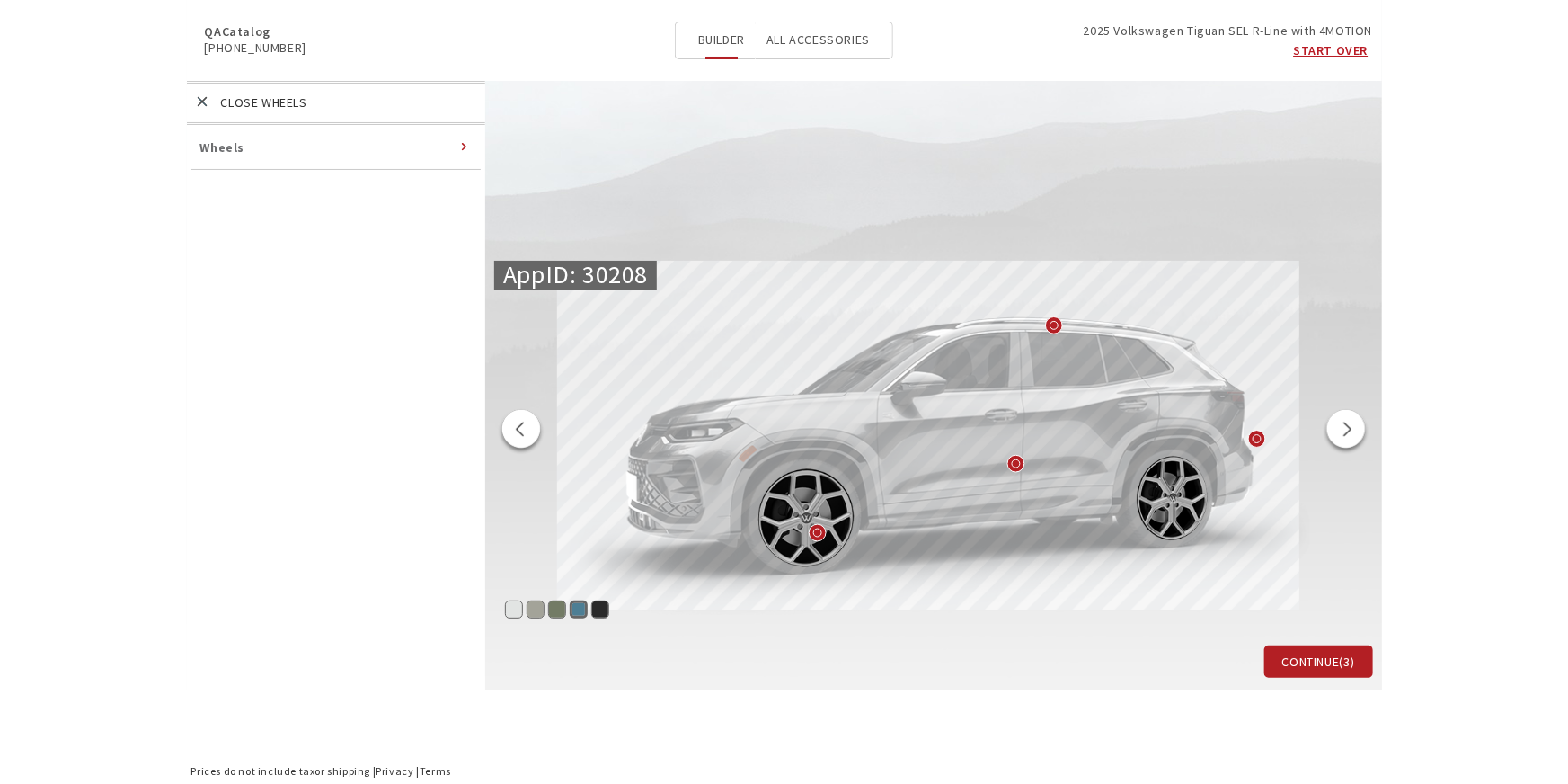 click at bounding box center [521, 432] 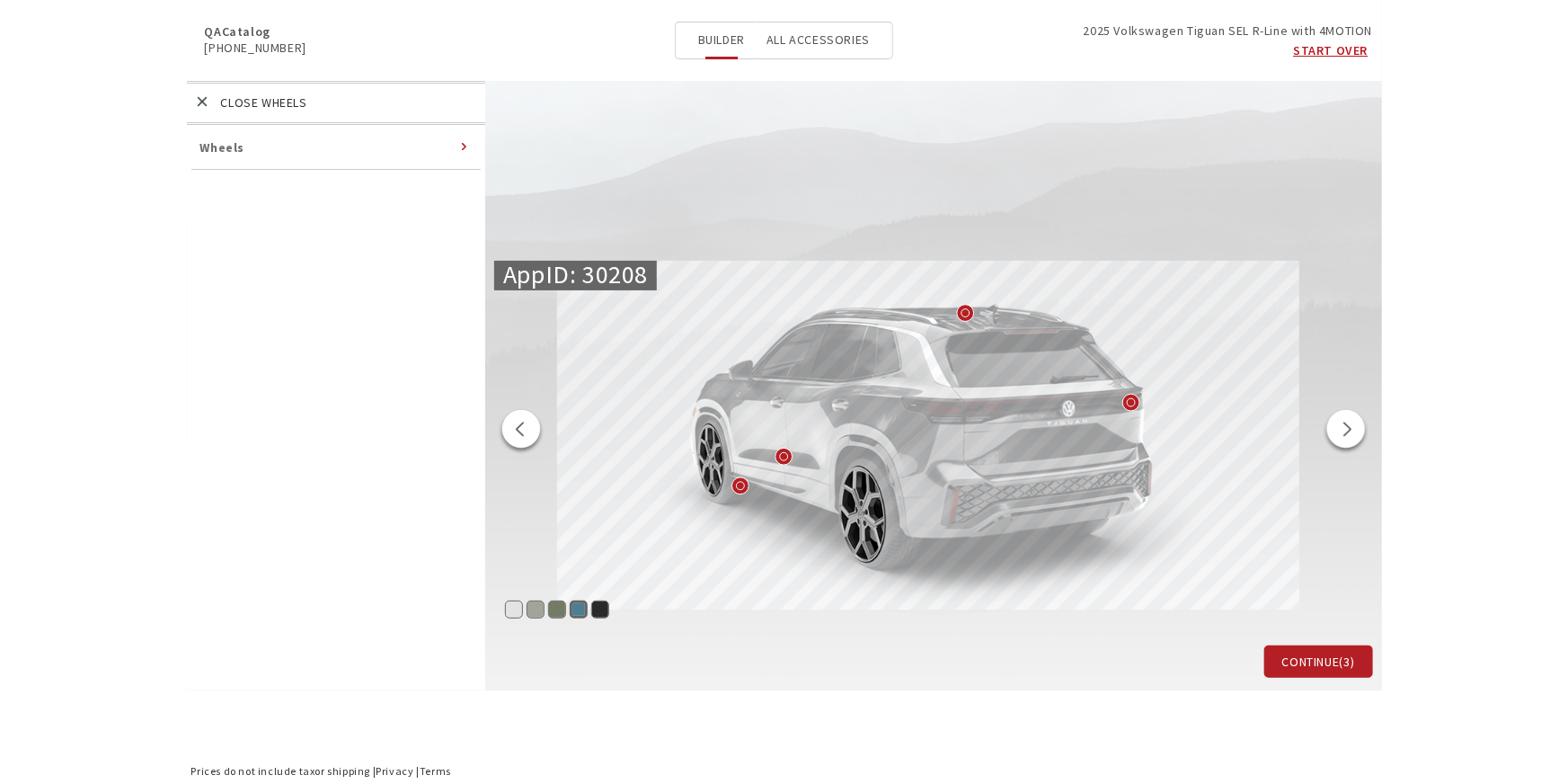 click on "Rear Roof Side Wheels
All Accessories" at bounding box center (336, 102) 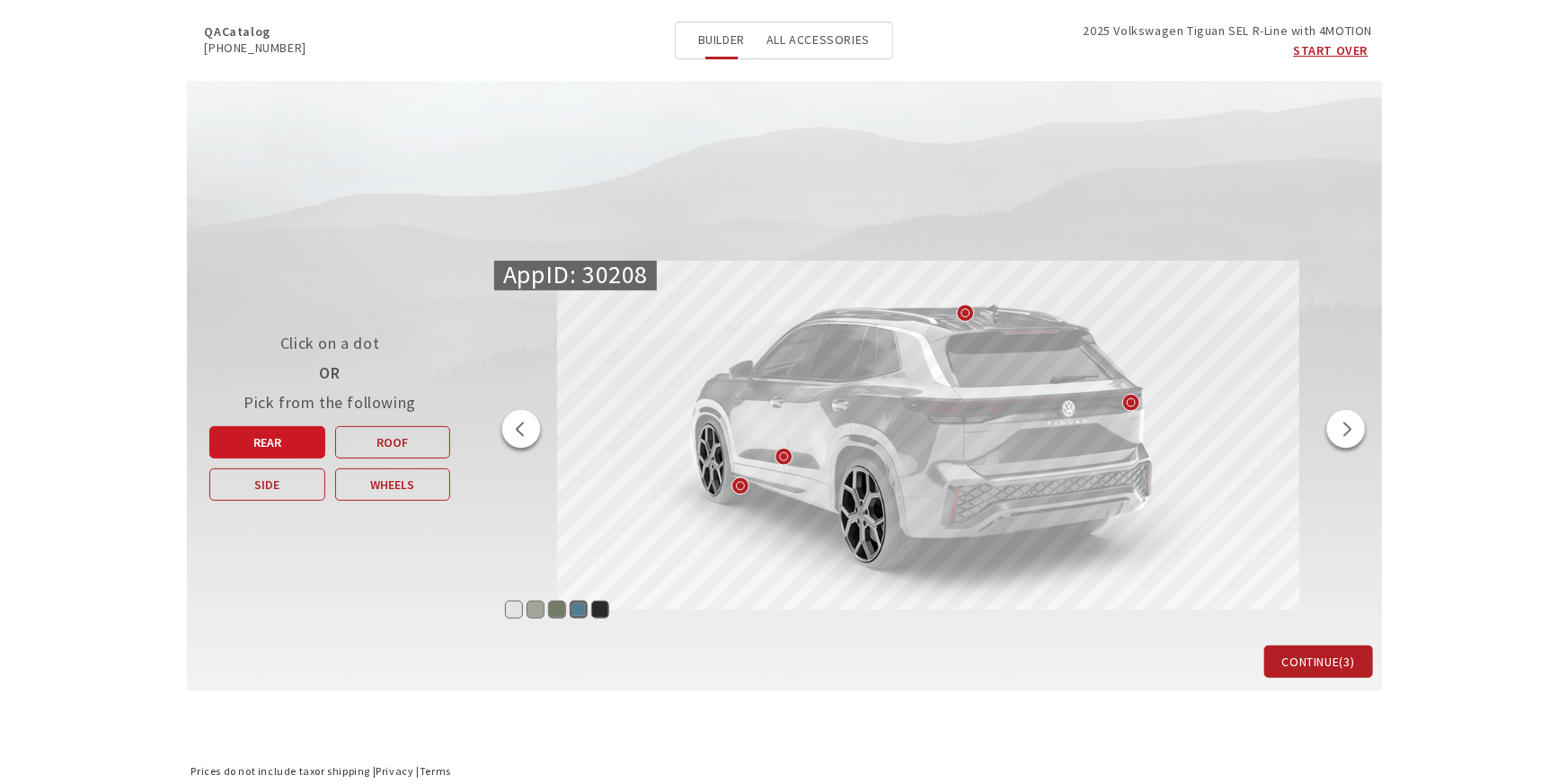 click on "Rear" at bounding box center [267, 442] 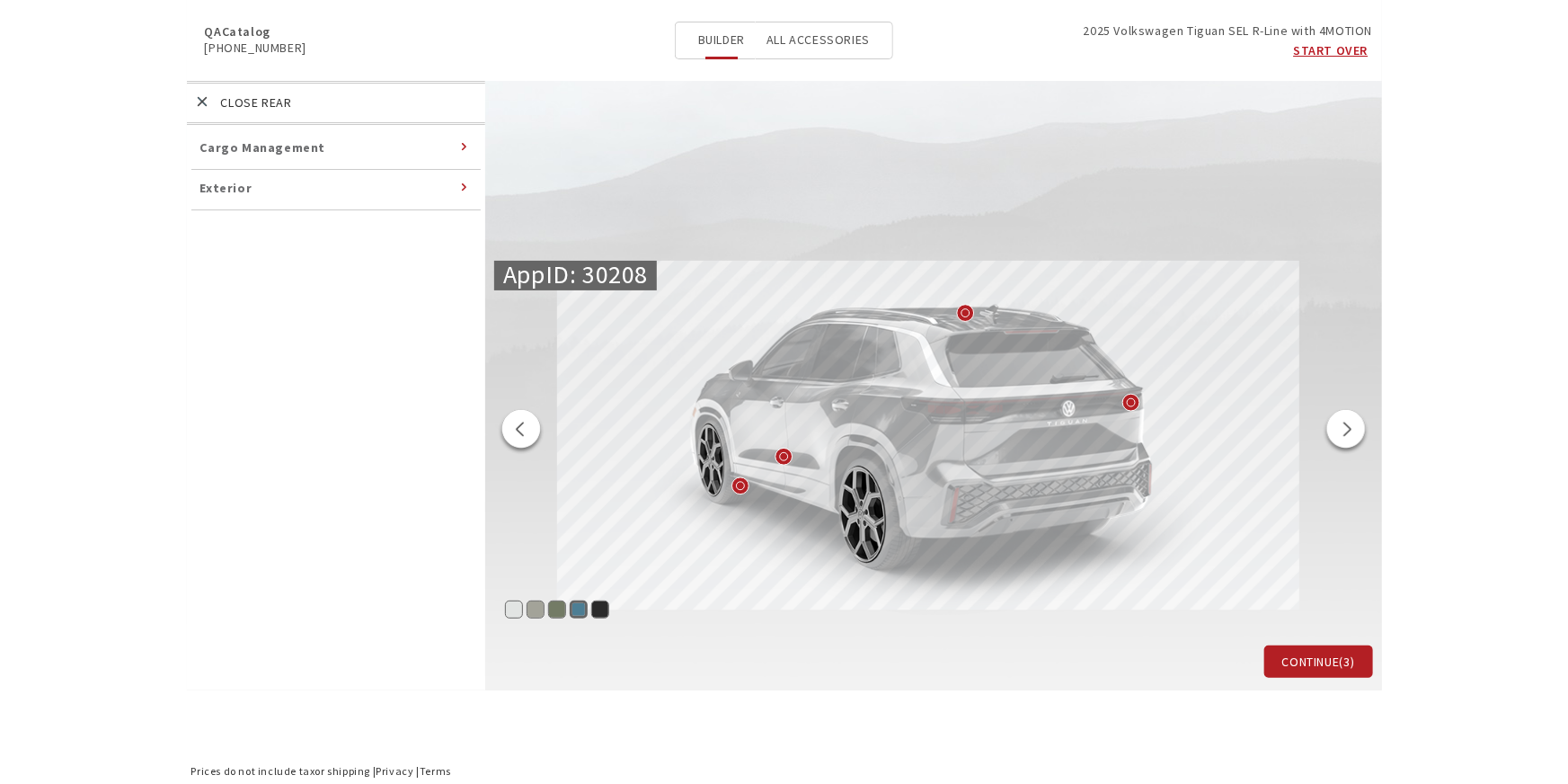 click on "Exterior" at bounding box center (226, 188) 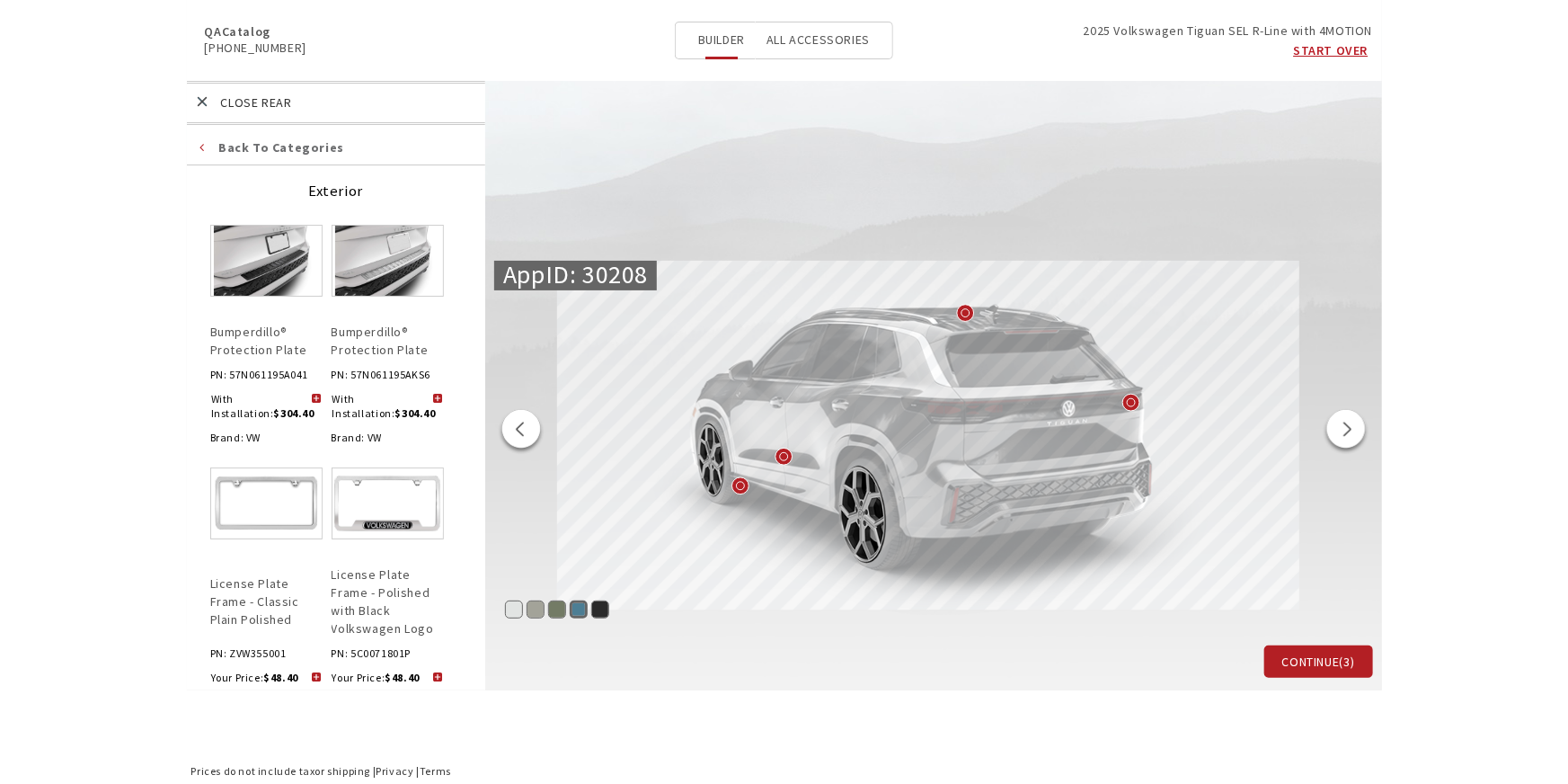 scroll, scrollTop: 0, scrollLeft: 0, axis: both 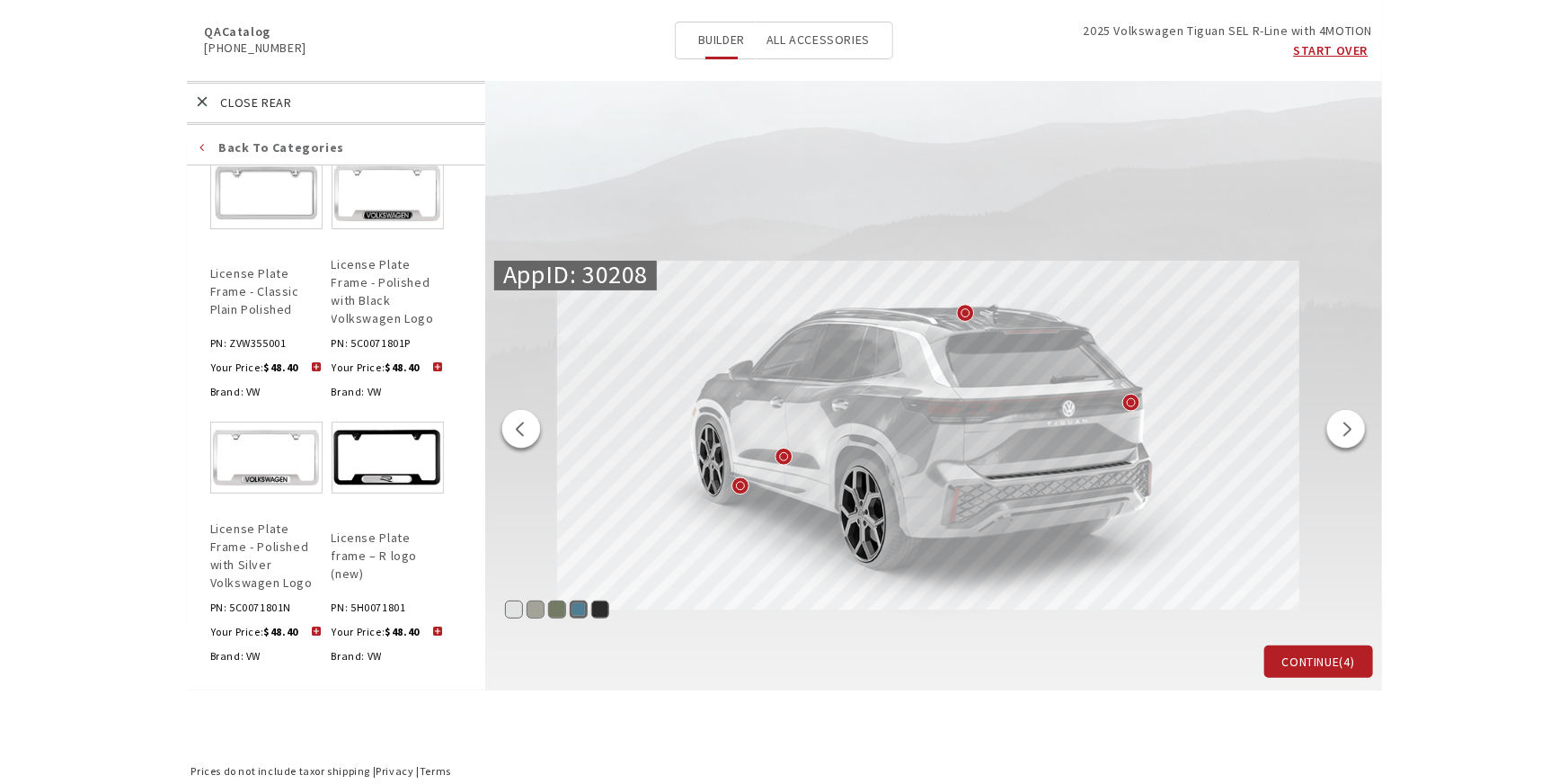 click at bounding box center (438, 632) 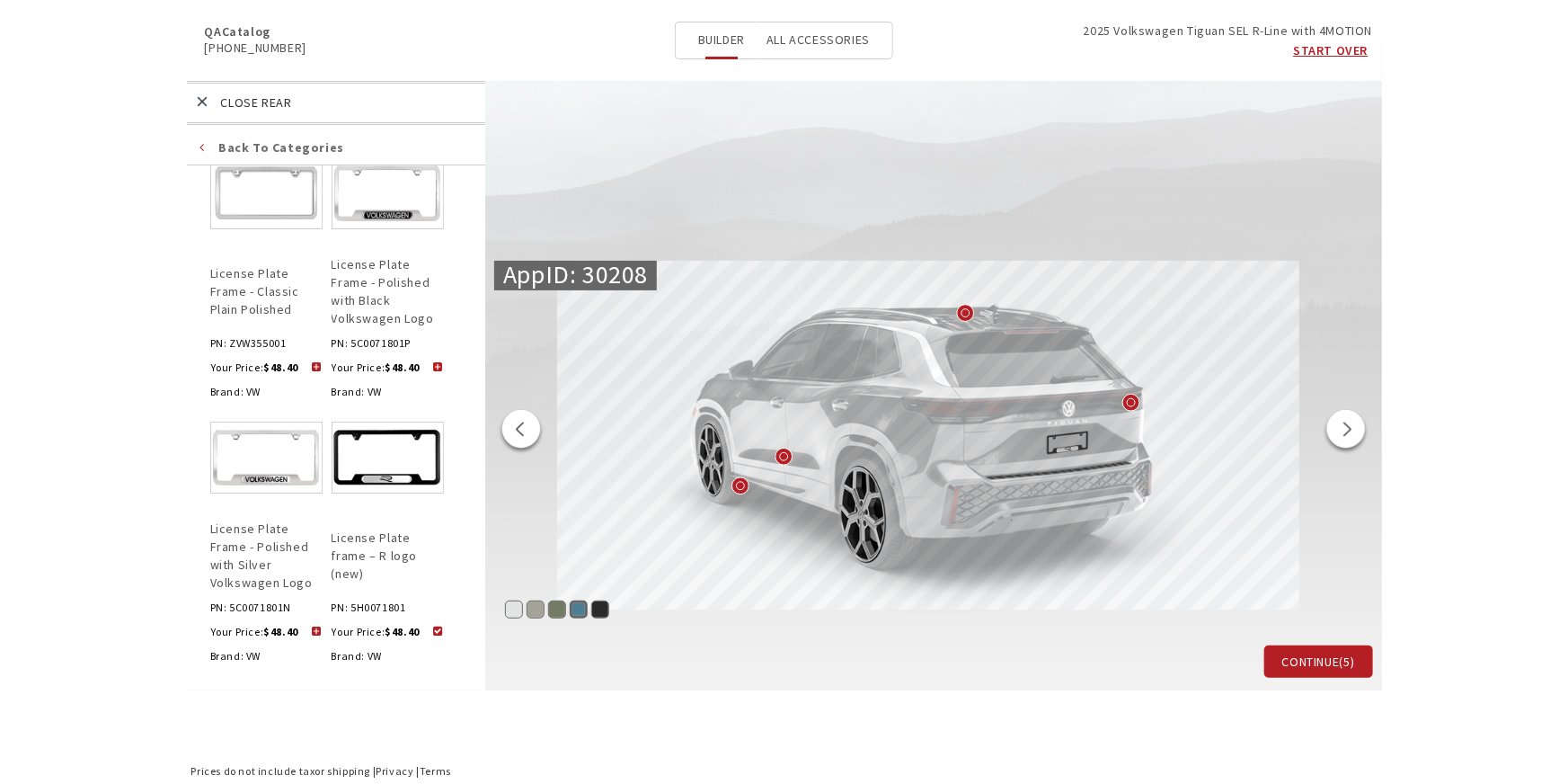 scroll, scrollTop: 0, scrollLeft: 0, axis: both 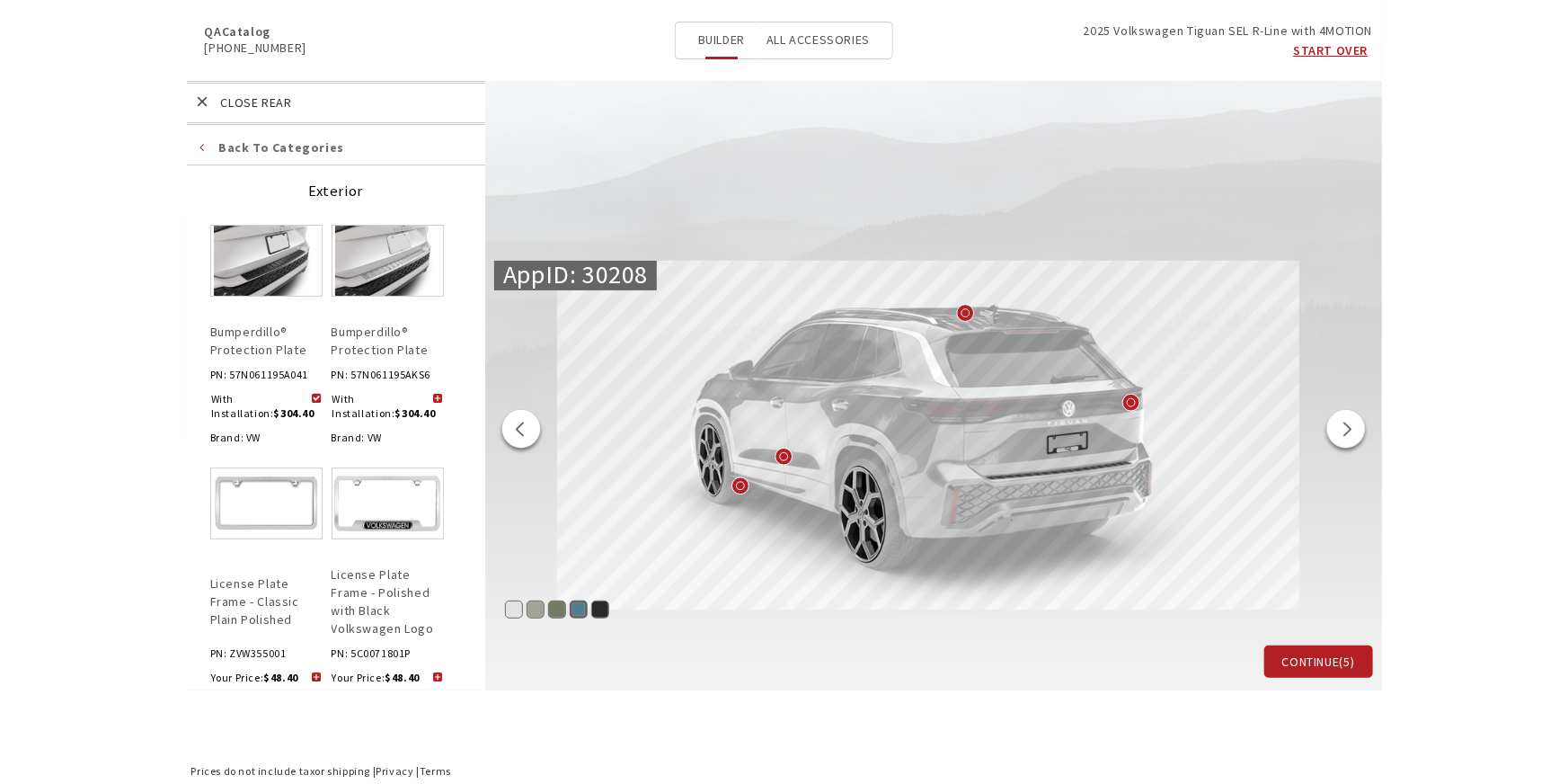click on "All Accessories" at bounding box center [818, 40] 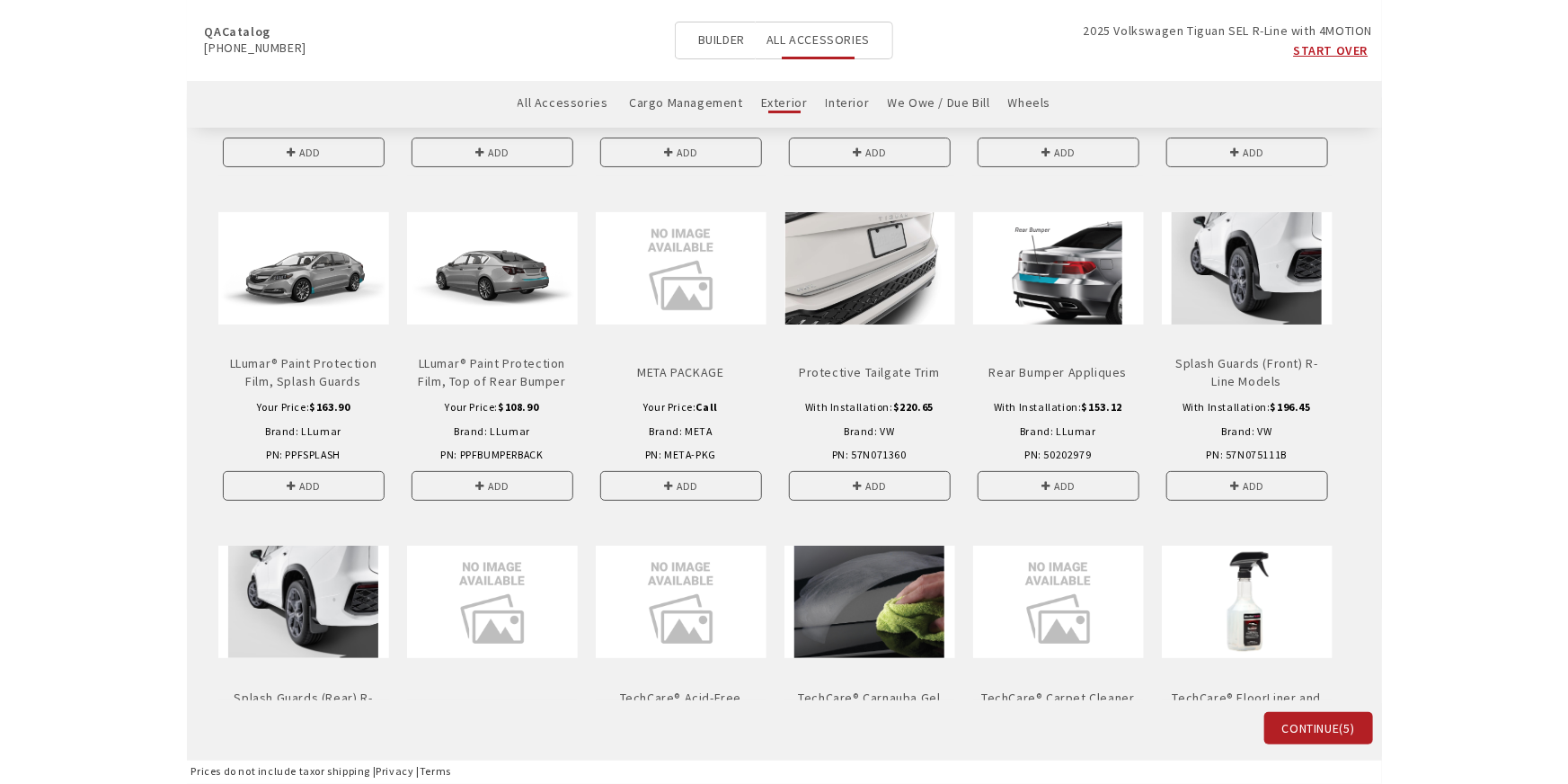 scroll, scrollTop: 1389, scrollLeft: 0, axis: vertical 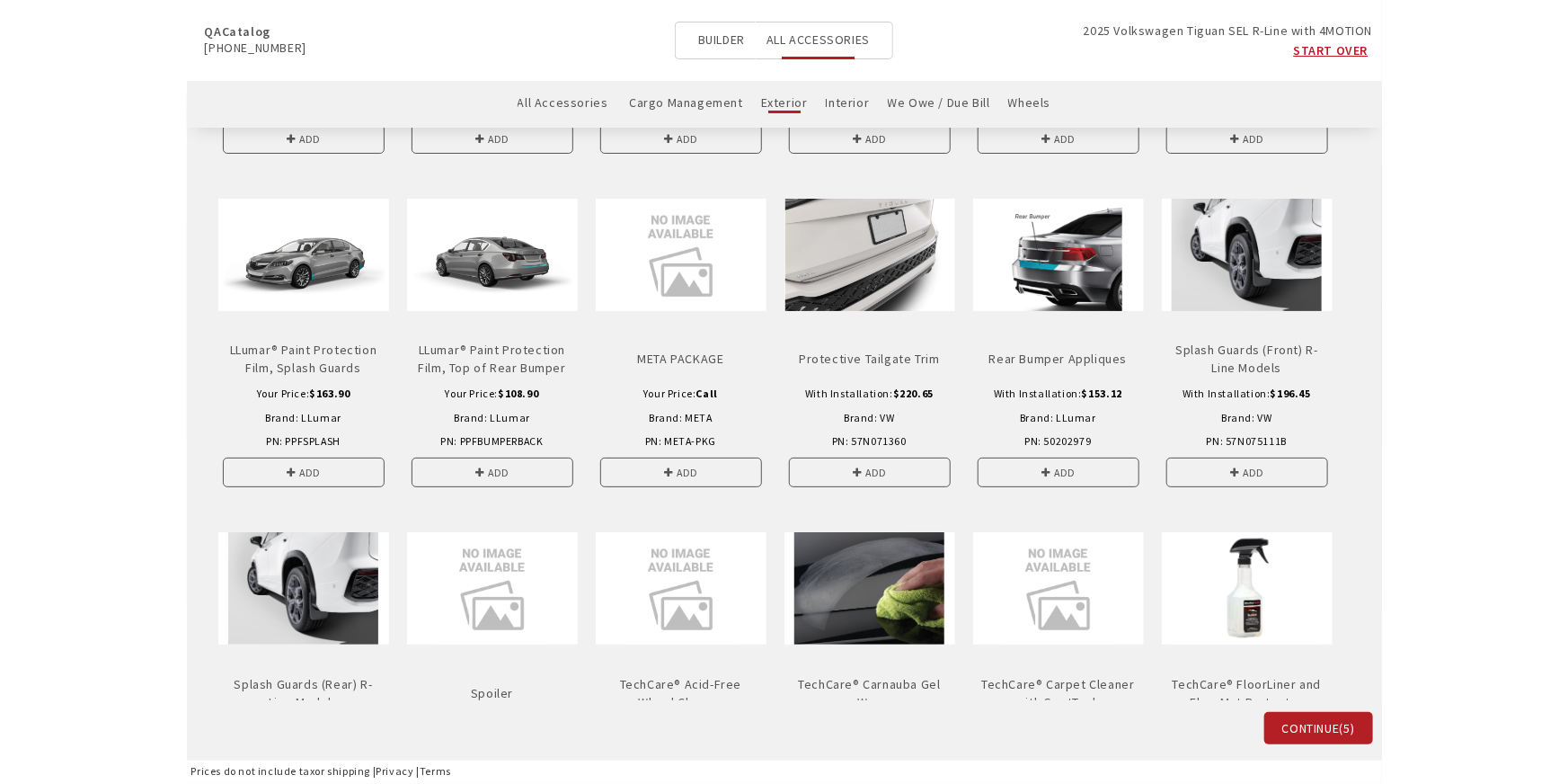 click on "PN: 57N071360" at bounding box center [869, 441] 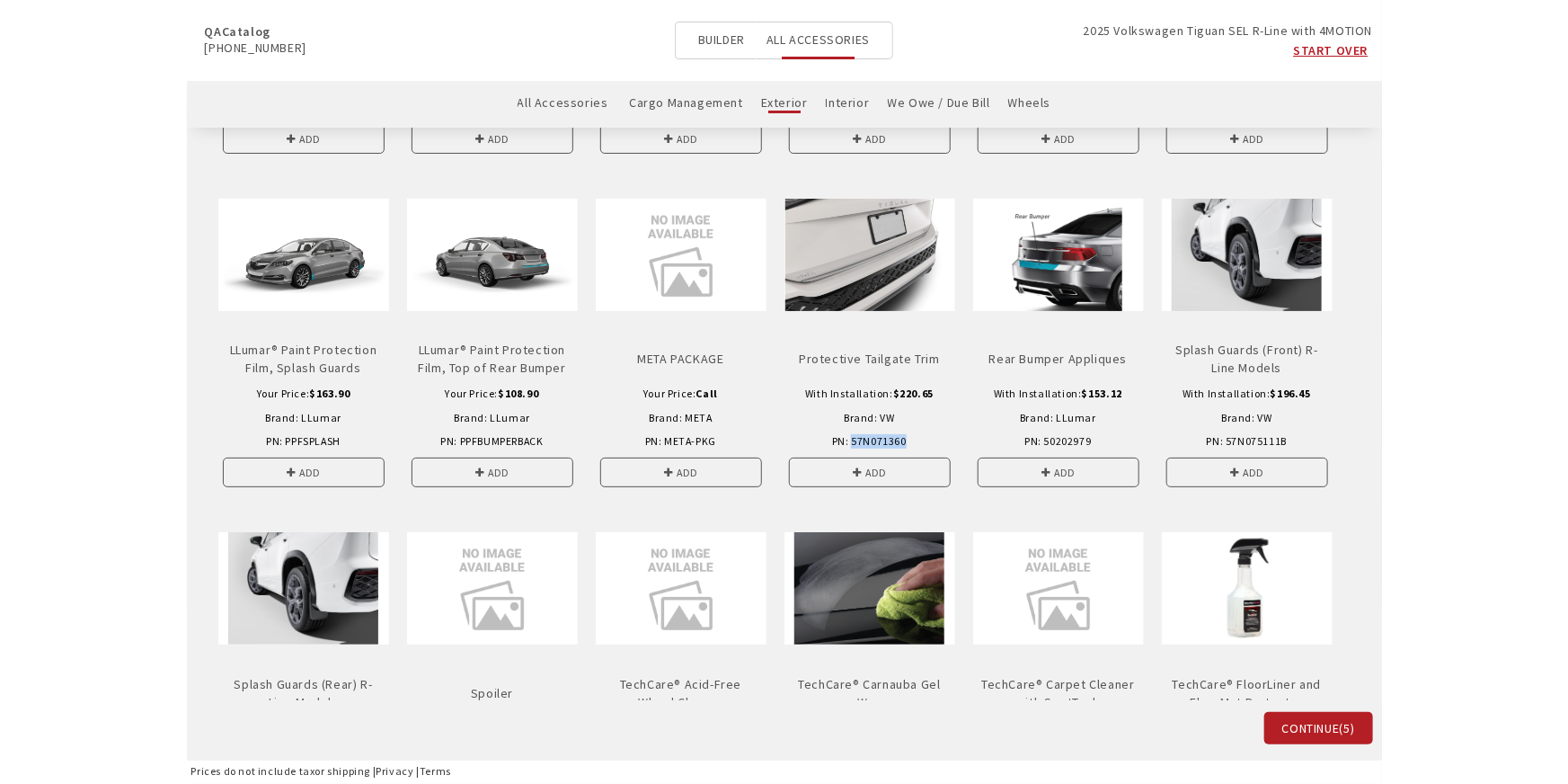 click on "PN: 57N071360" at bounding box center [869, 441] 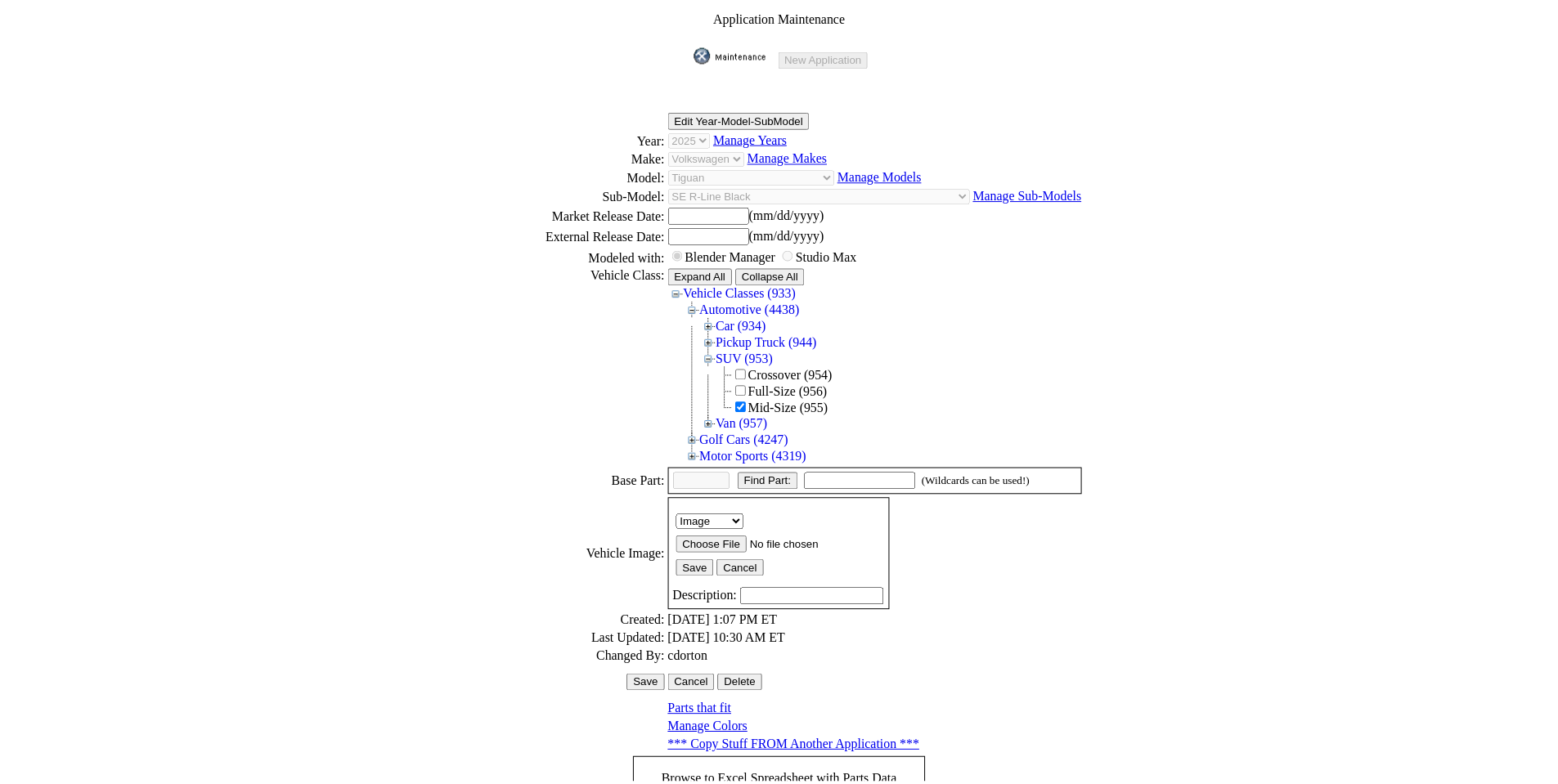 scroll, scrollTop: 221, scrollLeft: 0, axis: vertical 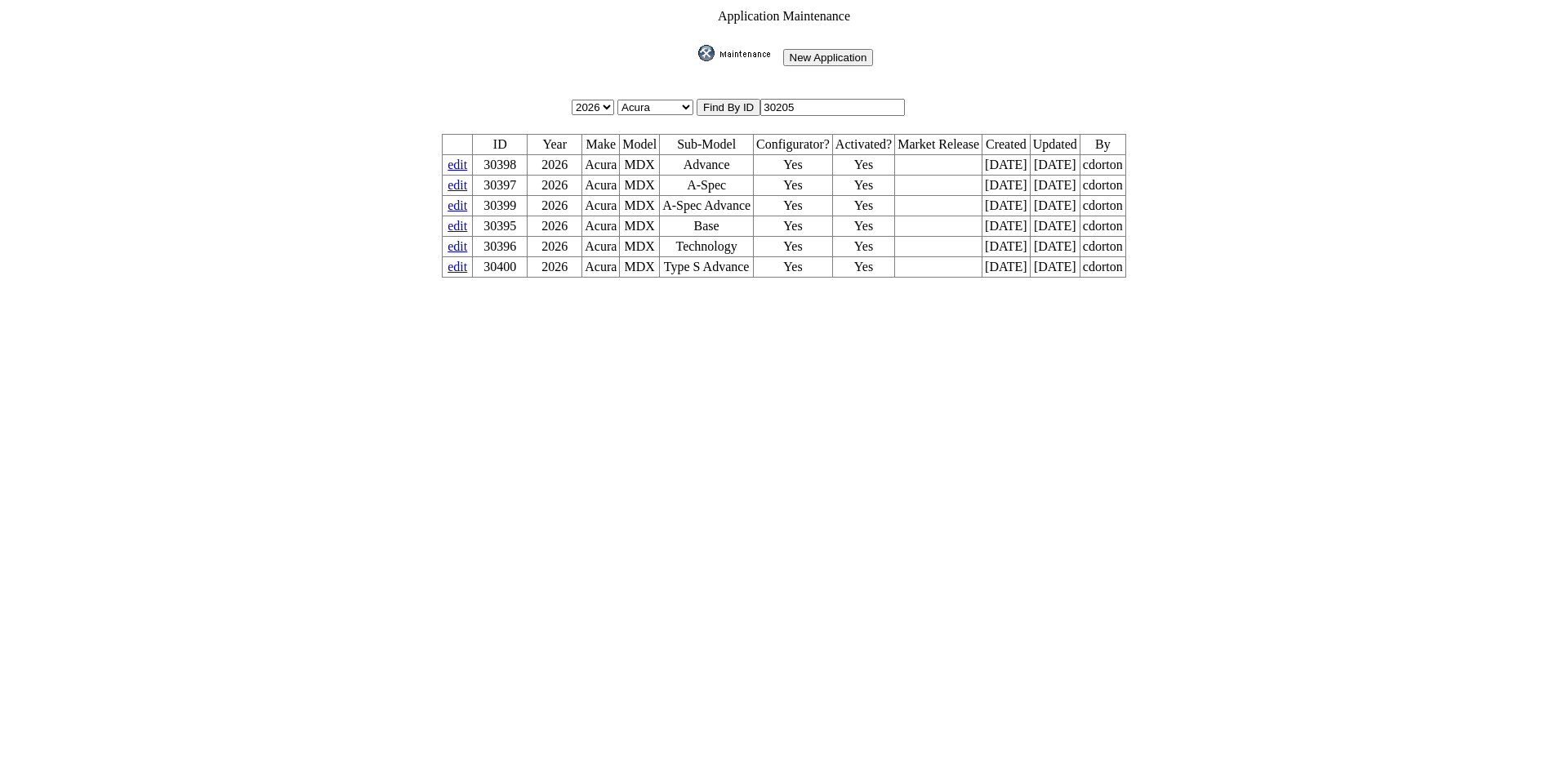 click on "30205" at bounding box center [832, 107] 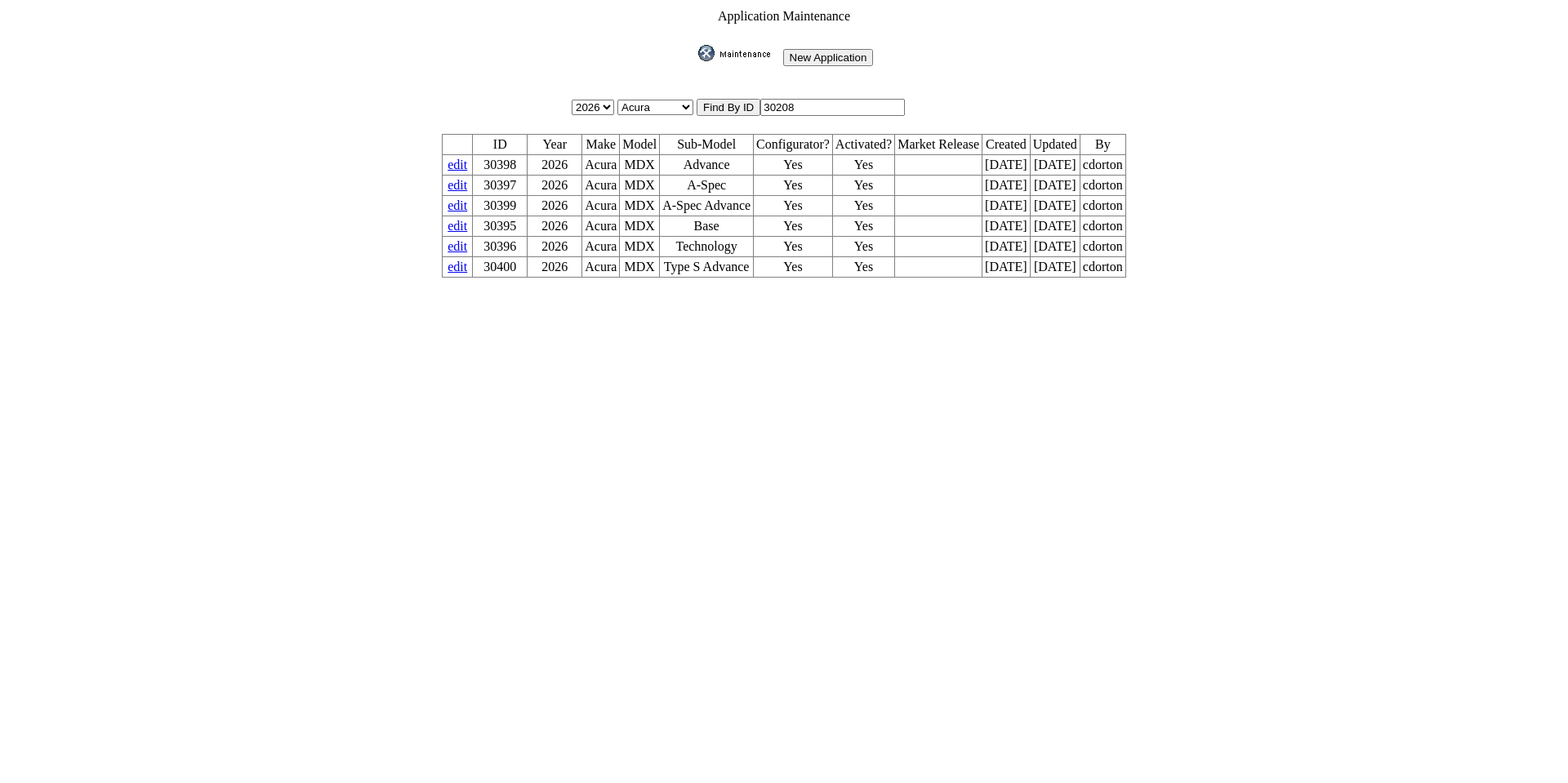 type on "30208" 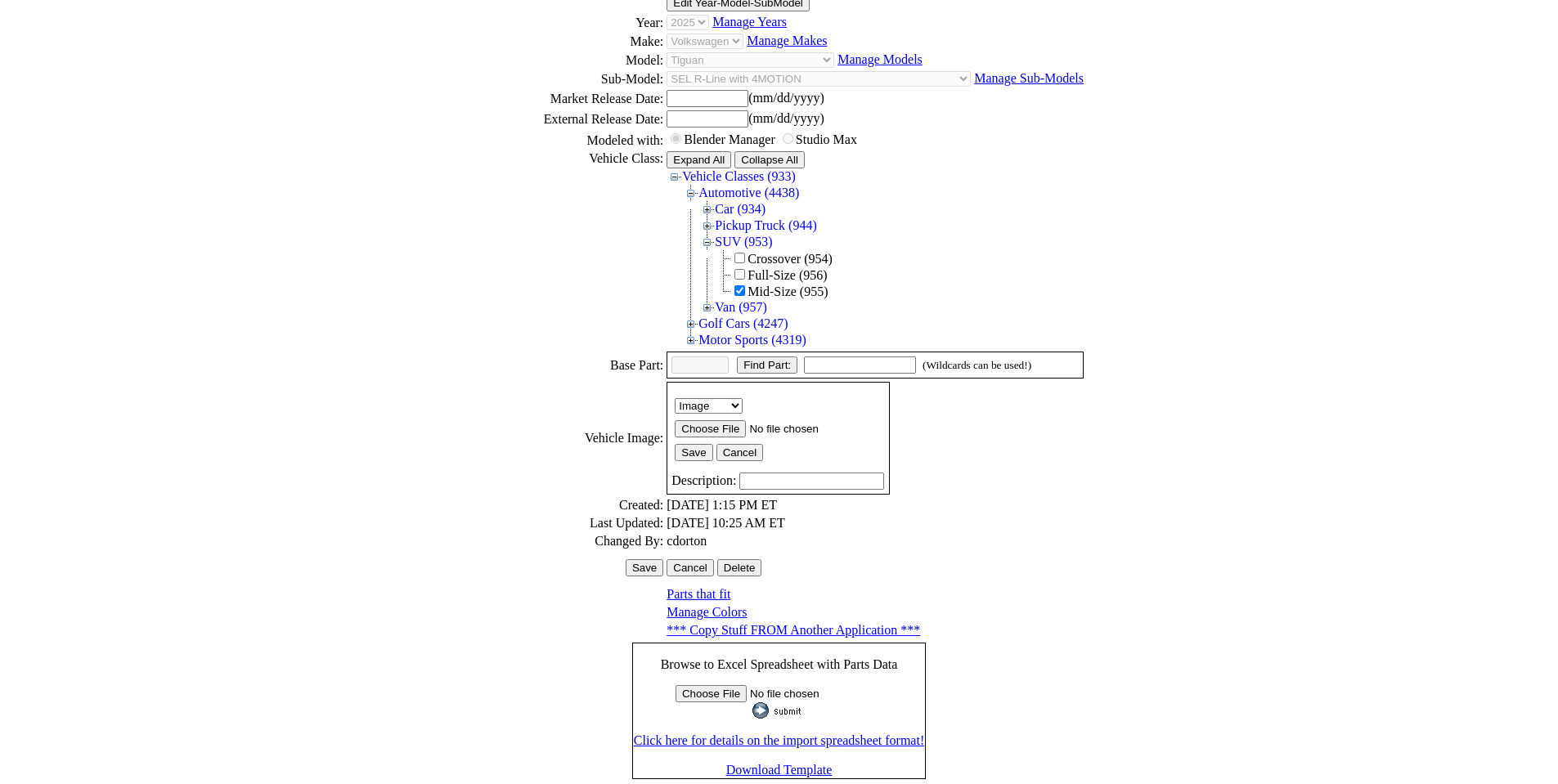scroll, scrollTop: 224, scrollLeft: 0, axis: vertical 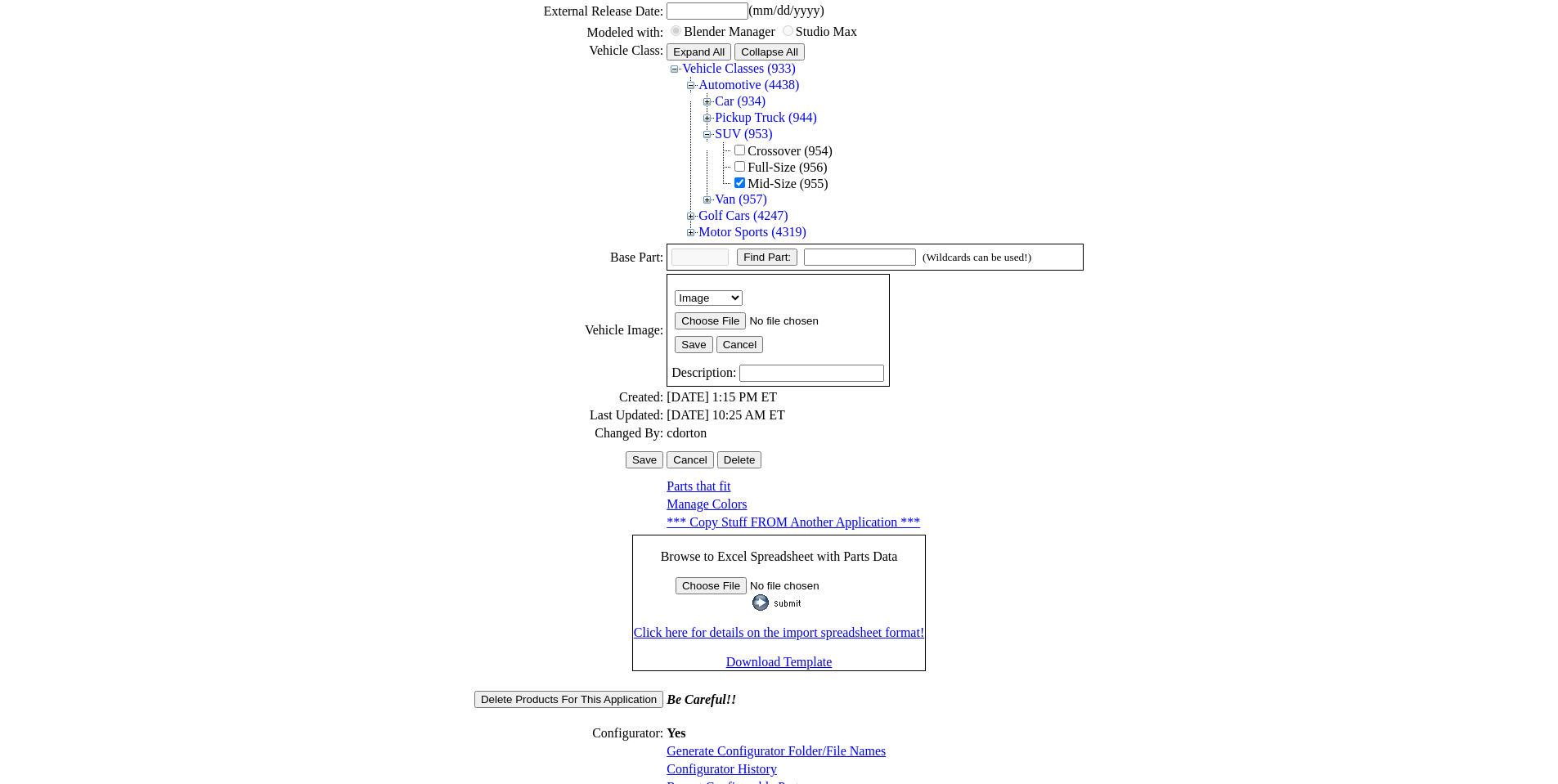 click on "Configurator History" at bounding box center [721, 768] 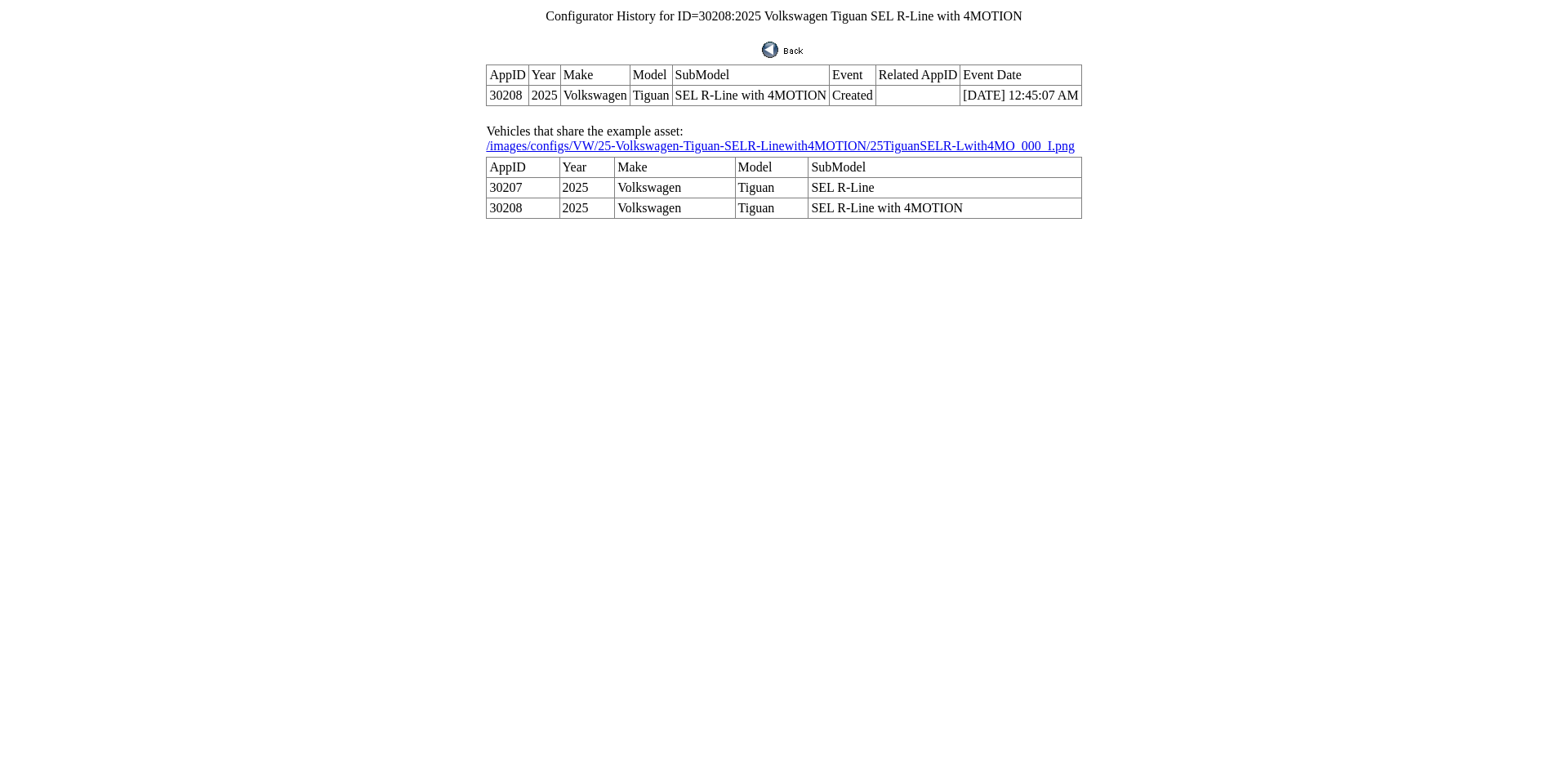 scroll, scrollTop: 0, scrollLeft: 0, axis: both 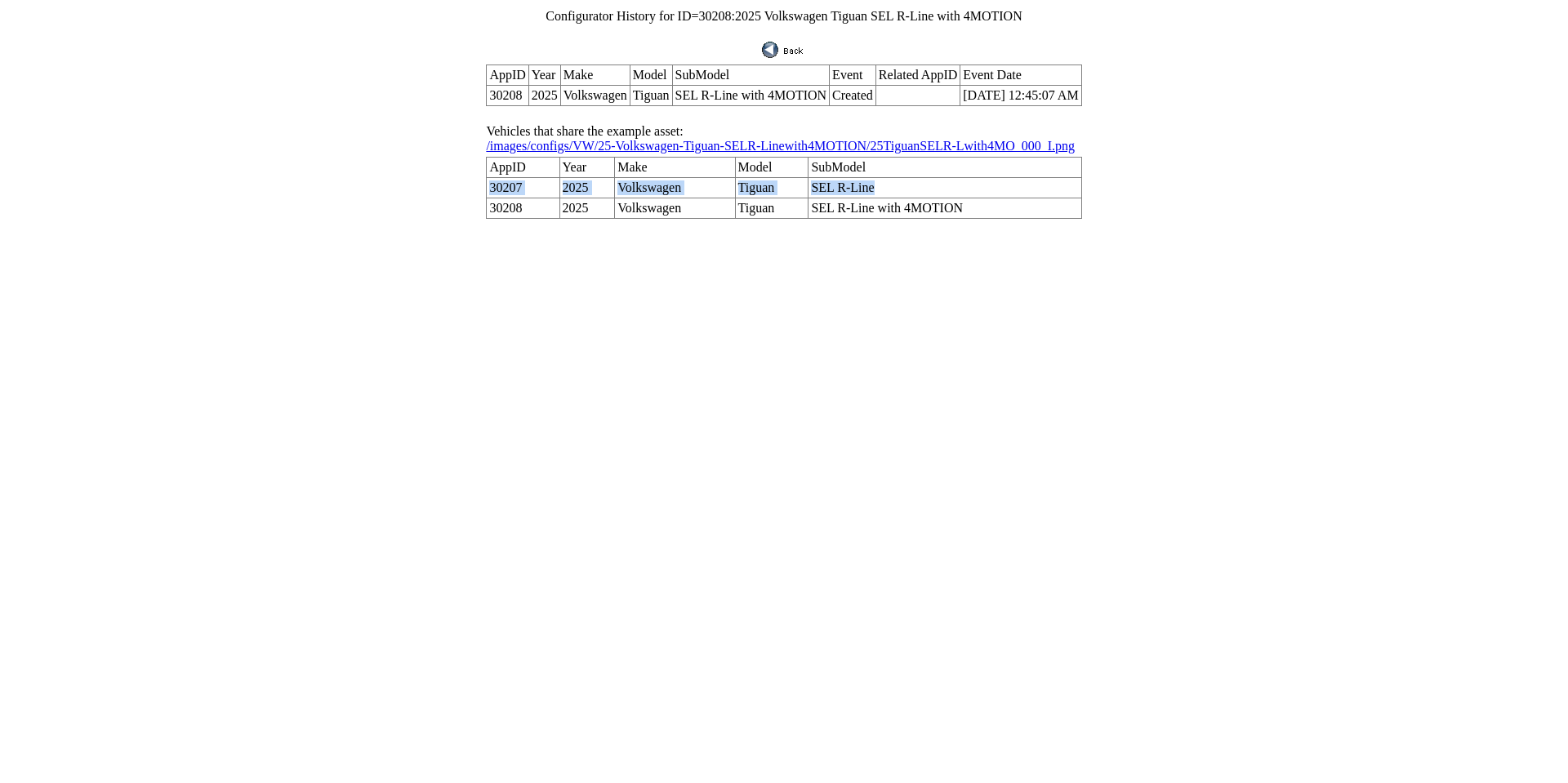 drag, startPoint x: 889, startPoint y: 167, endPoint x: 523, endPoint y: 170, distance: 366.01 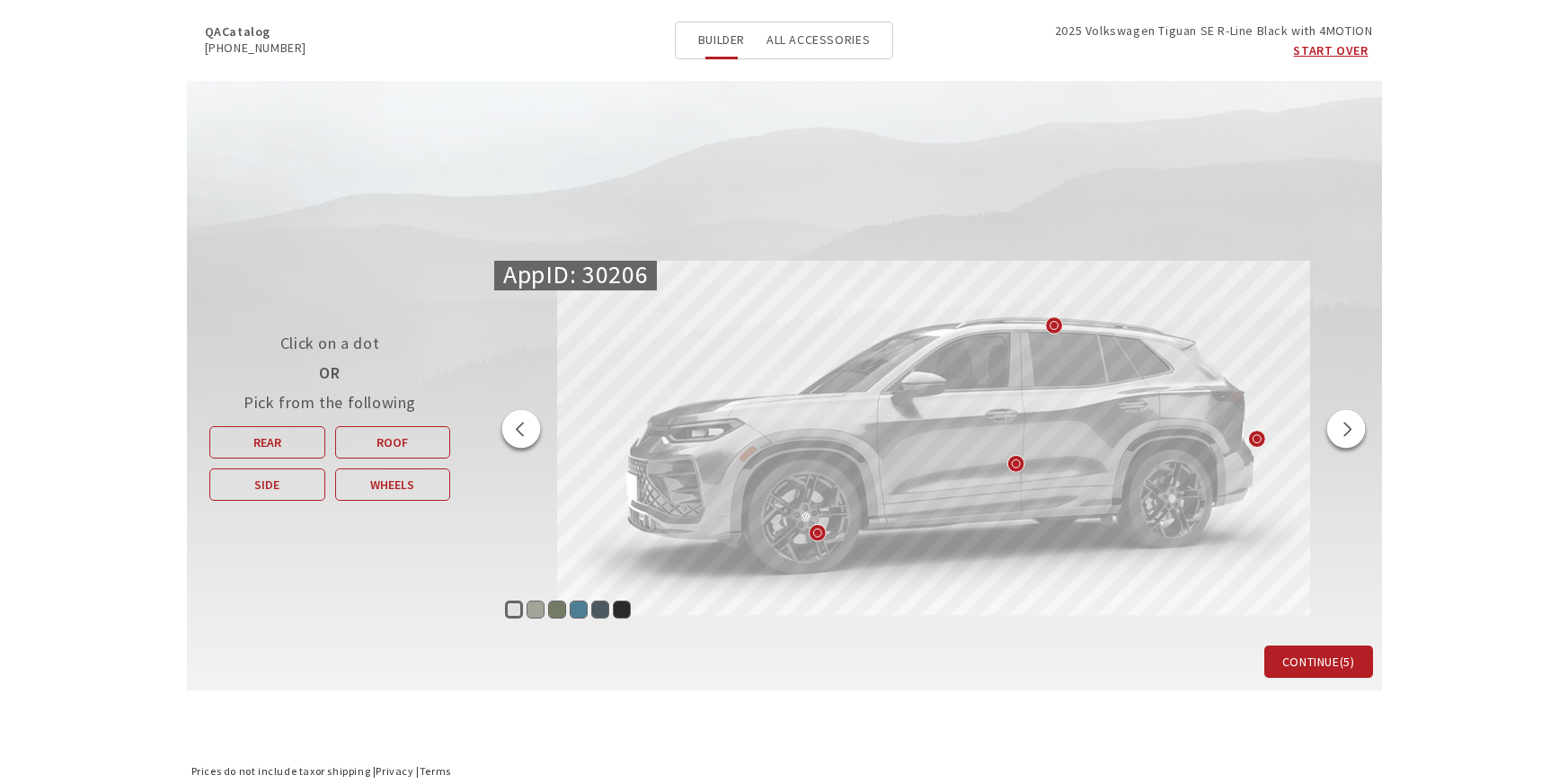 scroll, scrollTop: 0, scrollLeft: 0, axis: both 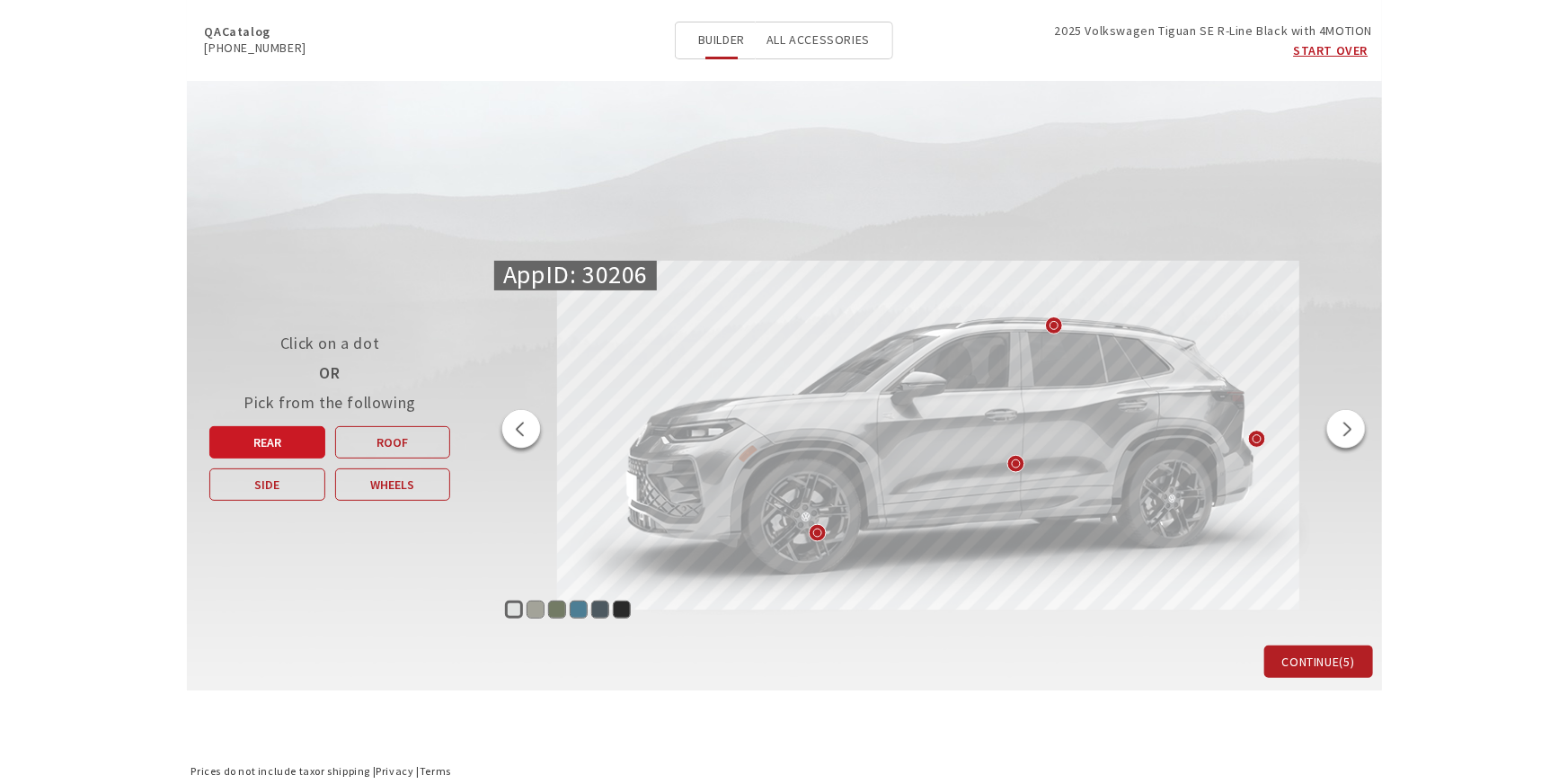 click on "Rear" at bounding box center [267, 442] 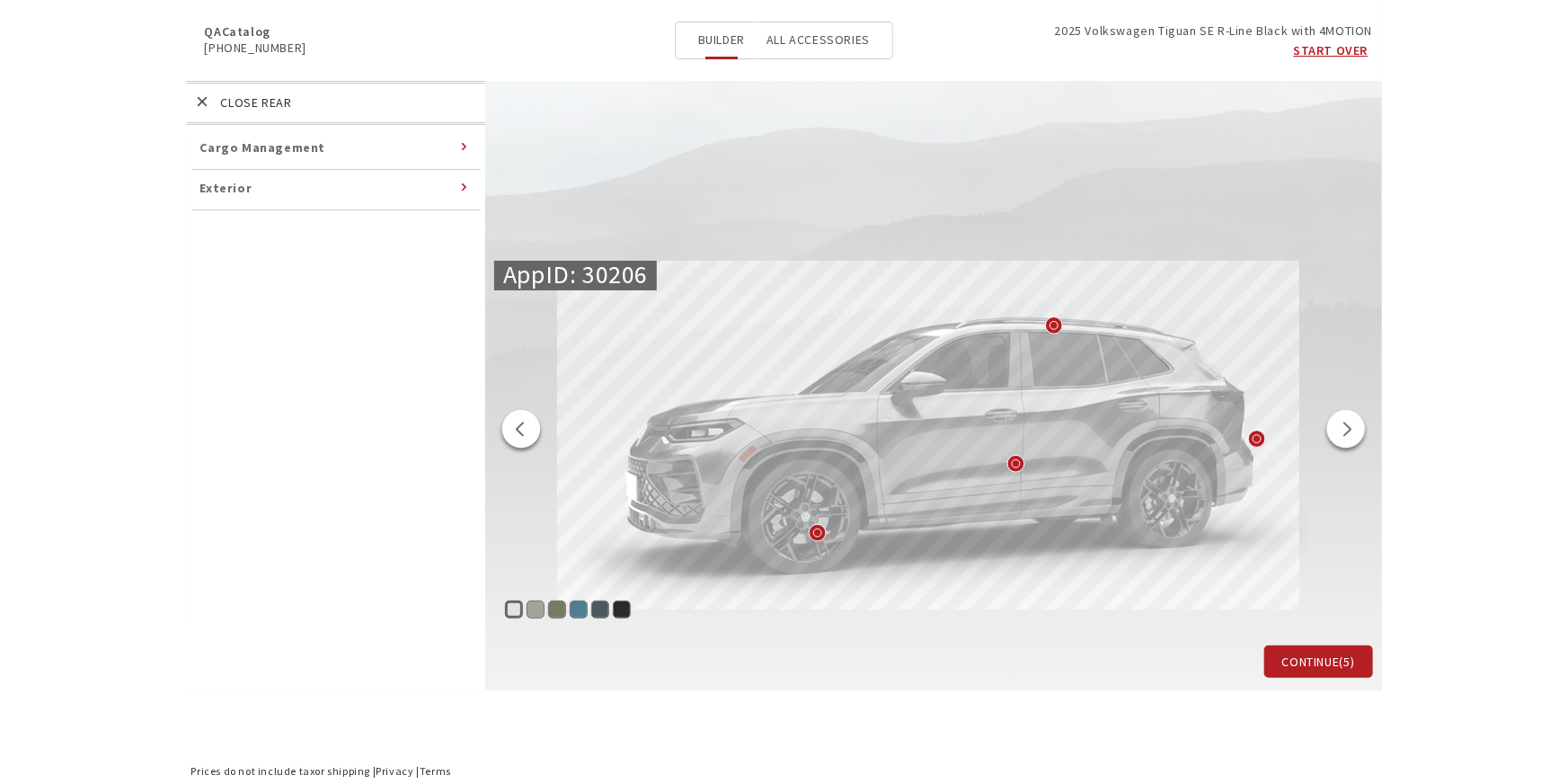 click at bounding box center [521, 432] 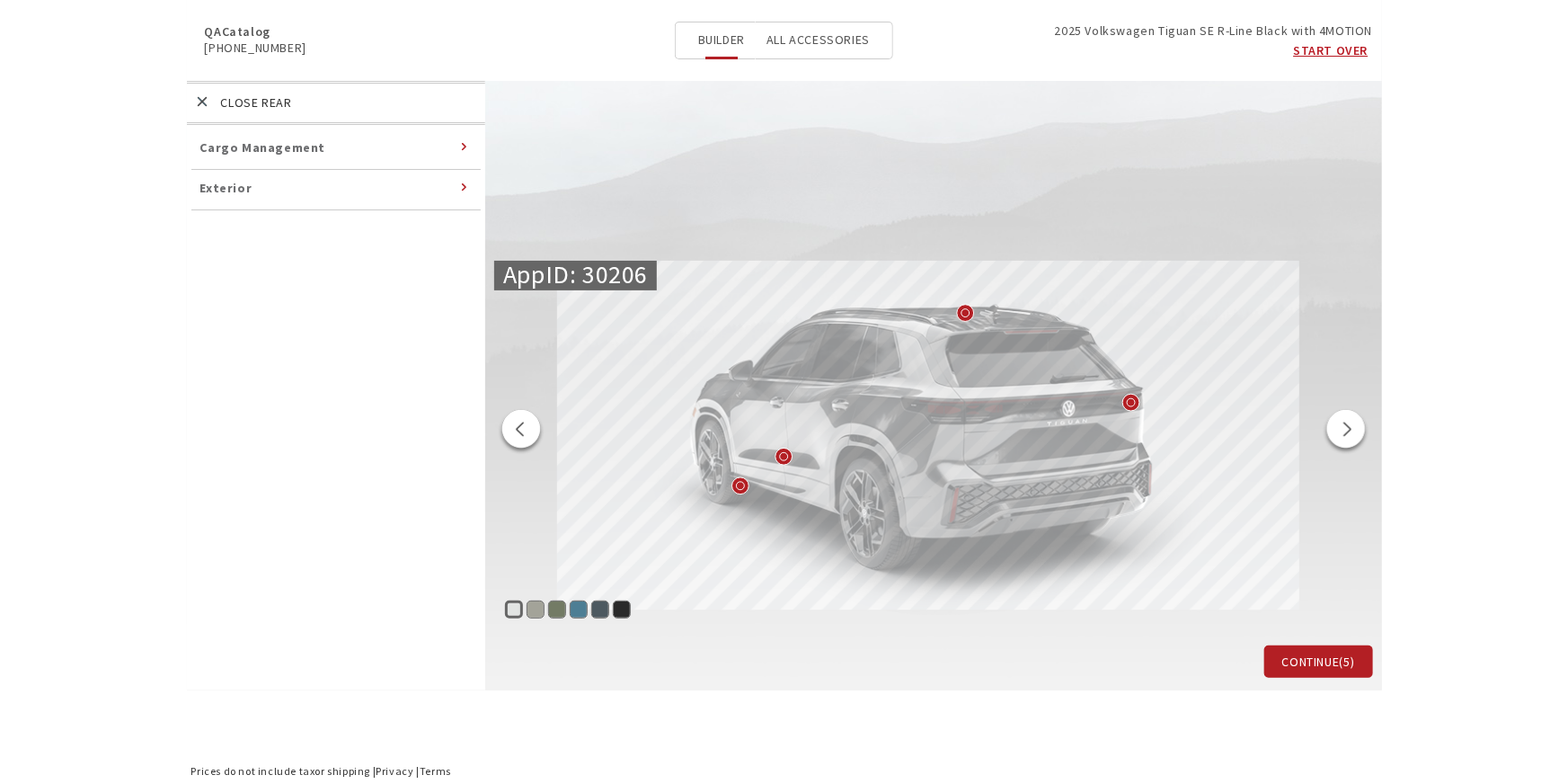 click on "Exterior" at bounding box center (226, 188) 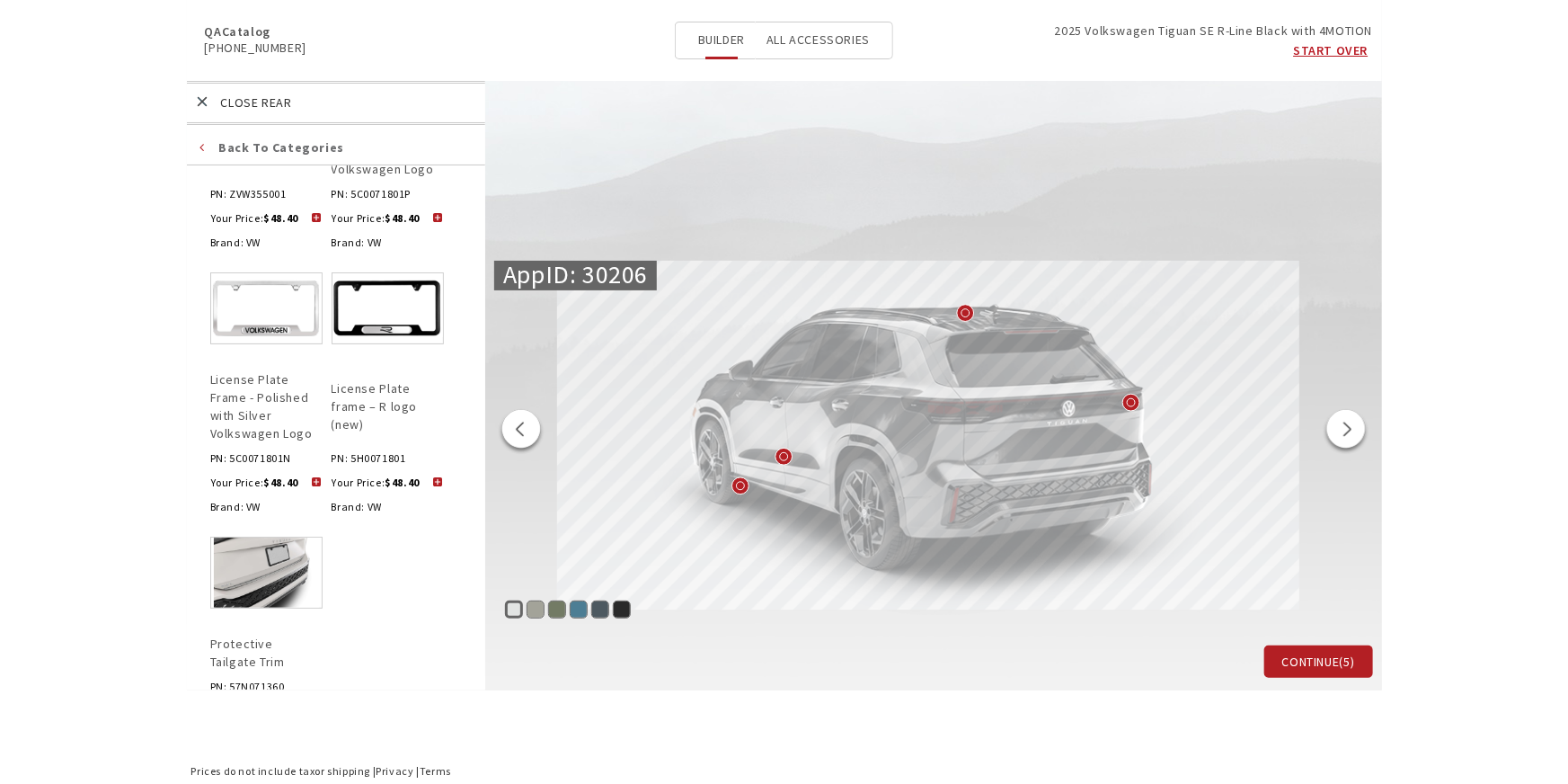 scroll, scrollTop: 490, scrollLeft: 0, axis: vertical 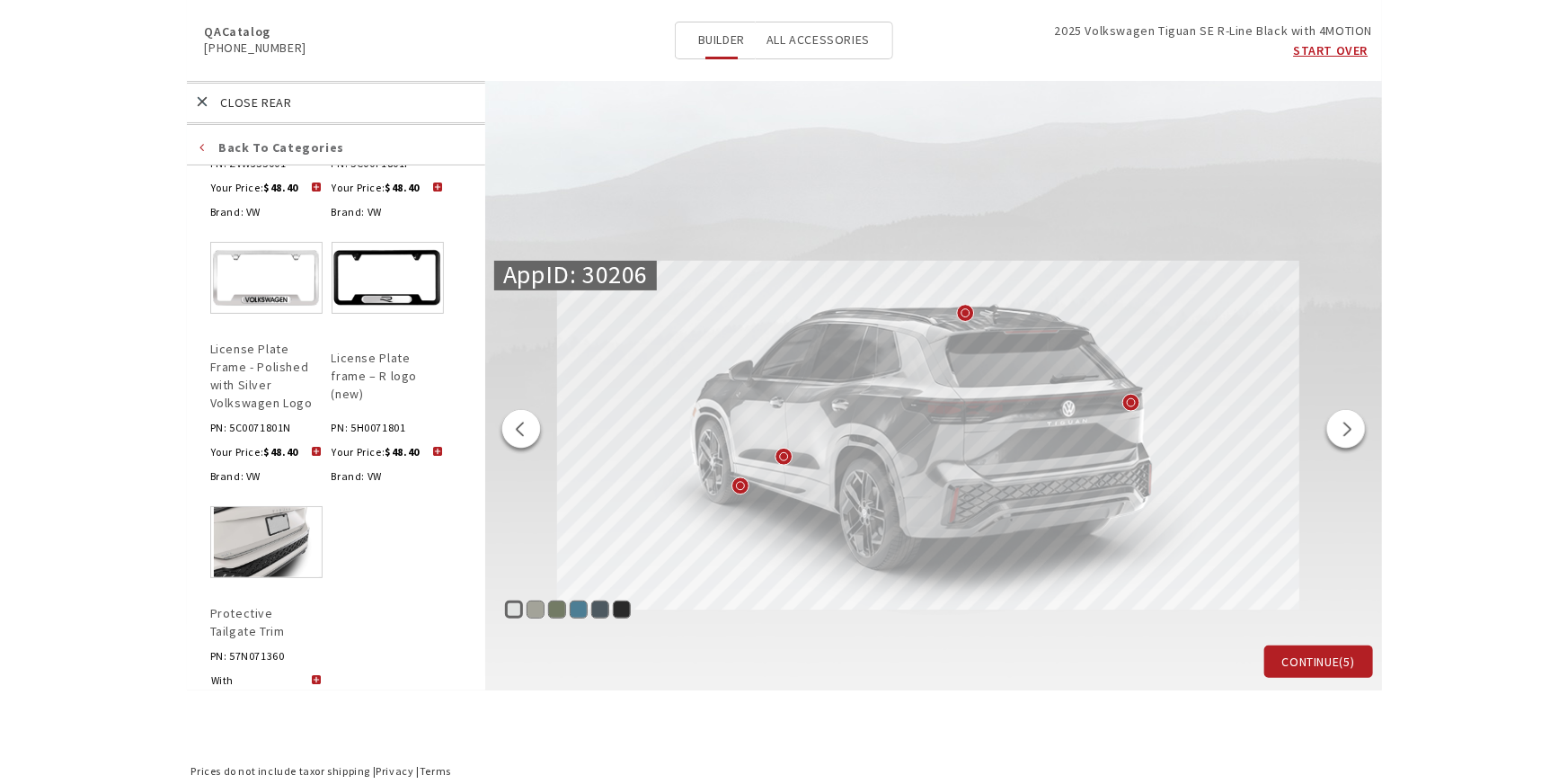 click at bounding box center (316, 681) 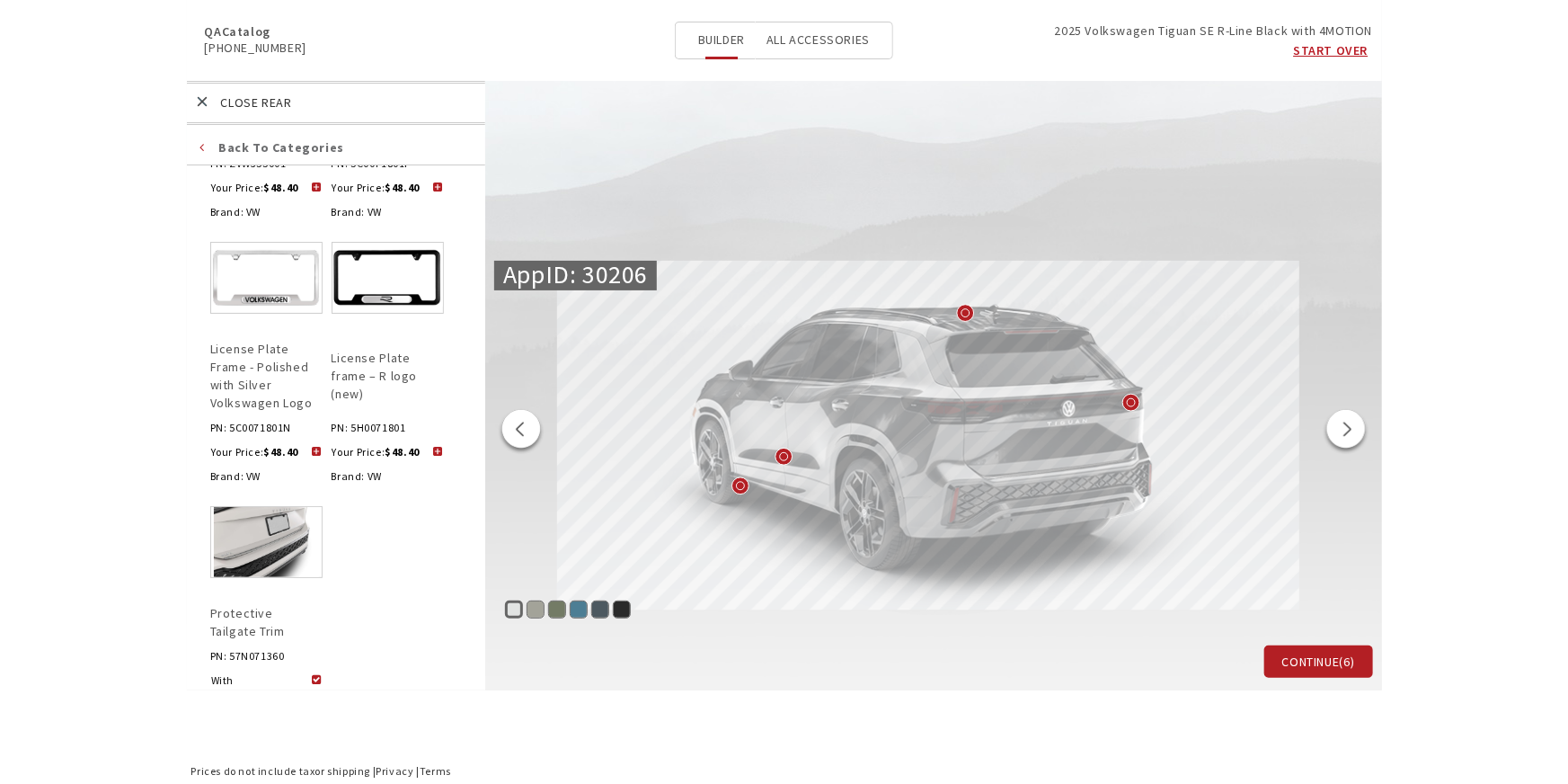 click on "Monterey Blue" at bounding box center (579, 610) 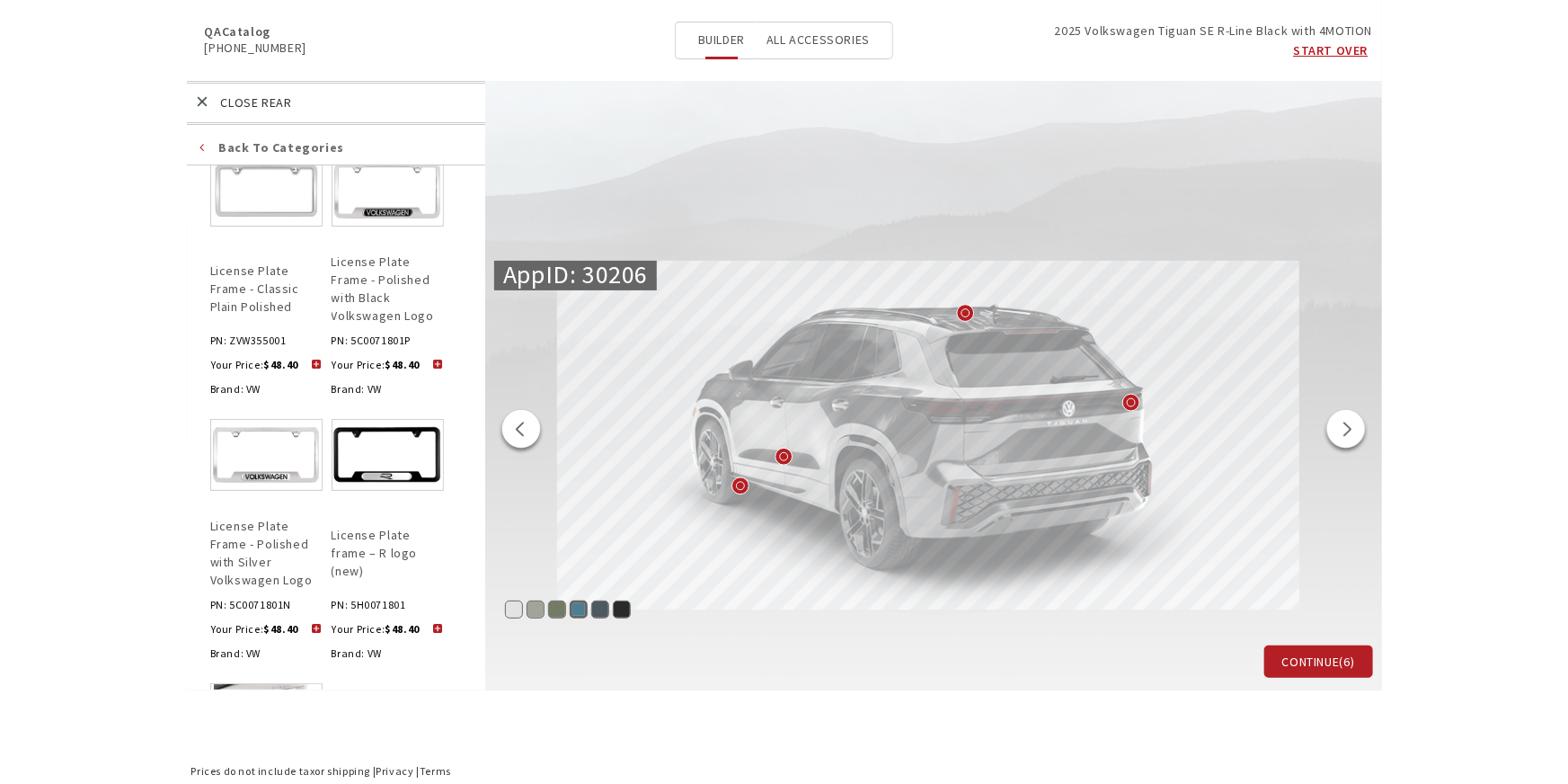 scroll, scrollTop: 326, scrollLeft: 0, axis: vertical 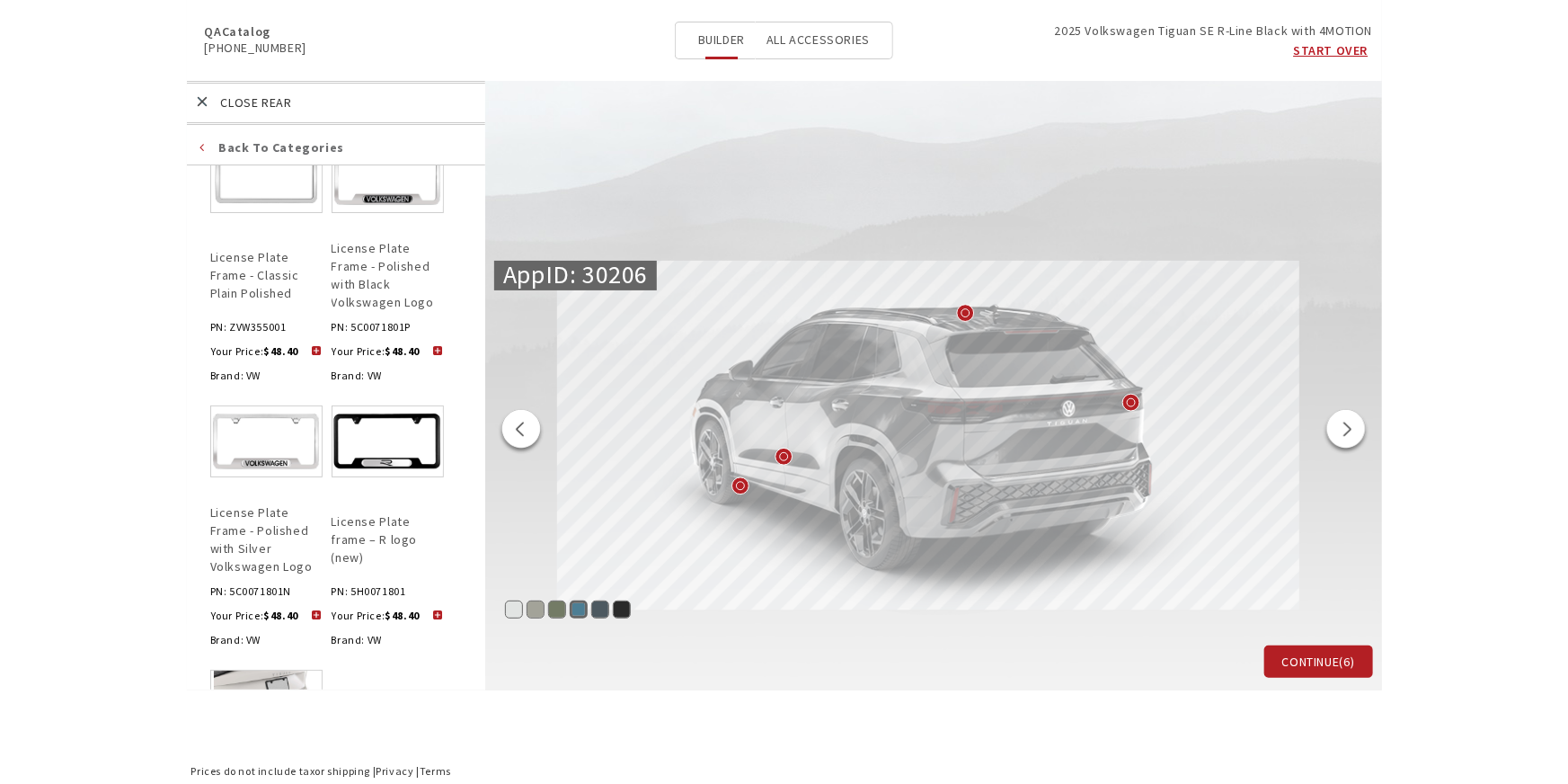 click on "All Accessories" at bounding box center (818, 40) 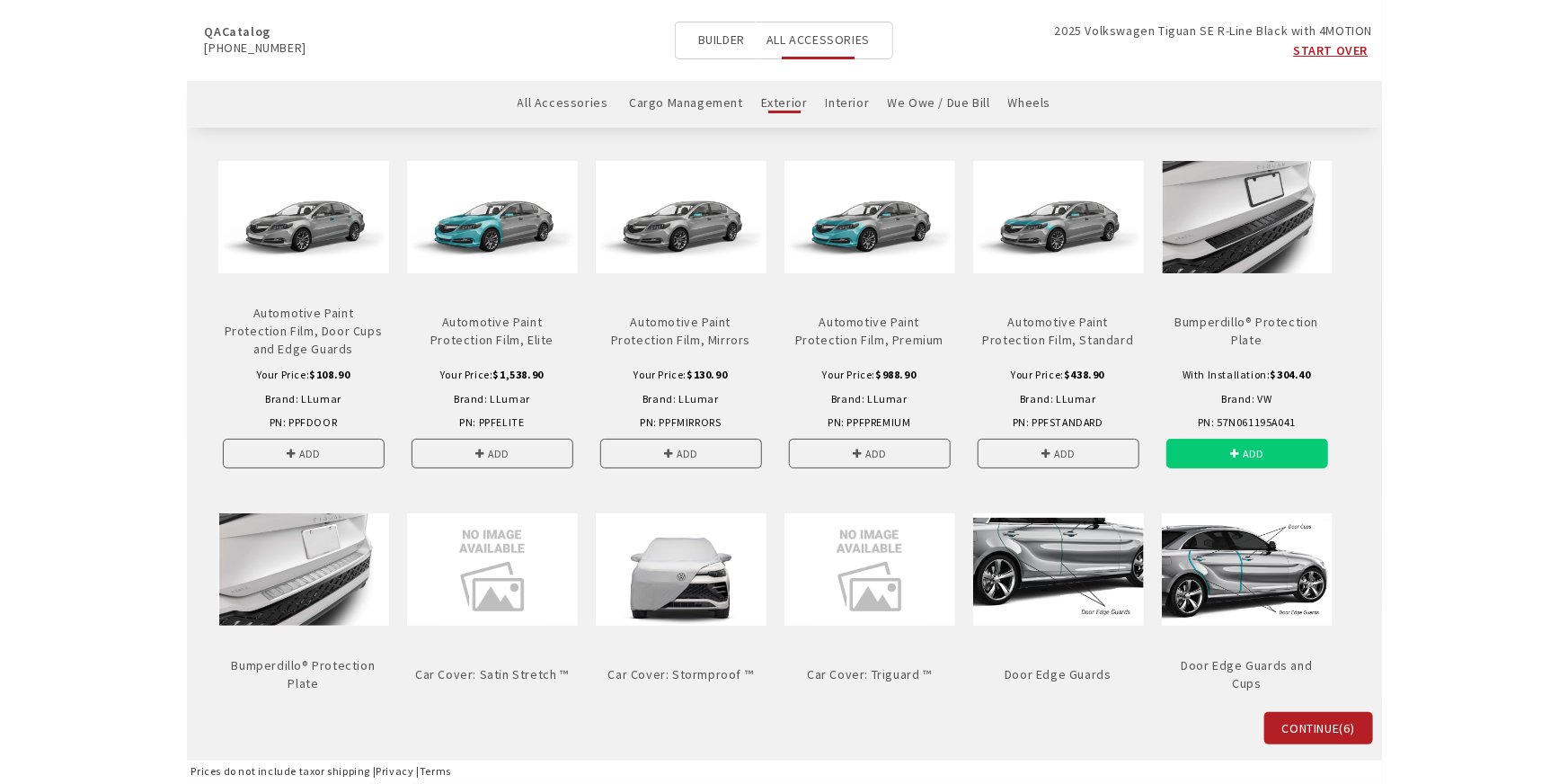 scroll, scrollTop: 0, scrollLeft: 0, axis: both 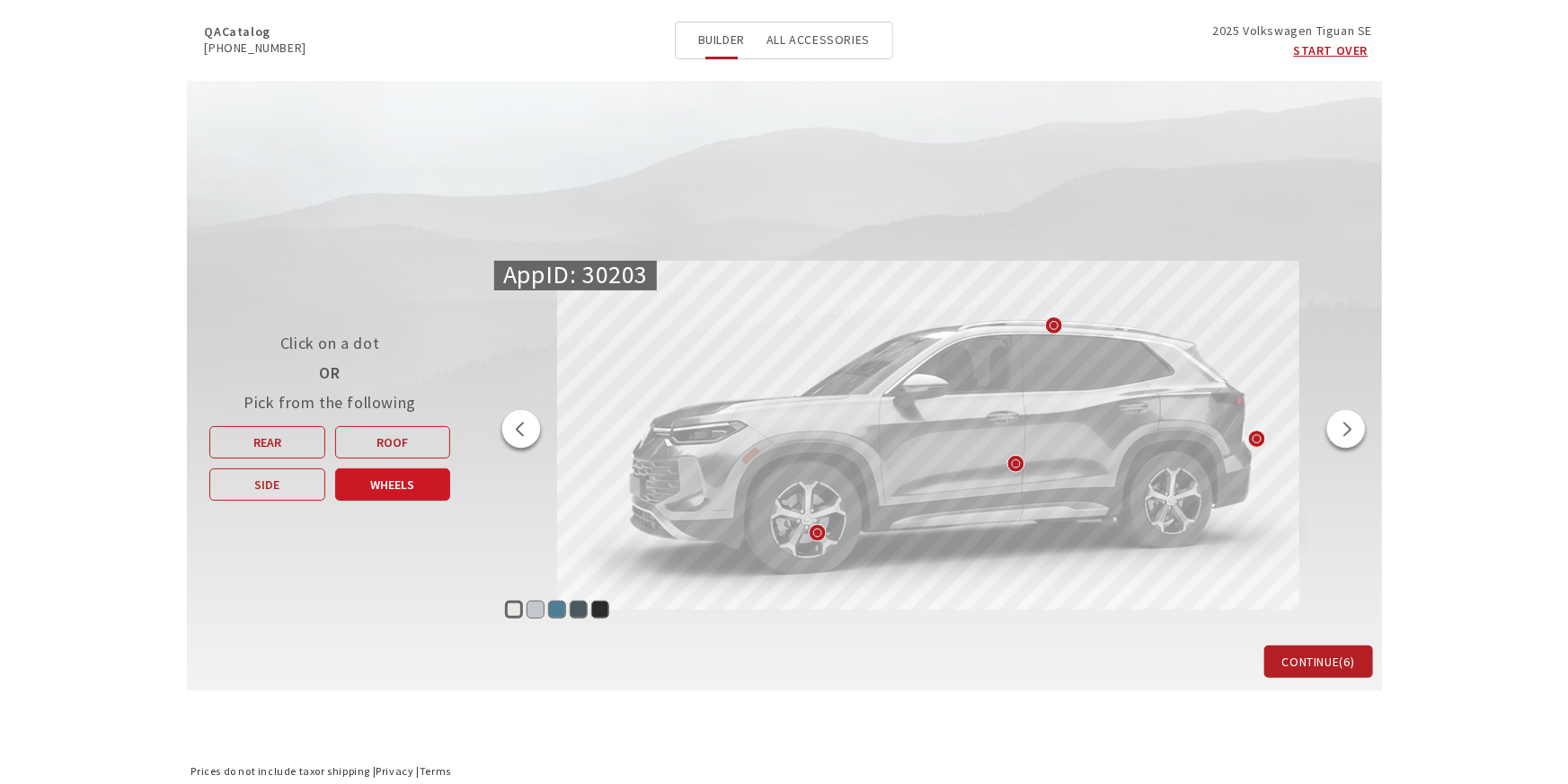 click on "Wheels" at bounding box center (392, 485) 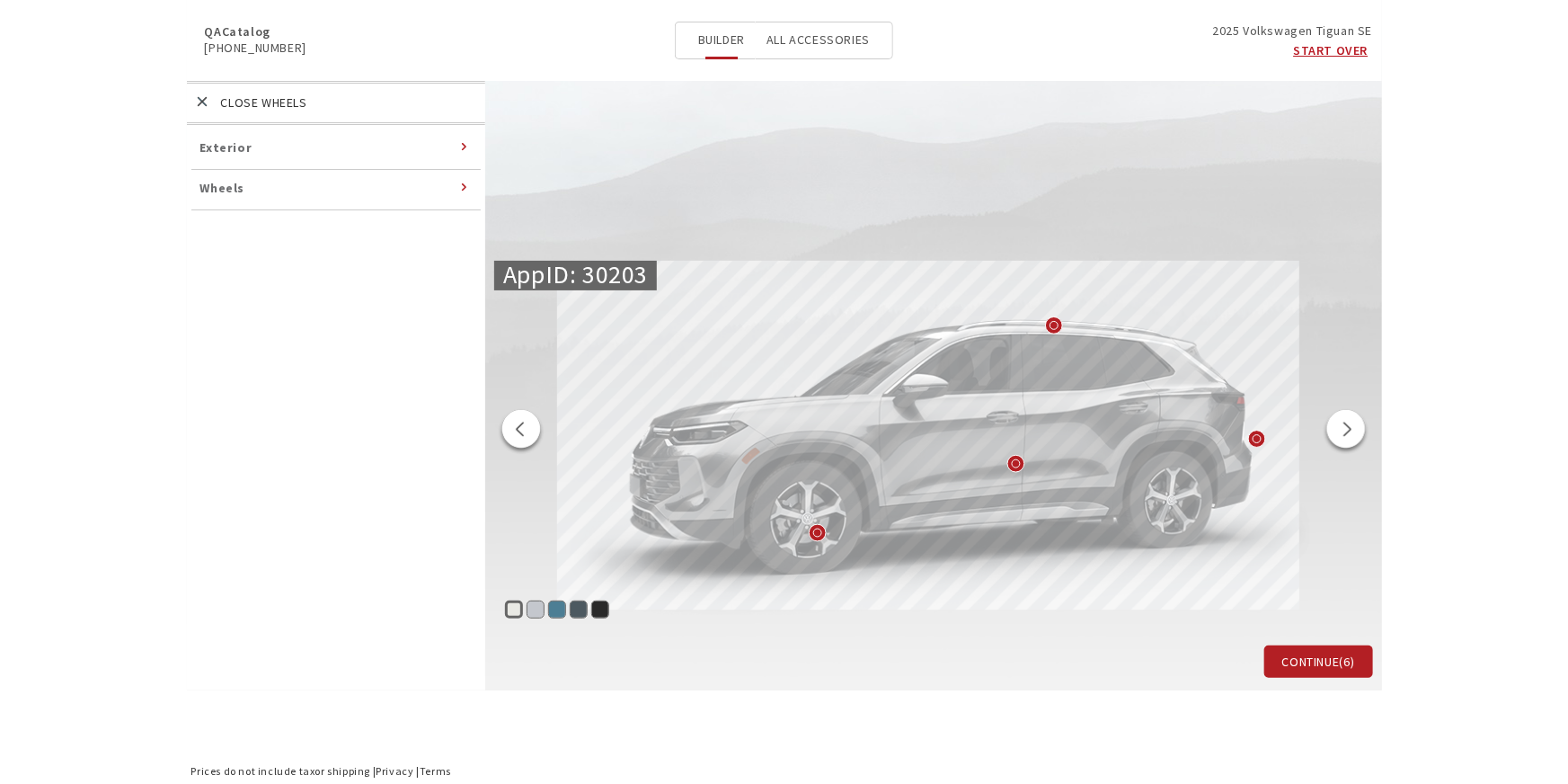 click on "Wheels" at bounding box center [223, 188] 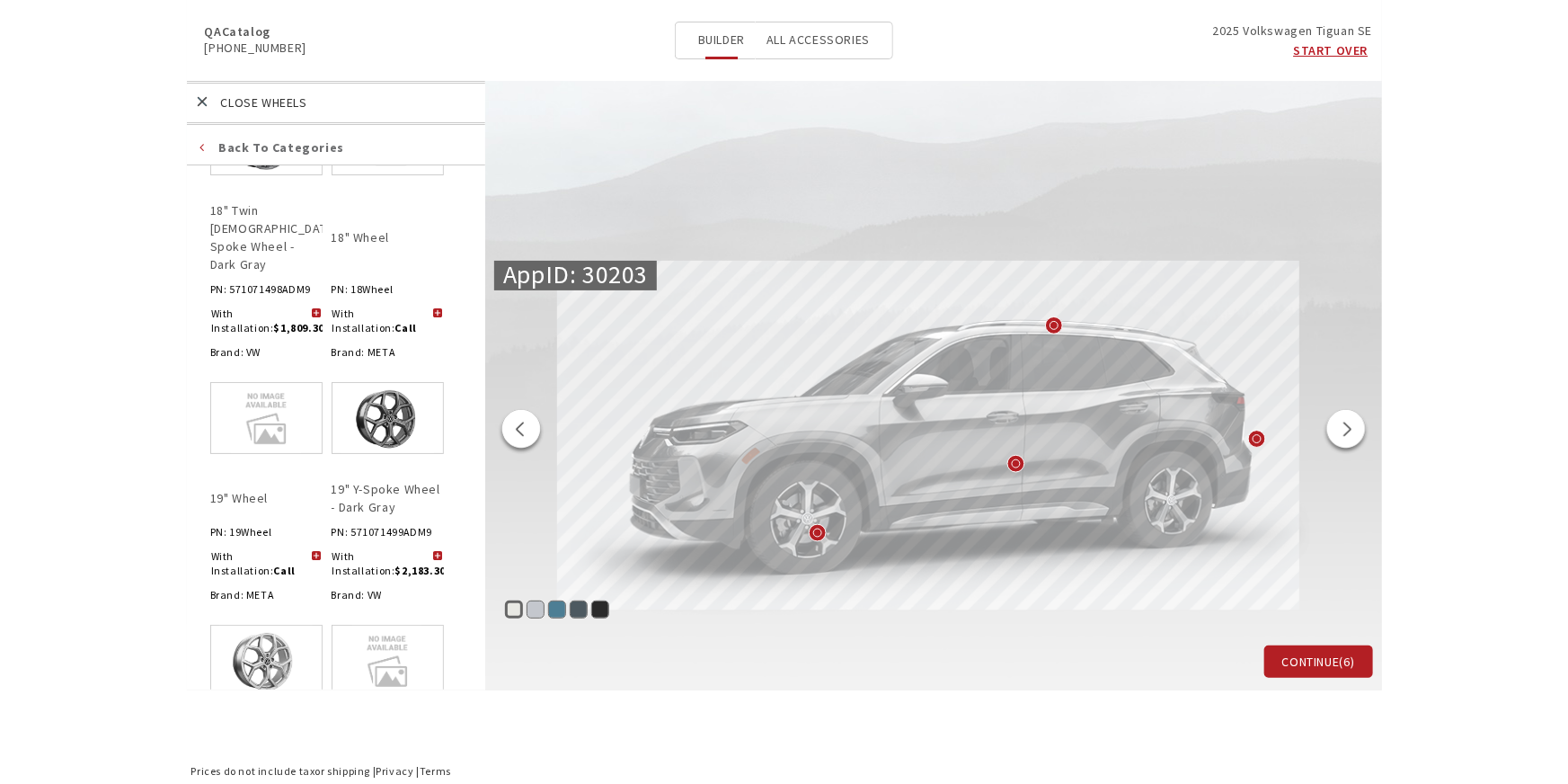 scroll, scrollTop: 267, scrollLeft: 0, axis: vertical 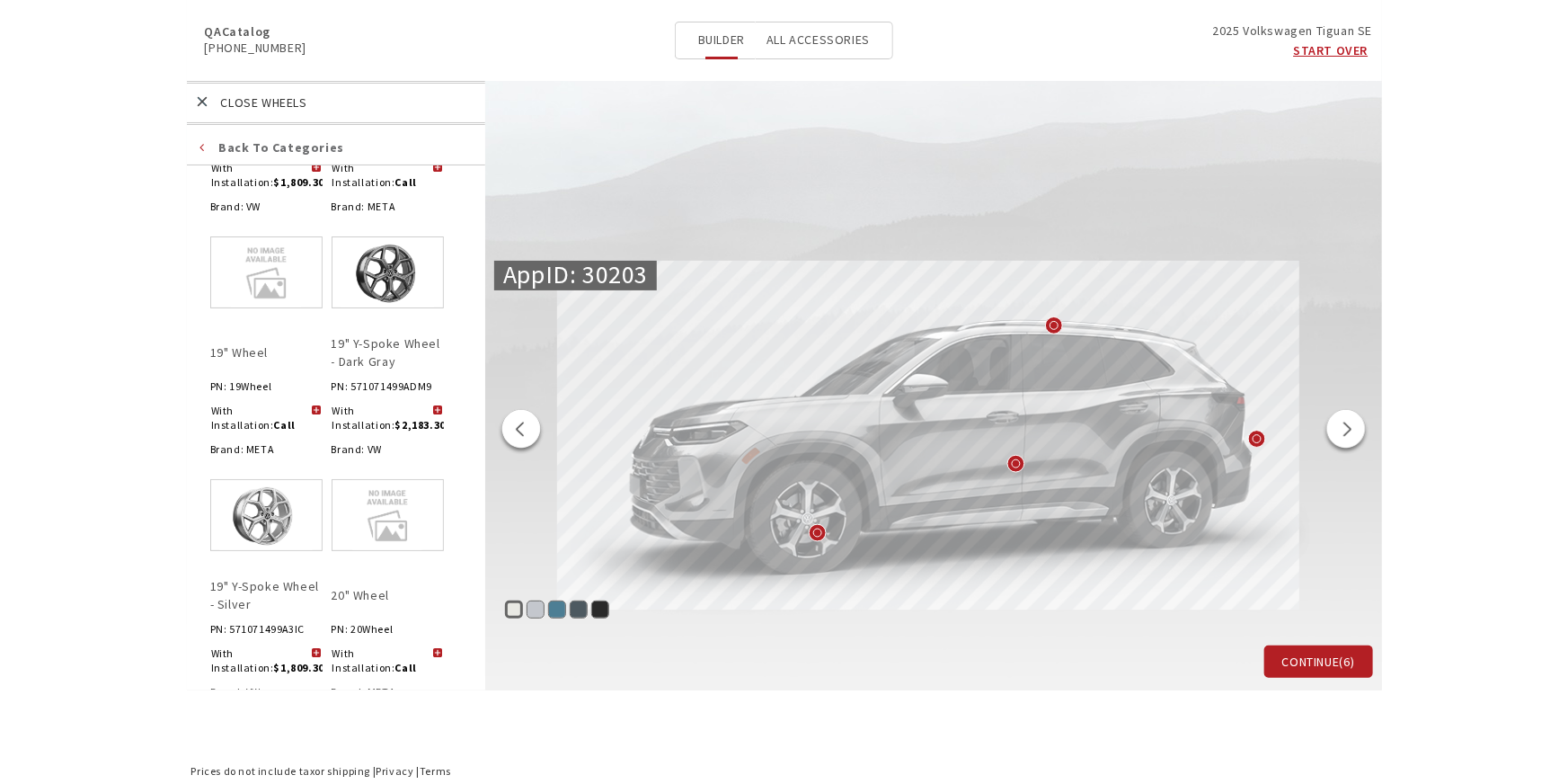 click at bounding box center [316, 654] 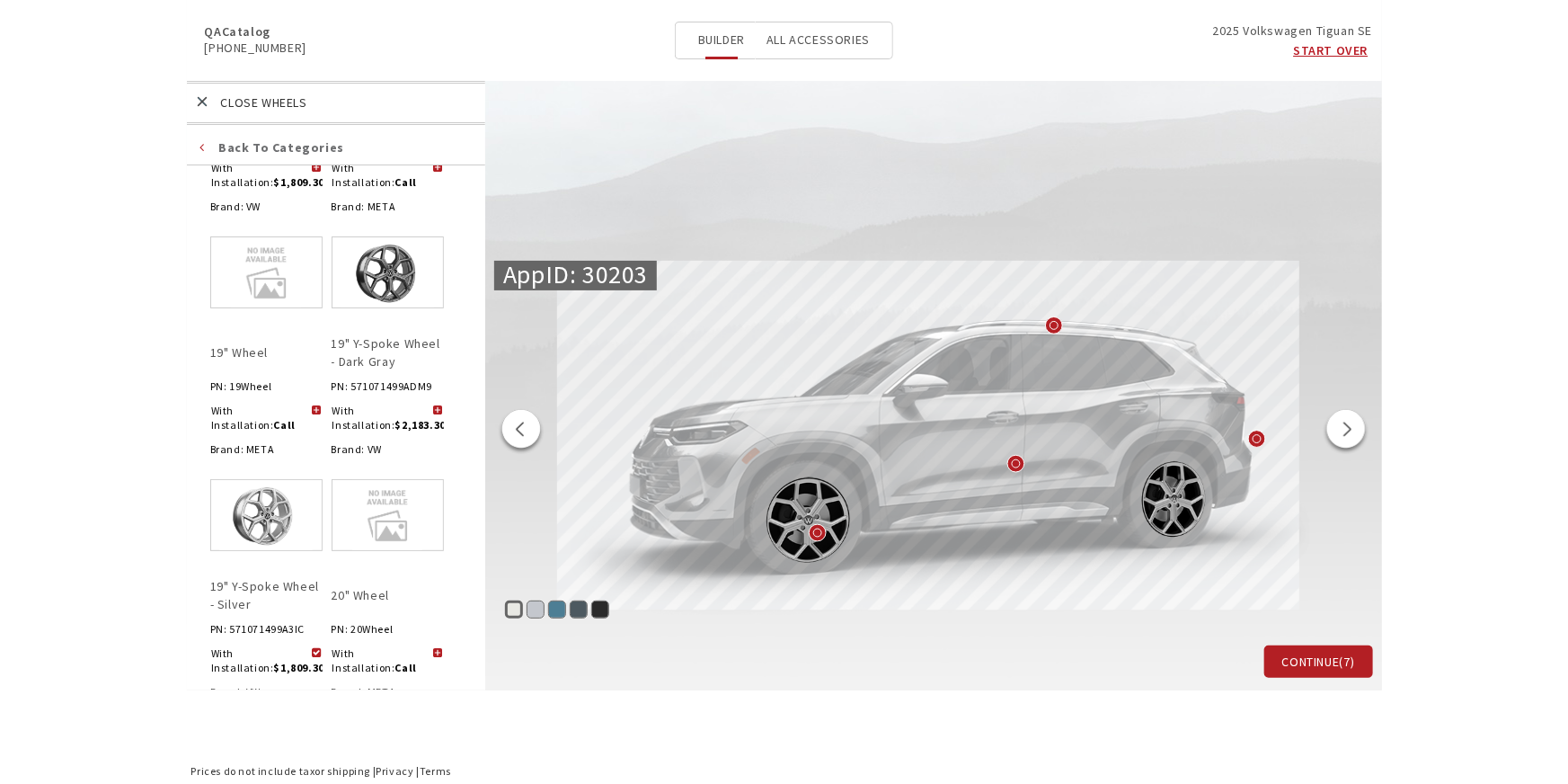 click at bounding box center (521, 432) 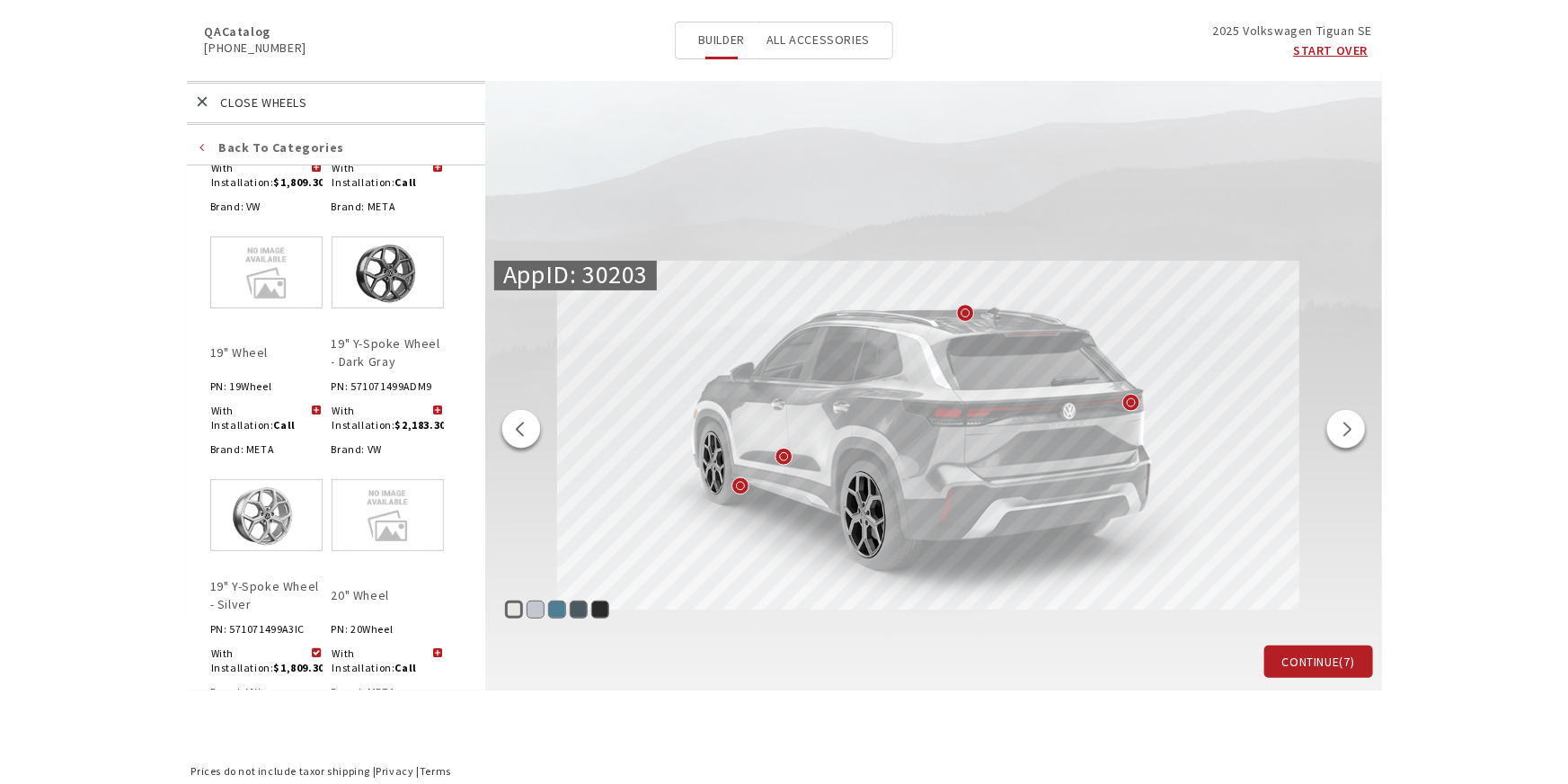 click at bounding box center (521, 432) 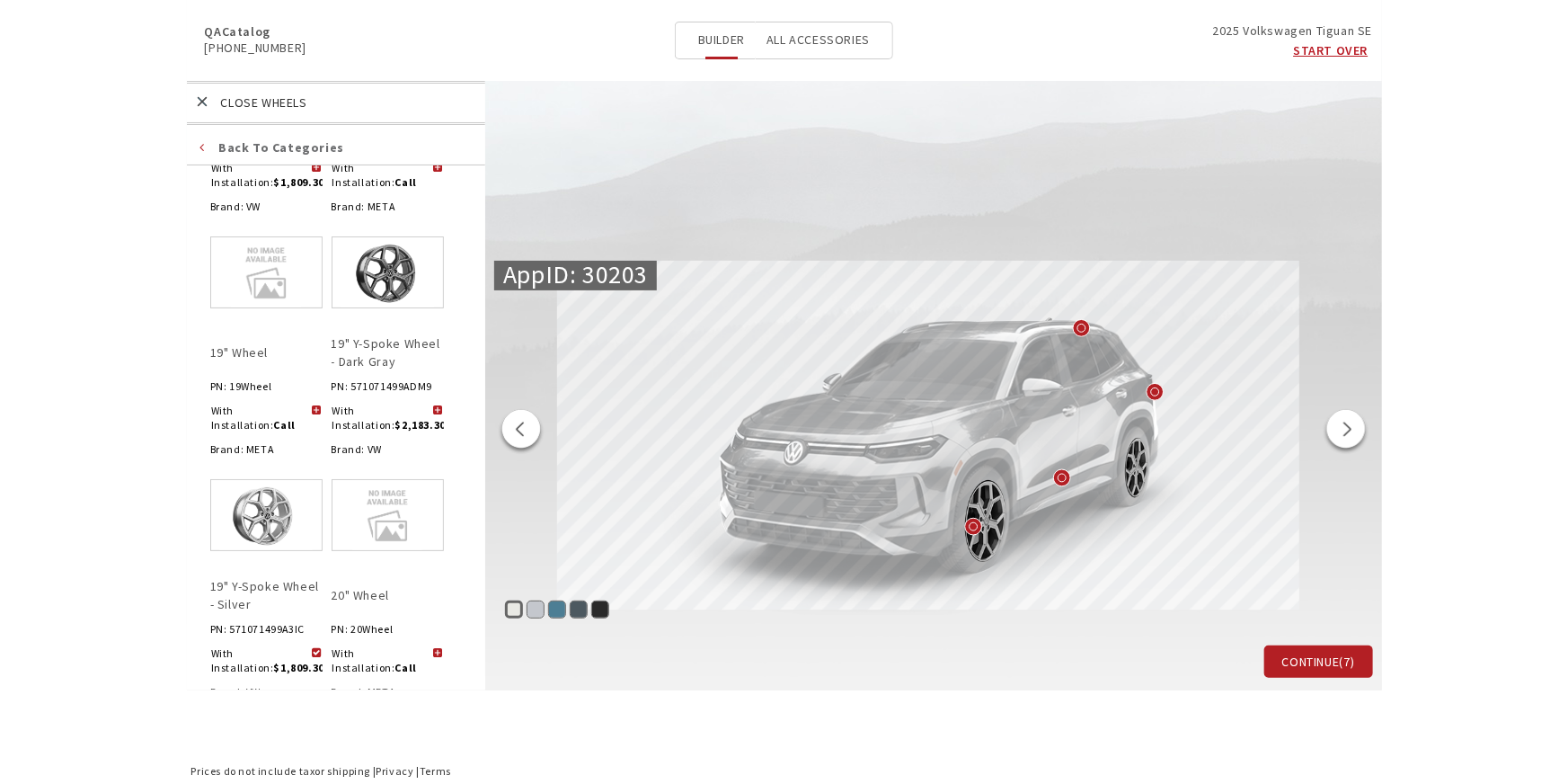 click at bounding box center [521, 432] 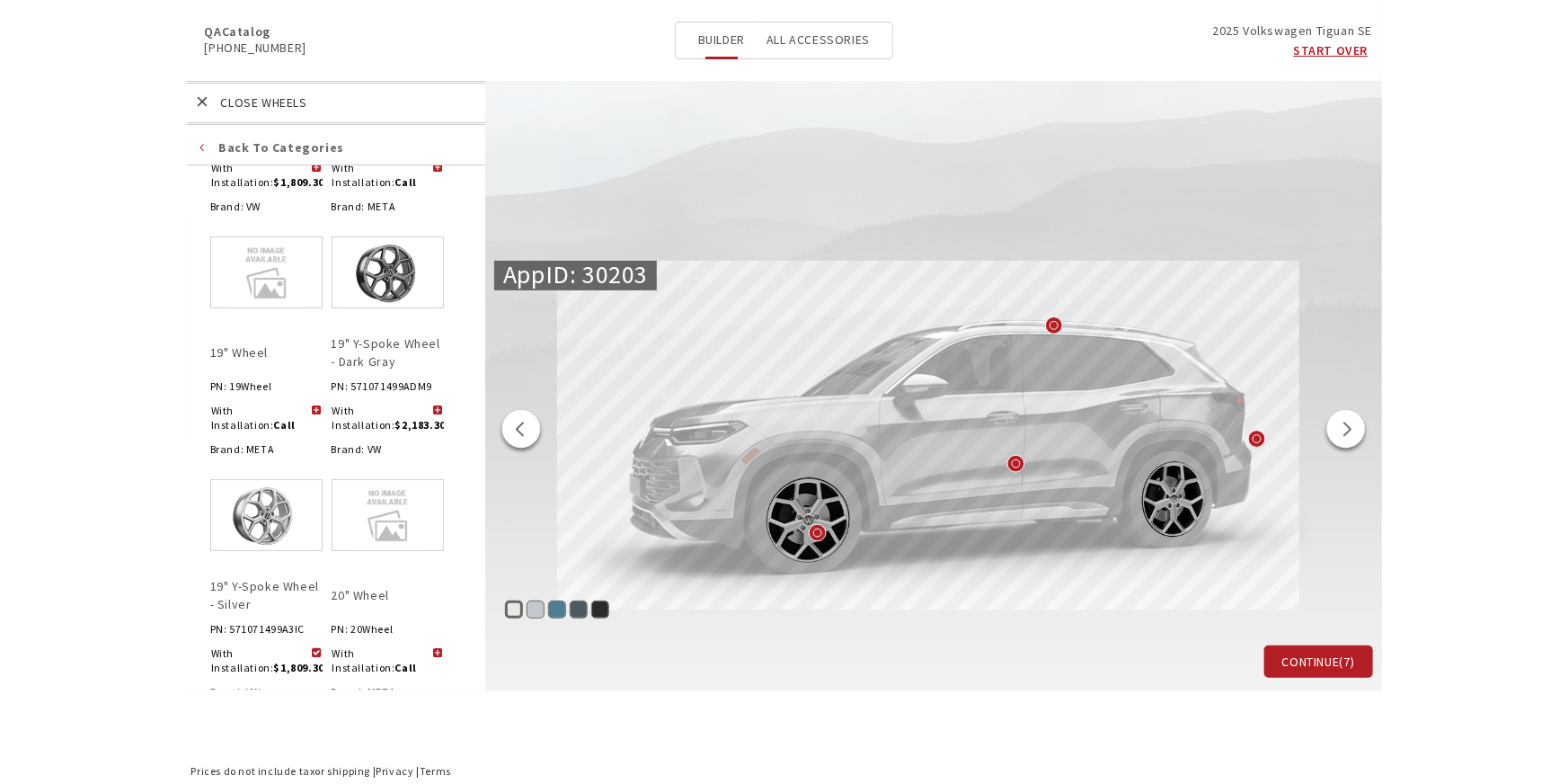 click on "Wheels" at bounding box center (347, 102) 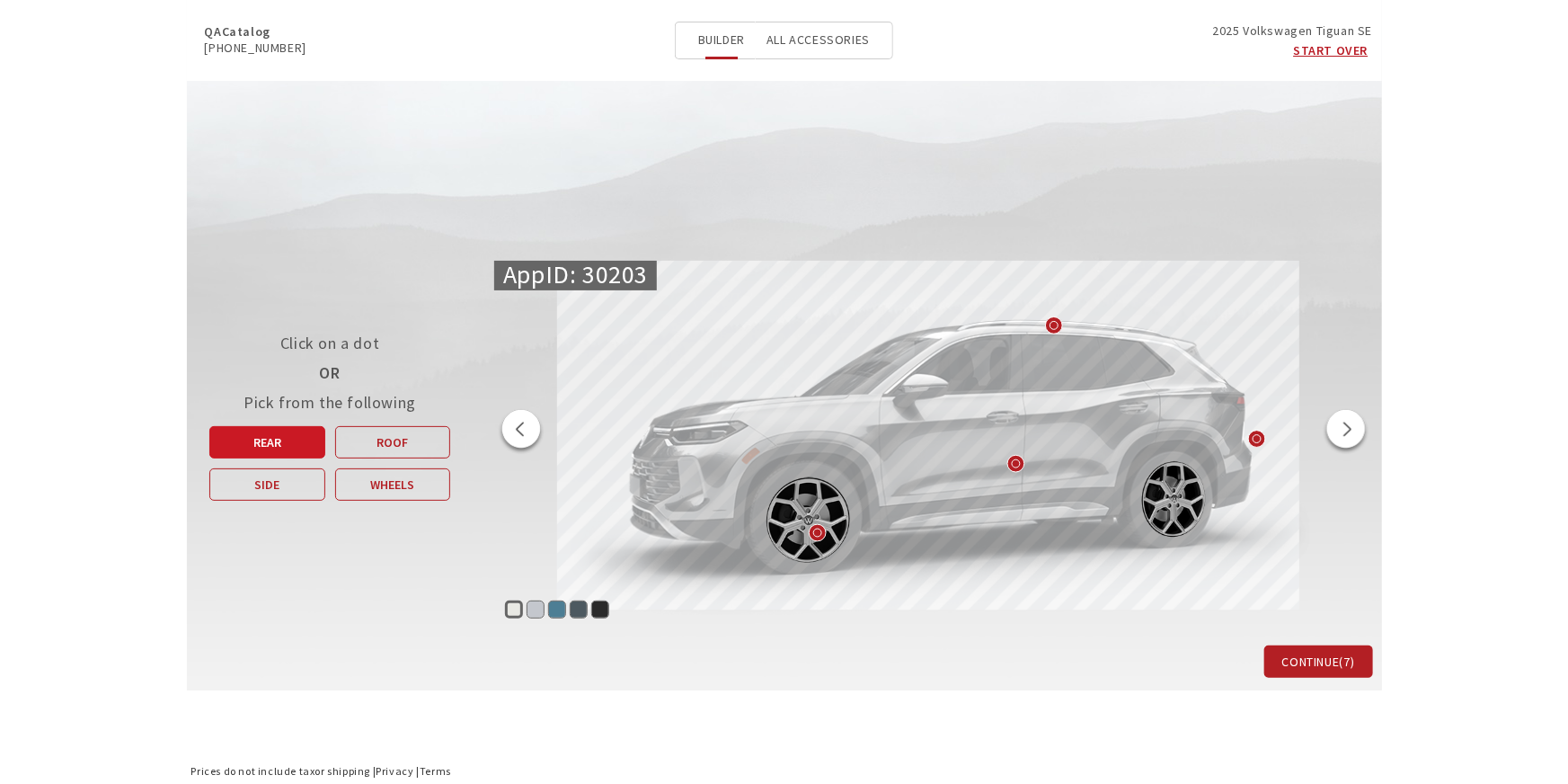 click on "Rear" at bounding box center (267, 442) 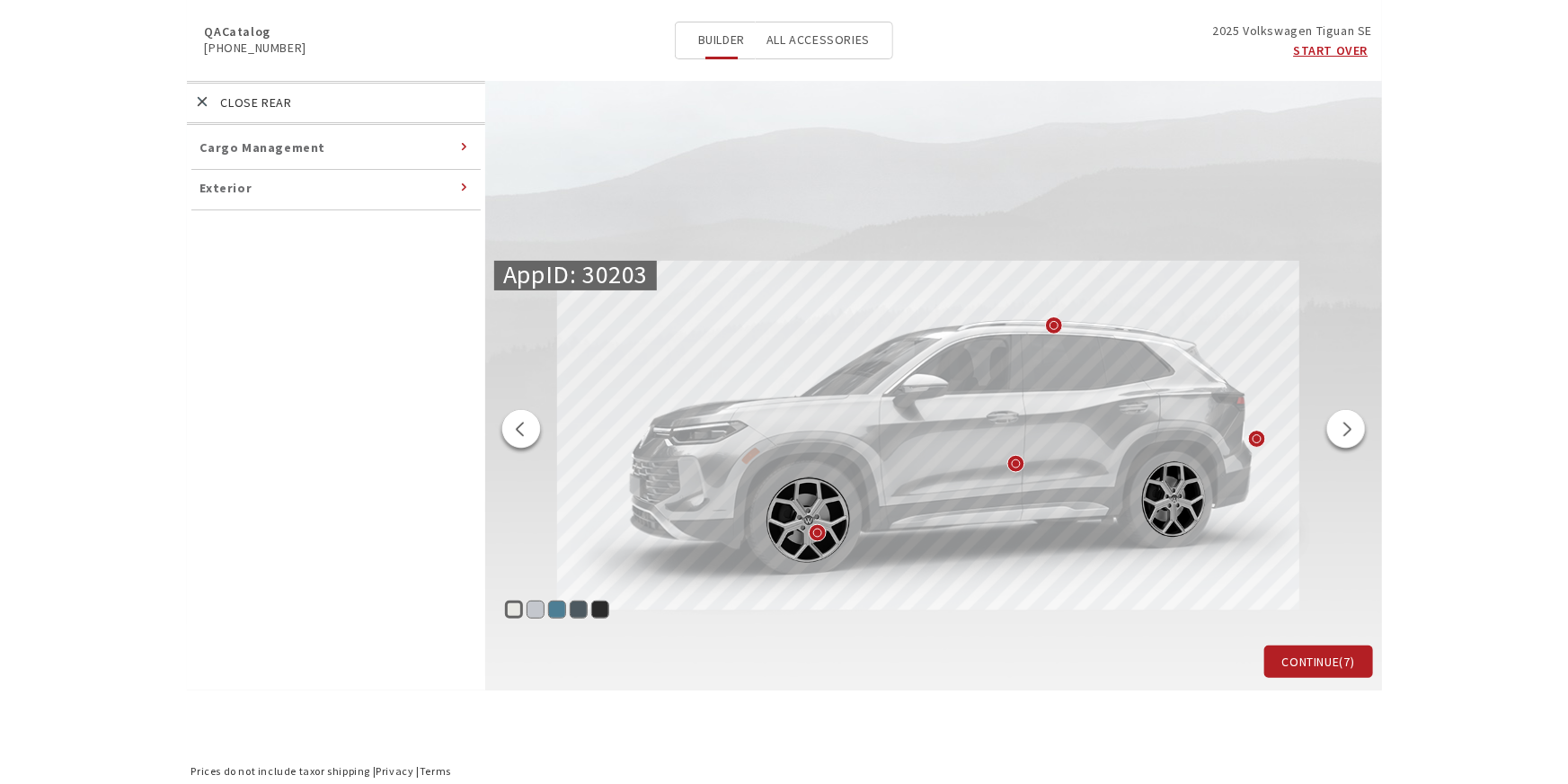 click at bounding box center [521, 432] 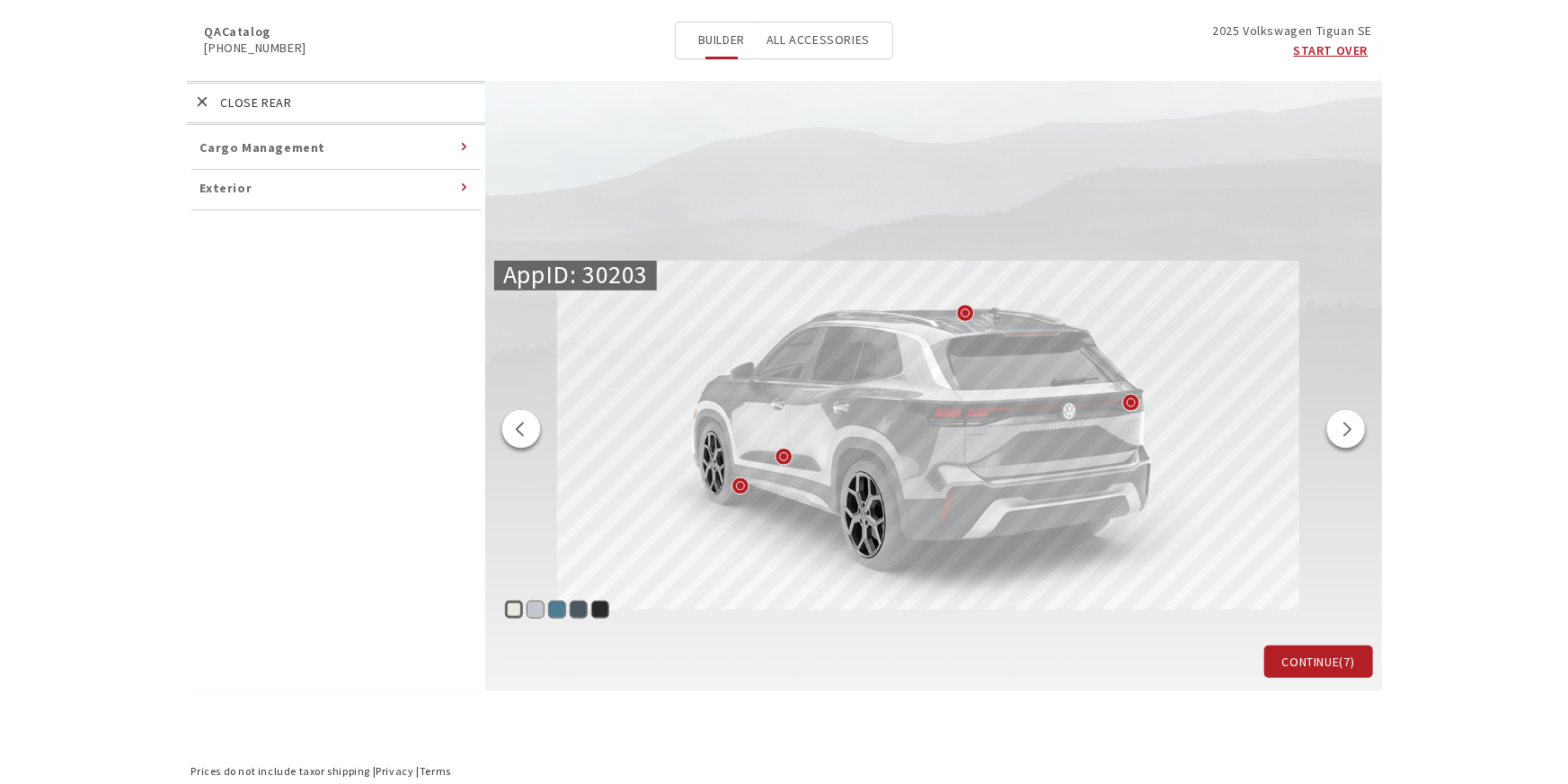 click on "Exterior" at bounding box center (226, 188) 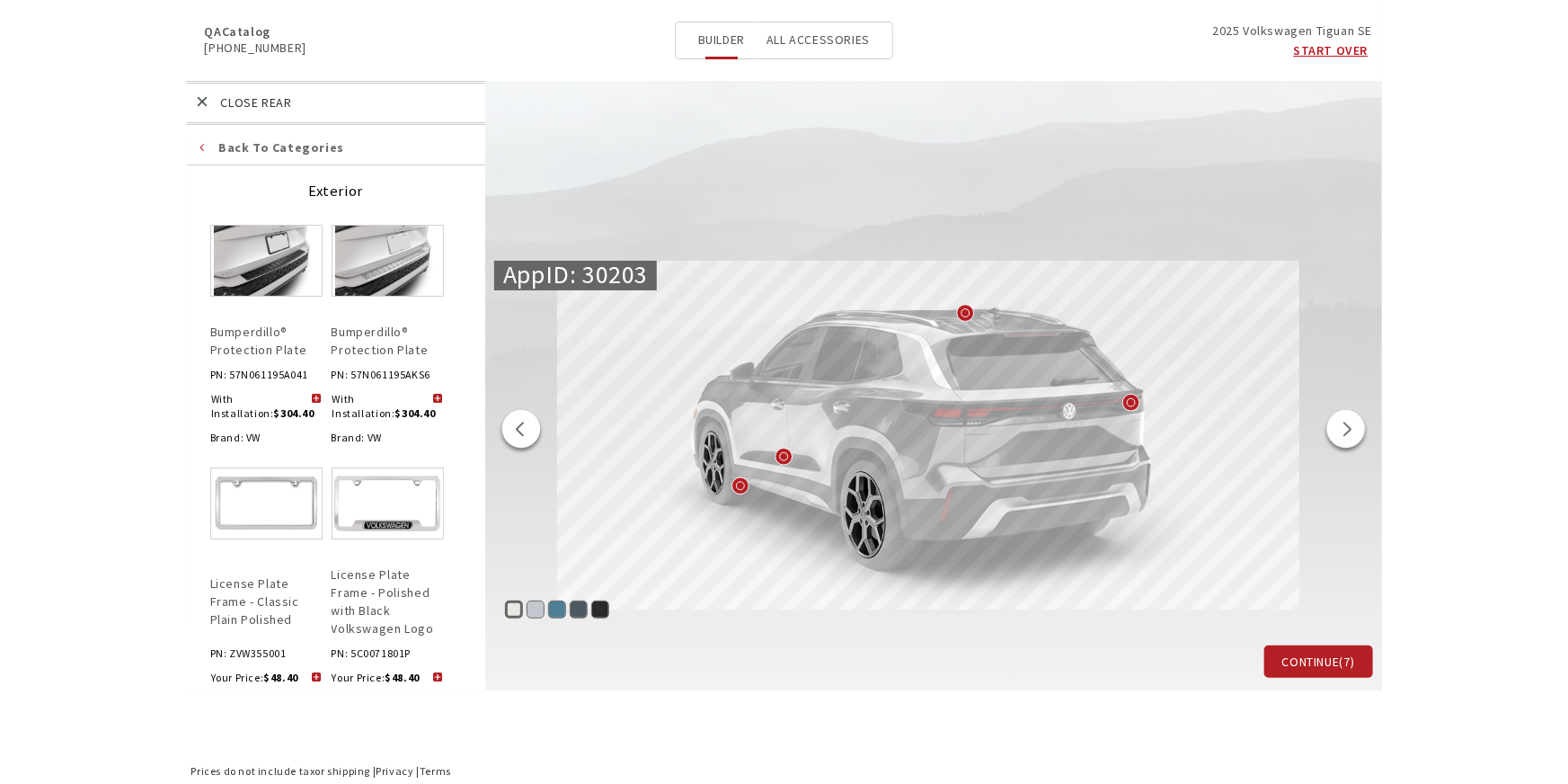 click at bounding box center [316, 399] 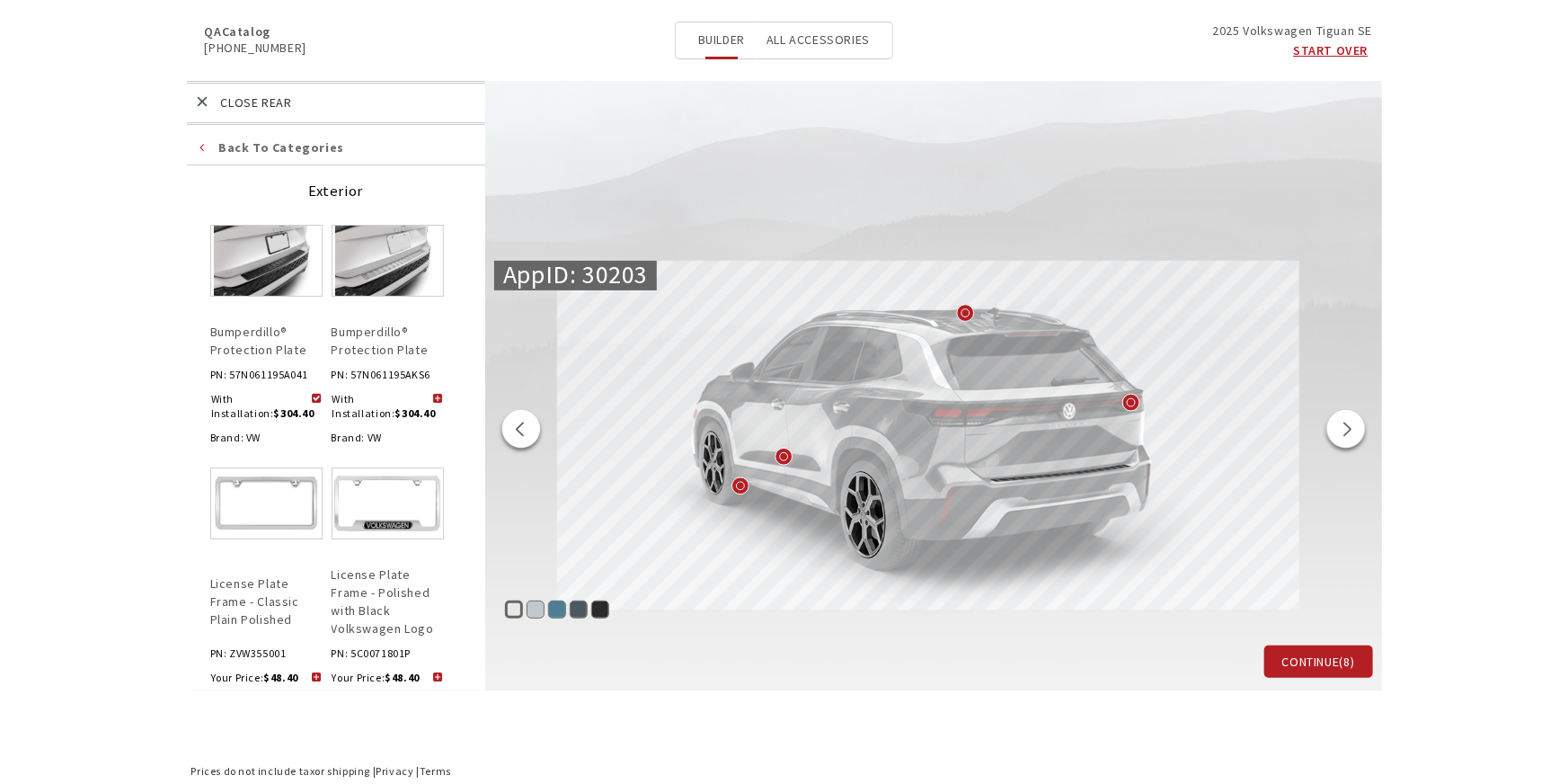 click at bounding box center [438, 399] 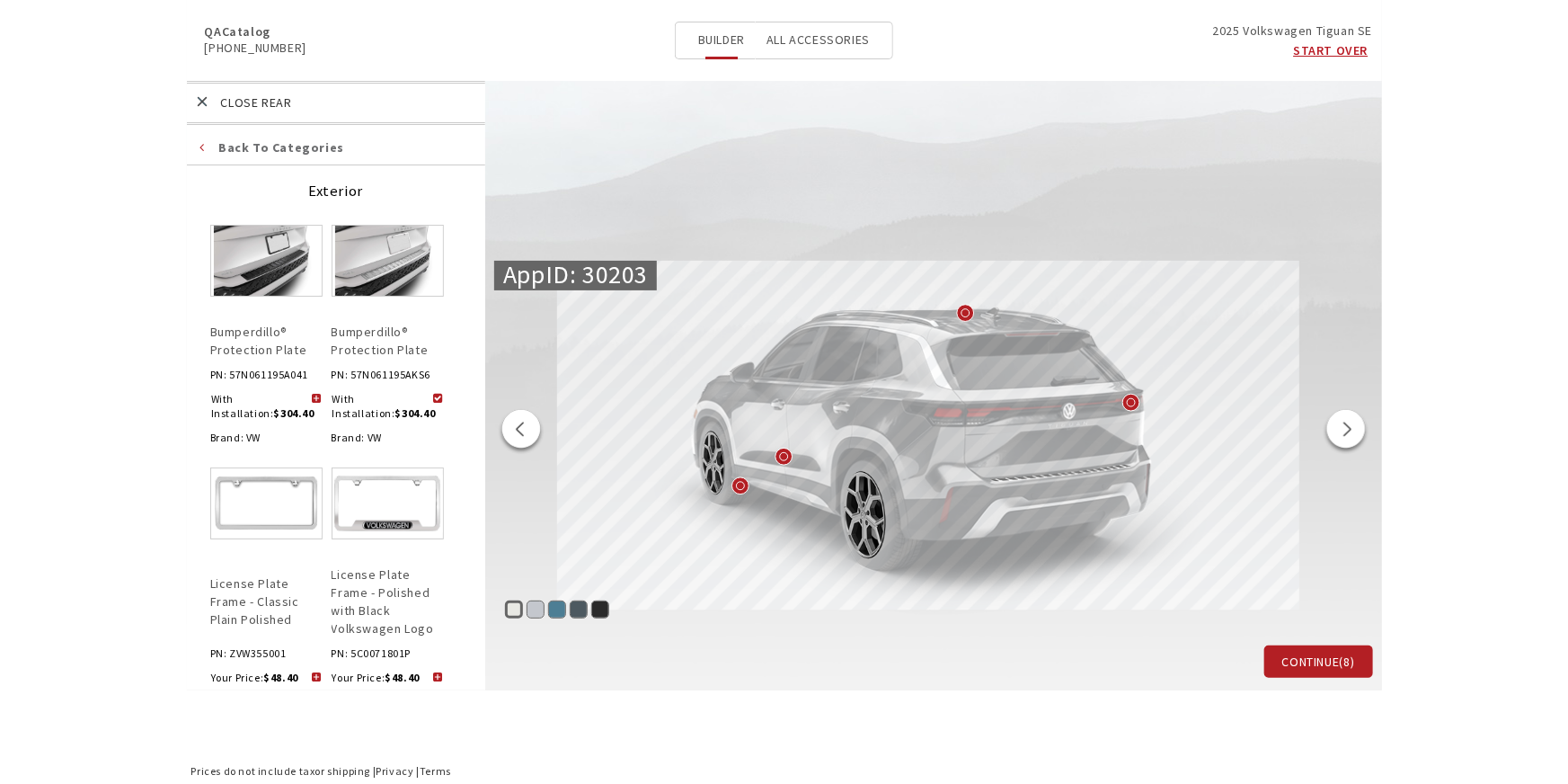 click at bounding box center [316, 399] 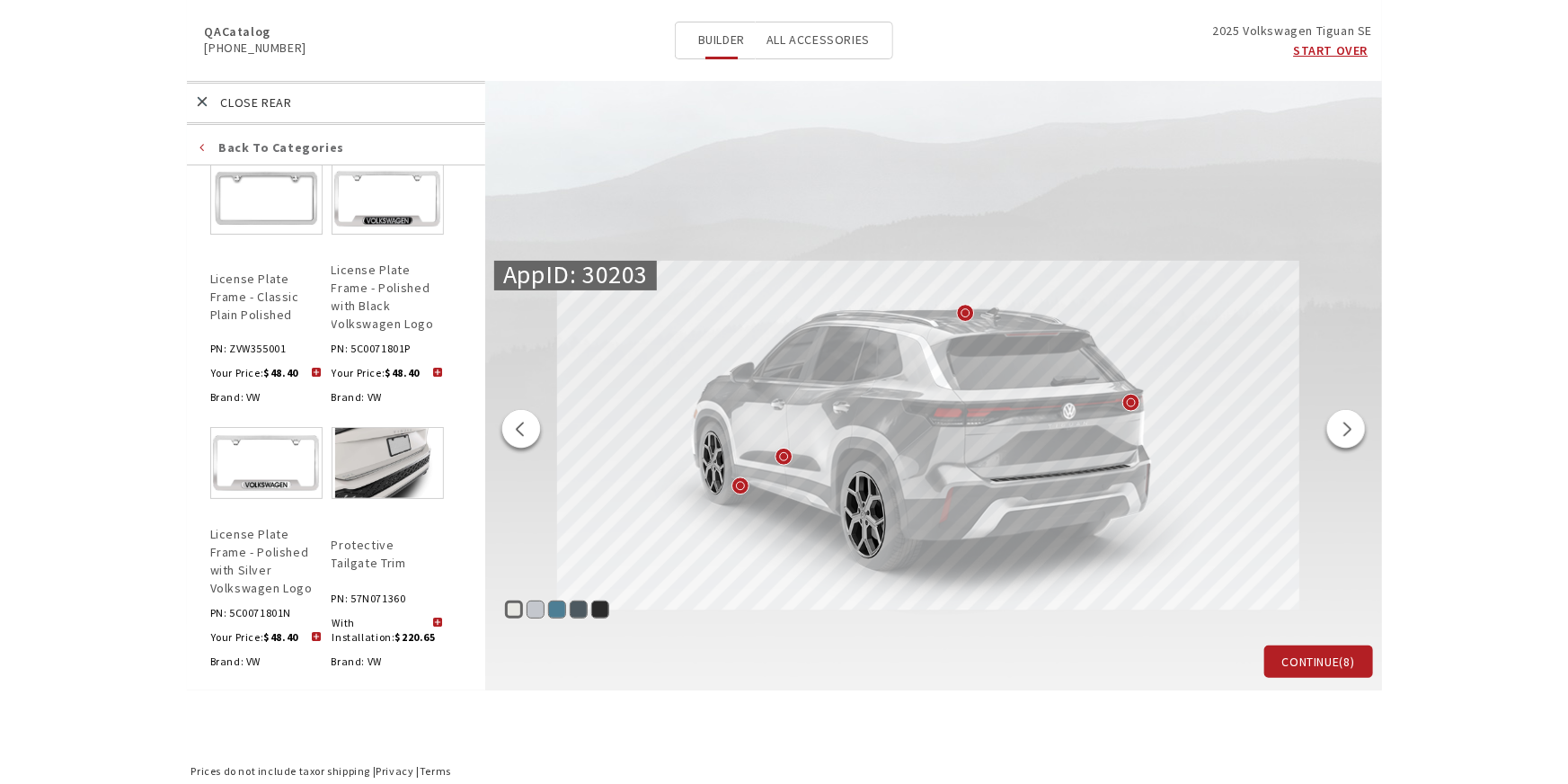scroll, scrollTop: 310, scrollLeft: 0, axis: vertical 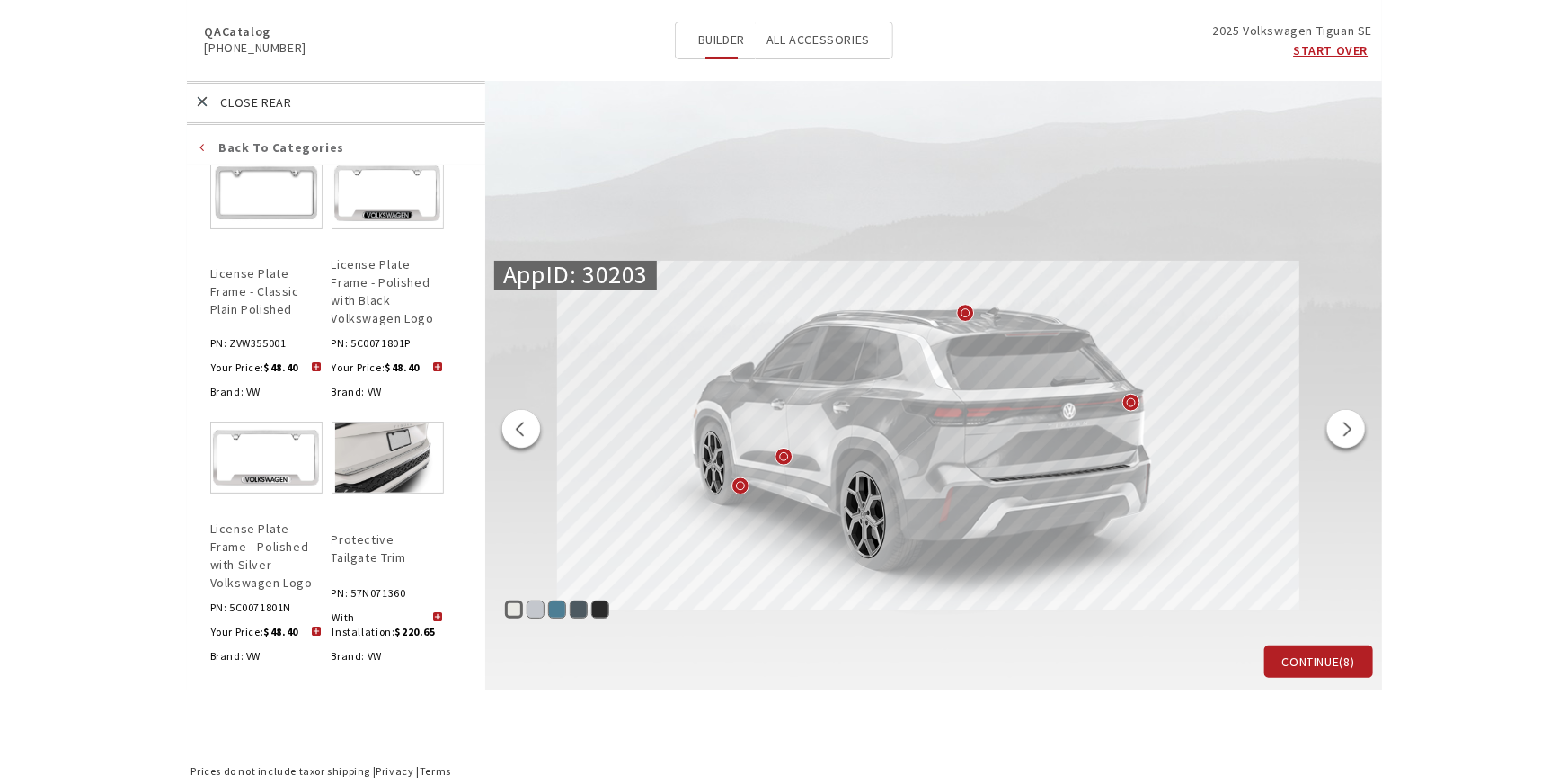 click at bounding box center (438, 618) 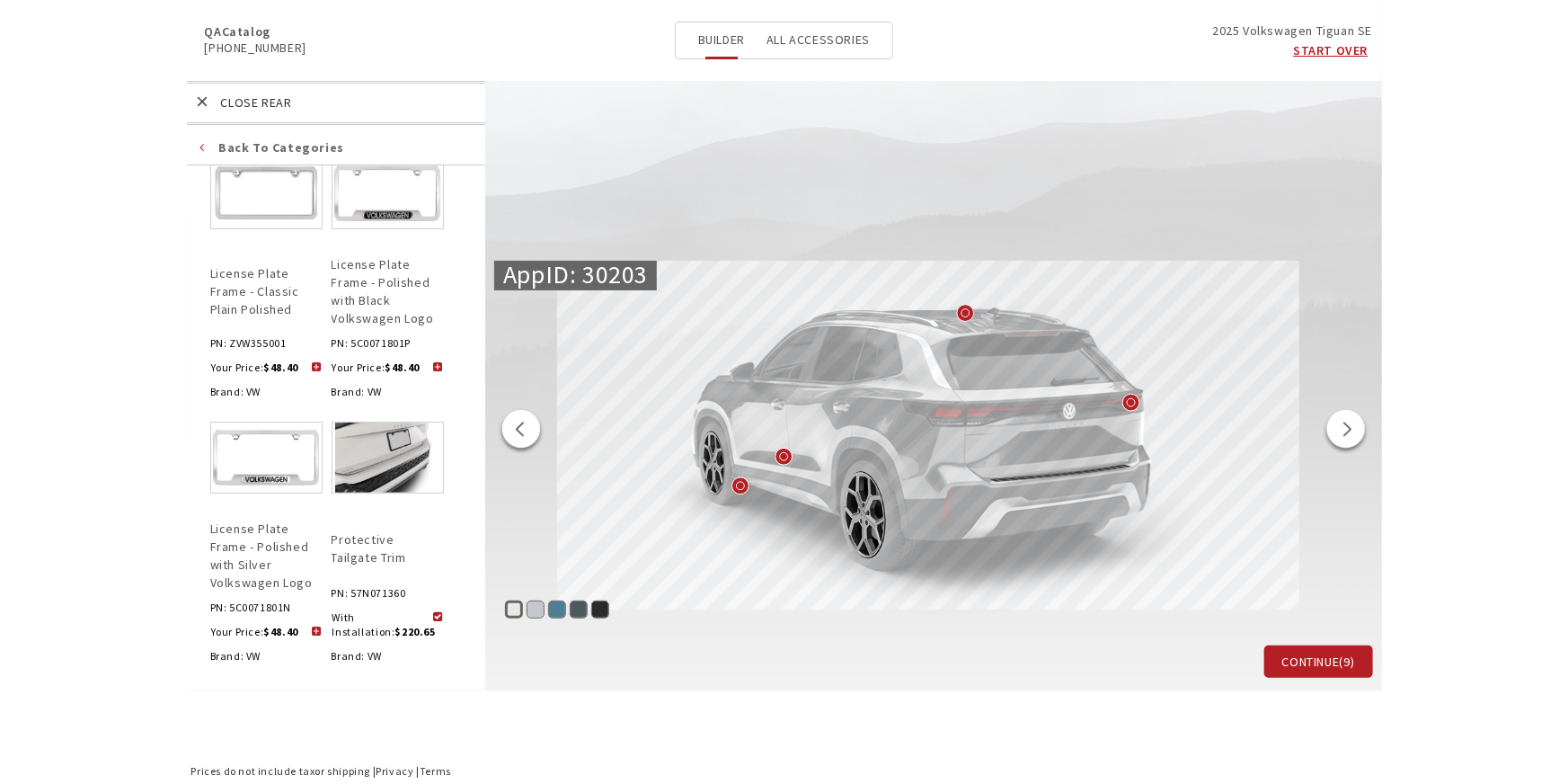 click on "Monterey Blue" at bounding box center [557, 610] 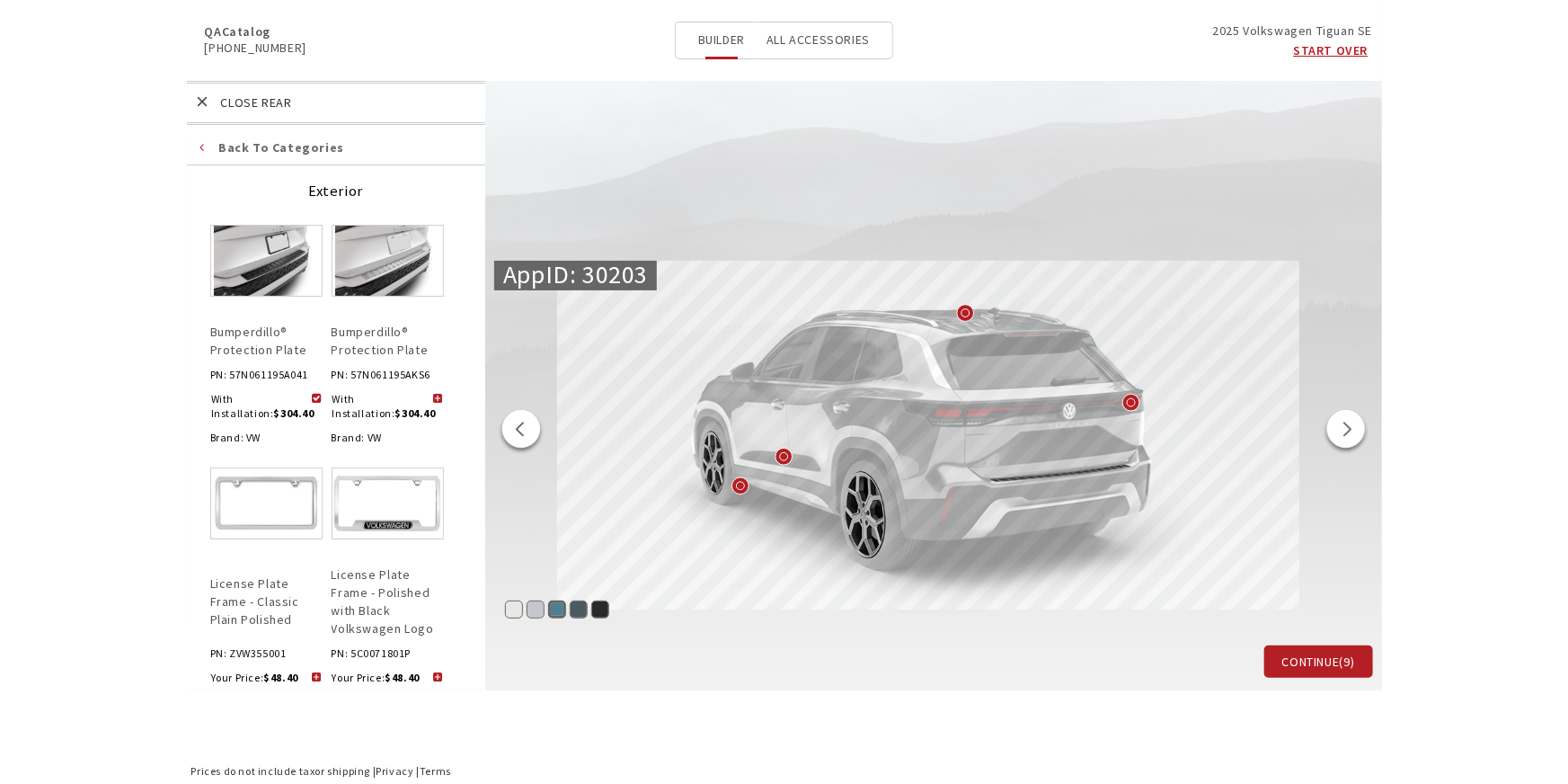 scroll, scrollTop: 310, scrollLeft: 0, axis: vertical 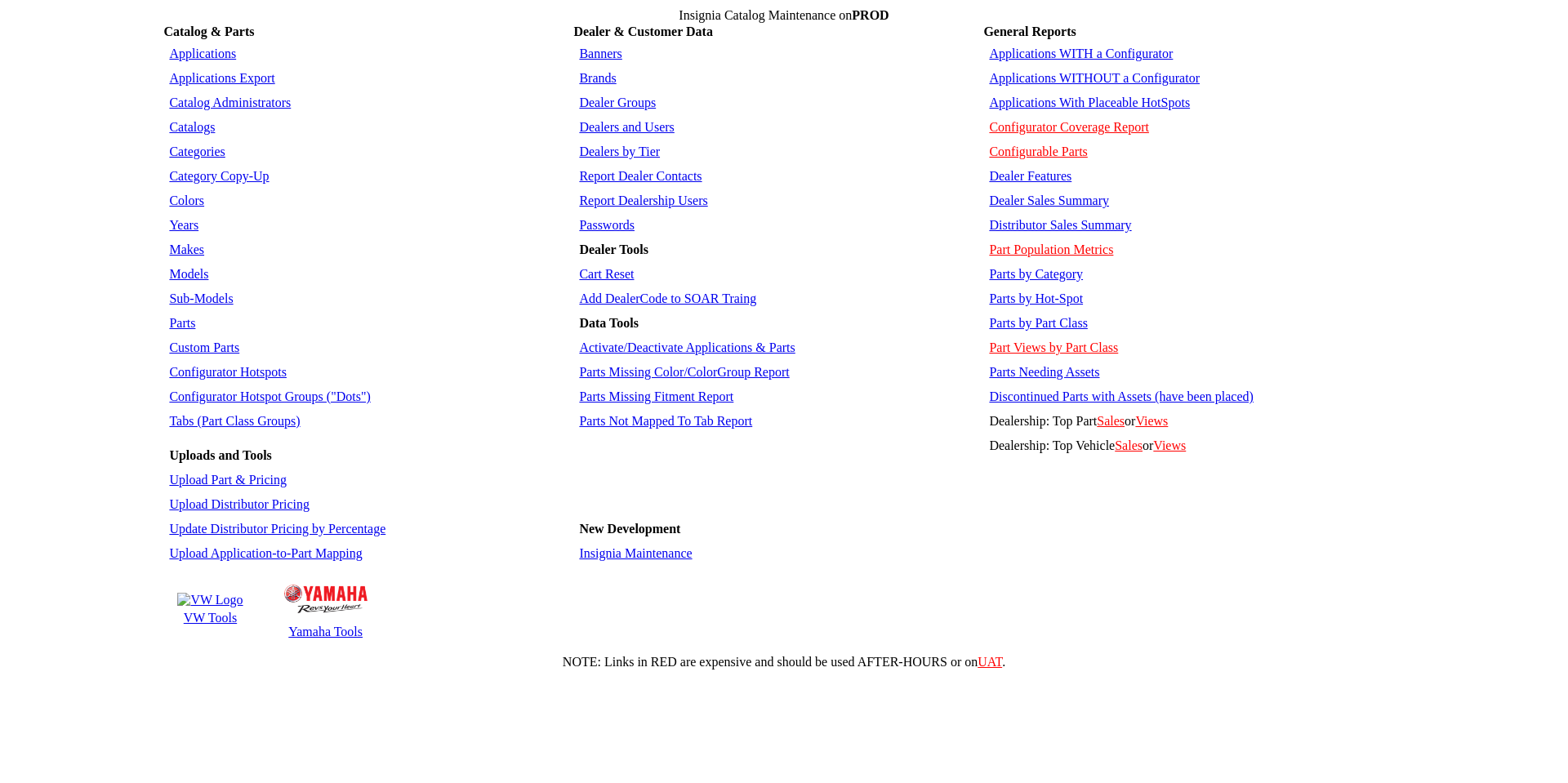 click on "Applications" at bounding box center [203, 53] 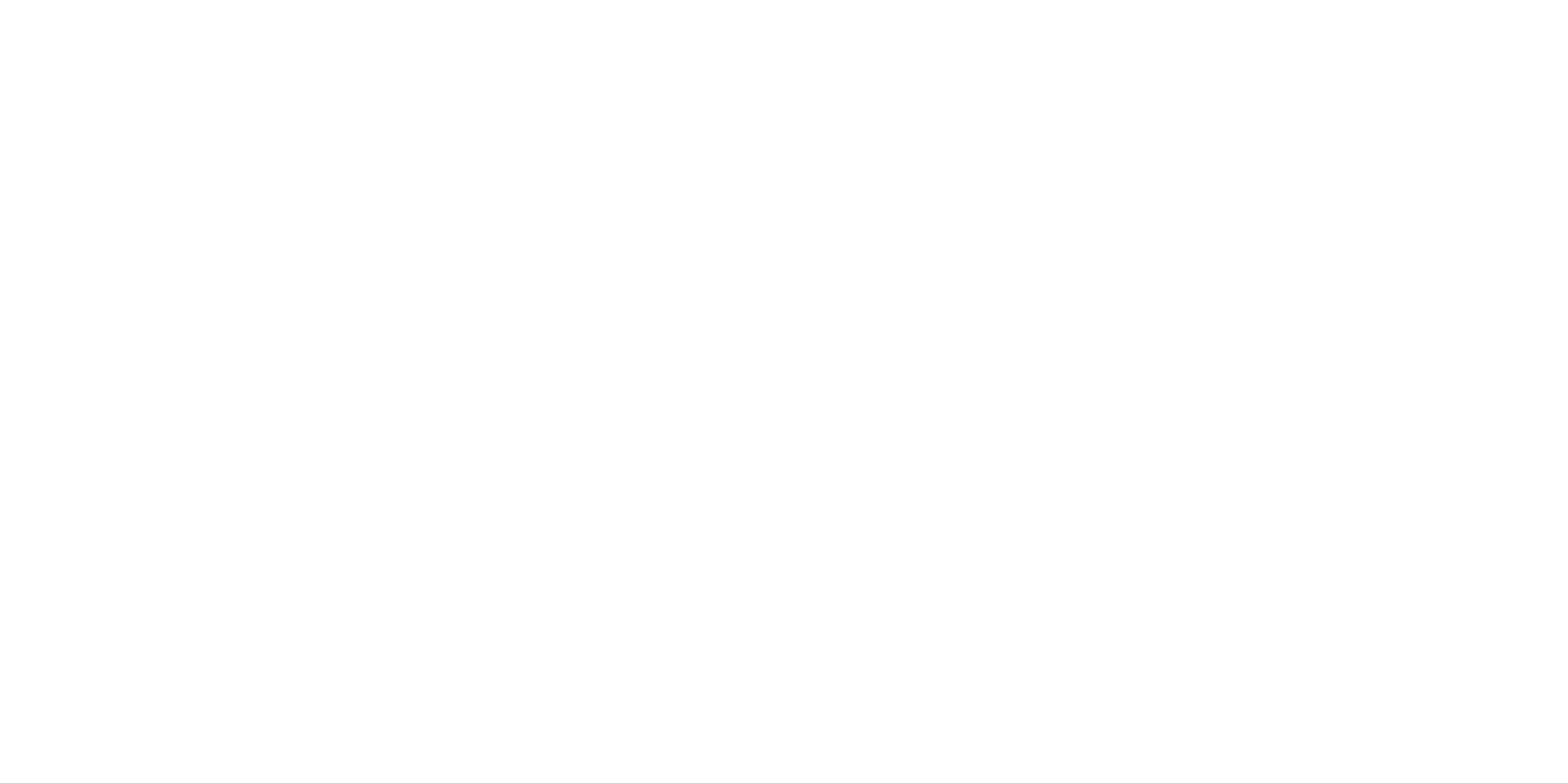 scroll, scrollTop: 0, scrollLeft: 0, axis: both 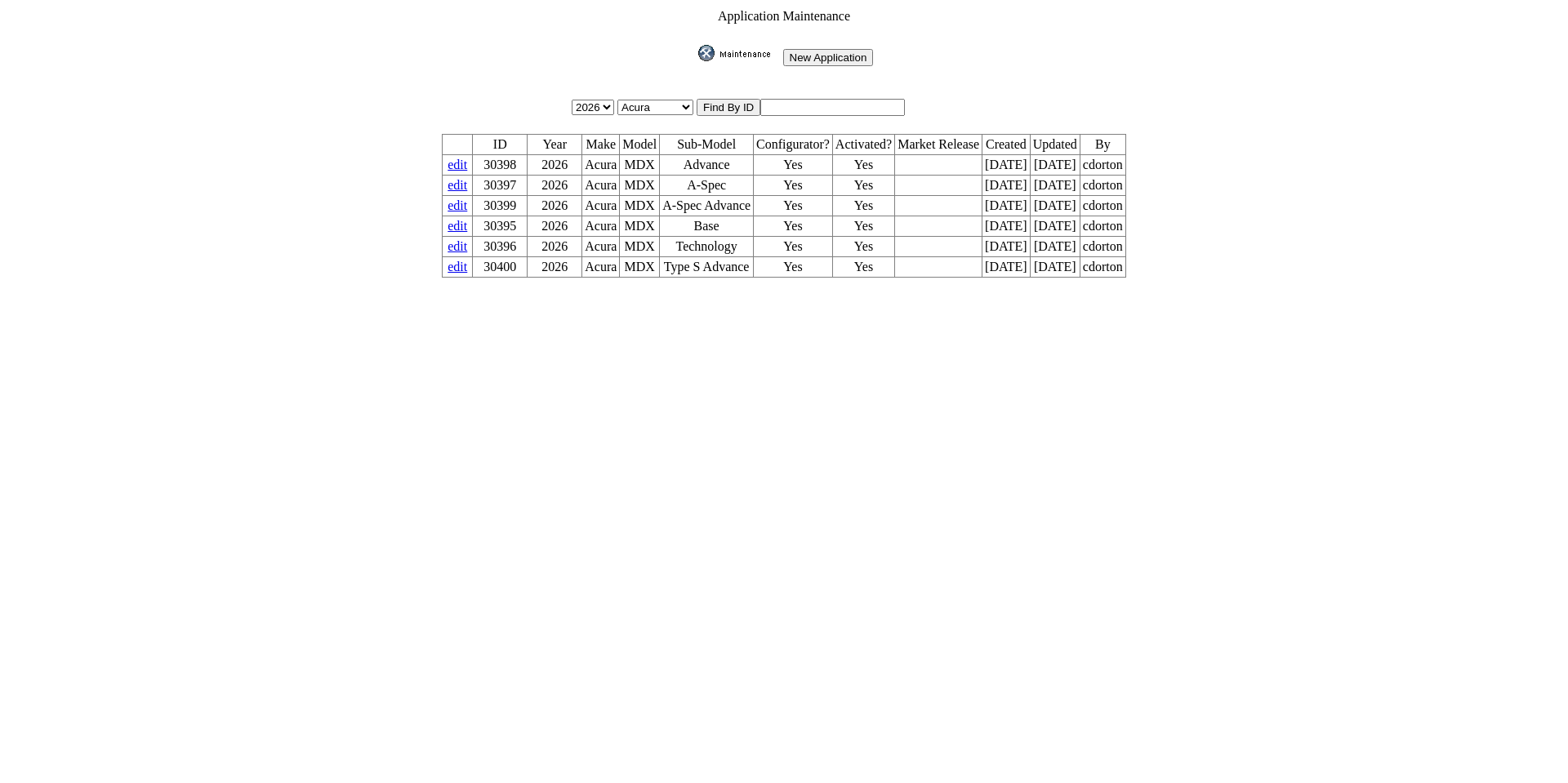 click at bounding box center [832, 107] 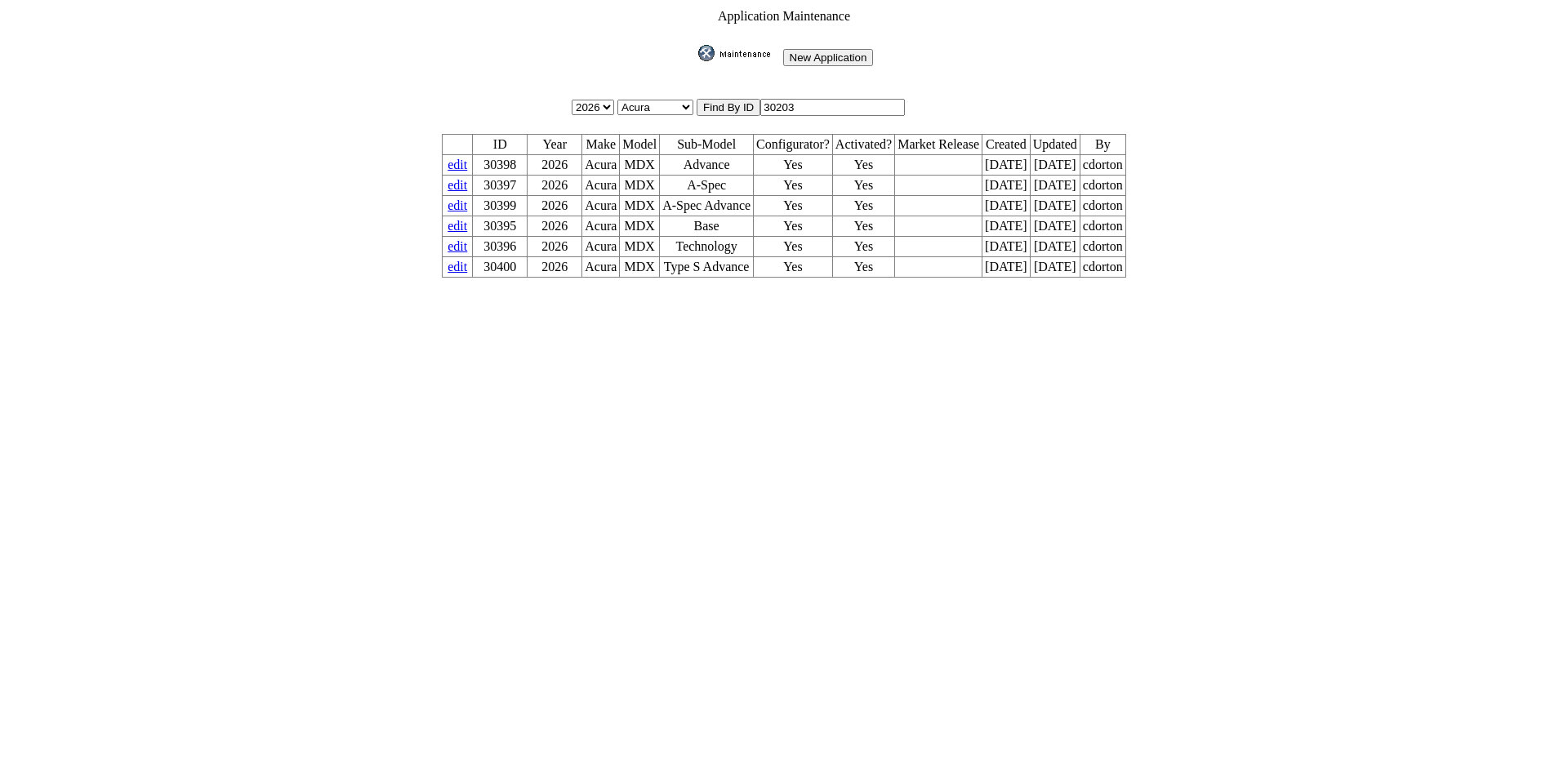 type on "30203" 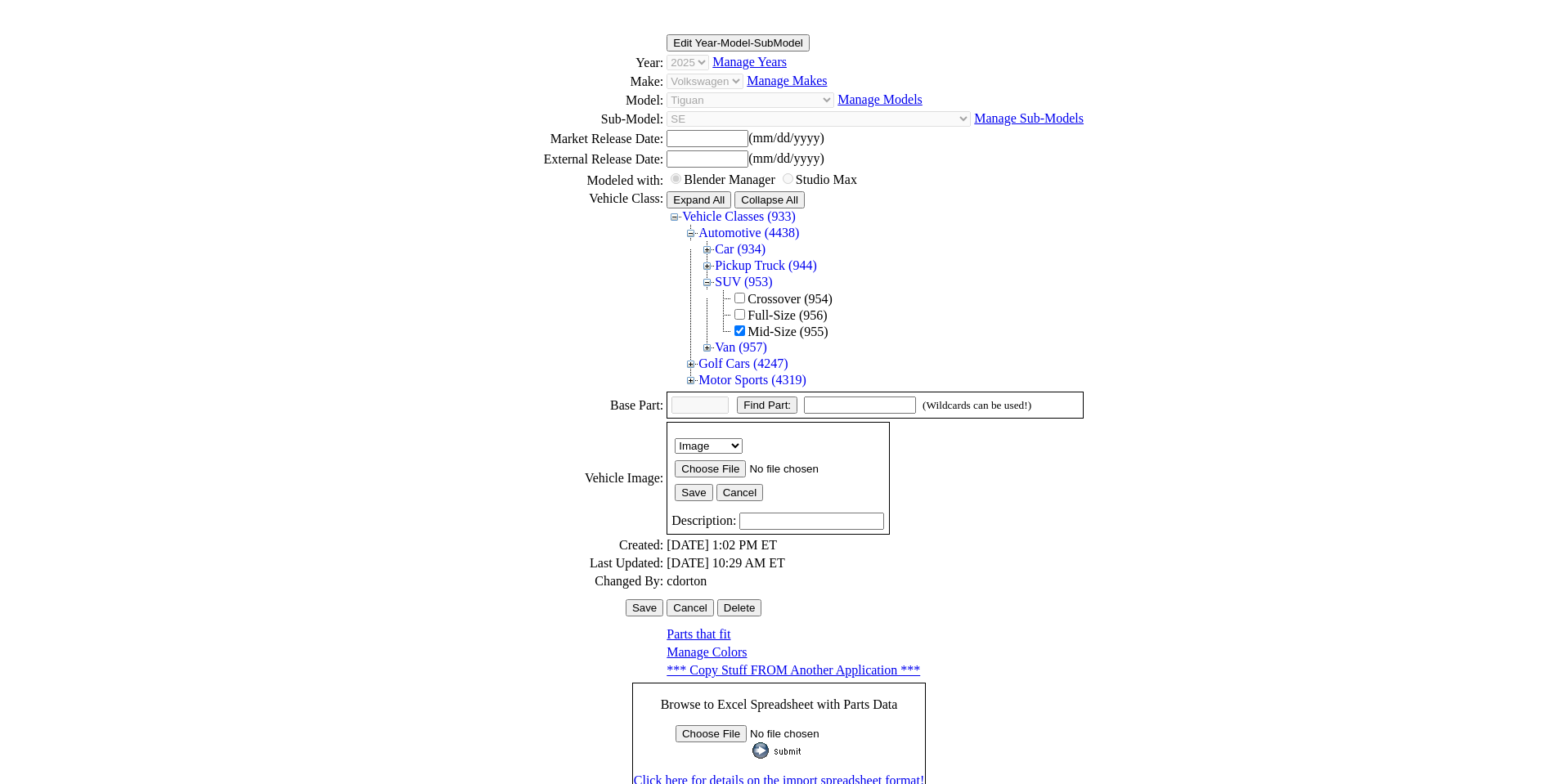 scroll, scrollTop: 224, scrollLeft: 0, axis: vertical 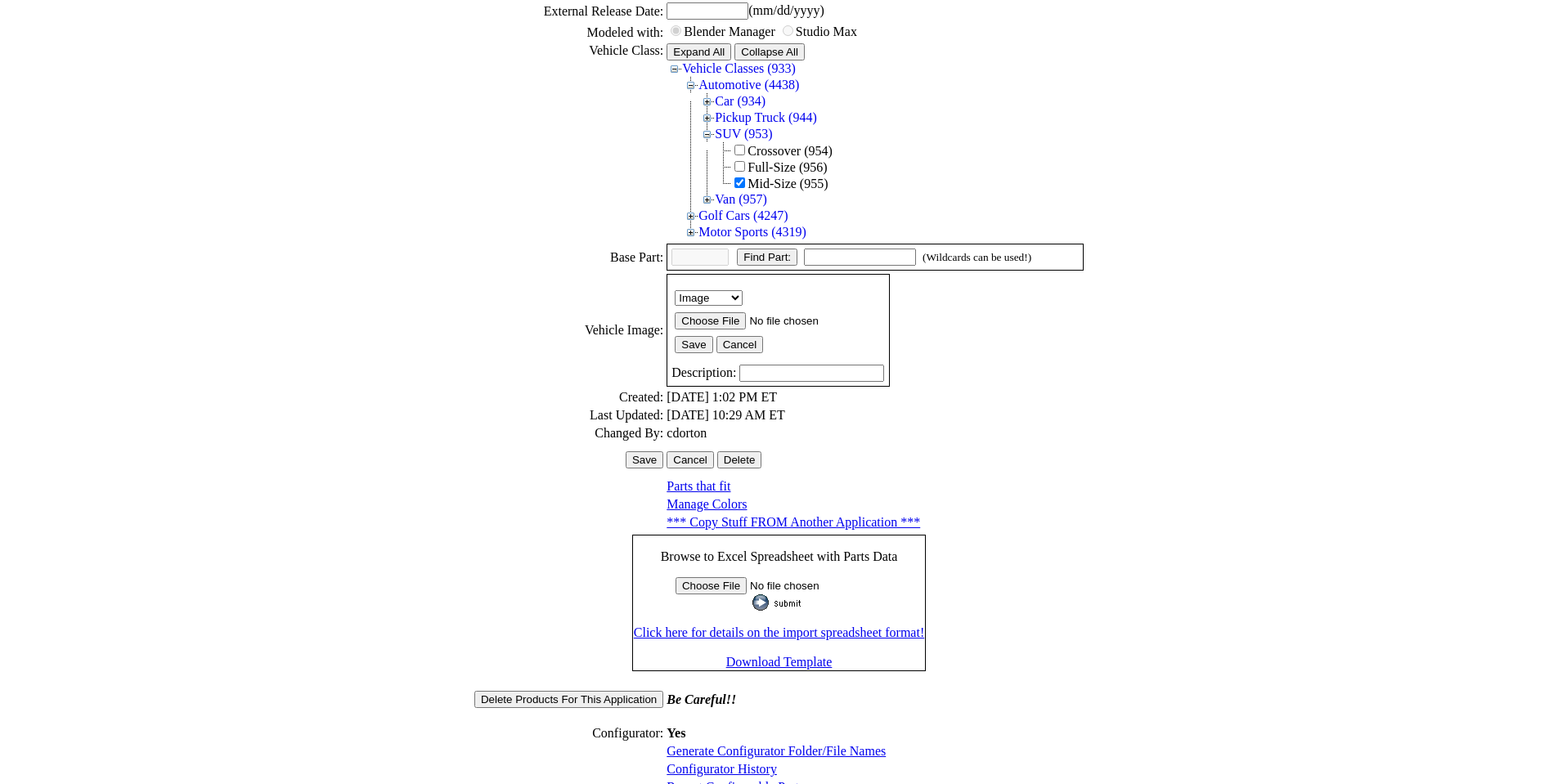click on "Configurator History" at bounding box center (721, 768) 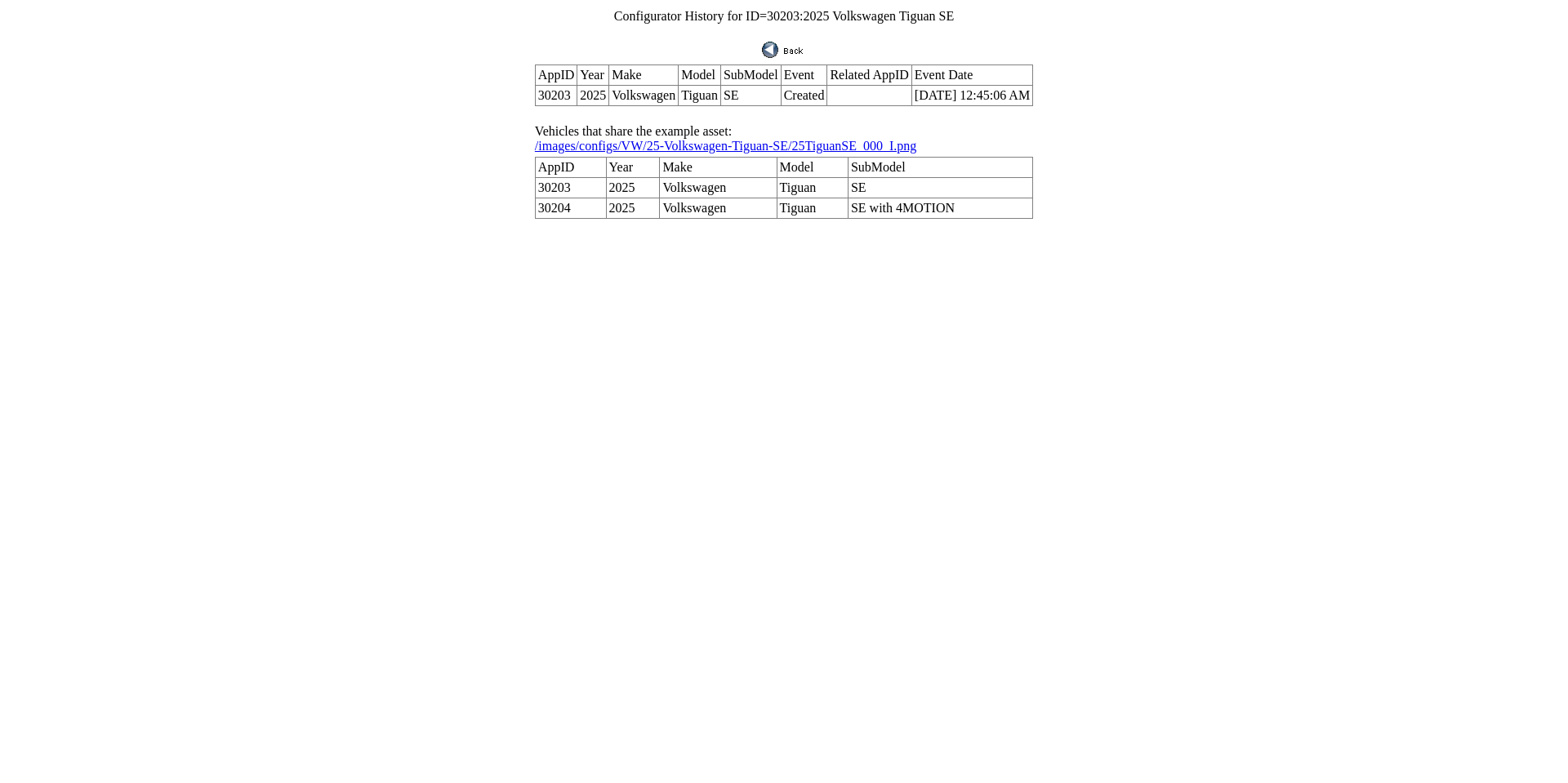 scroll, scrollTop: 0, scrollLeft: 0, axis: both 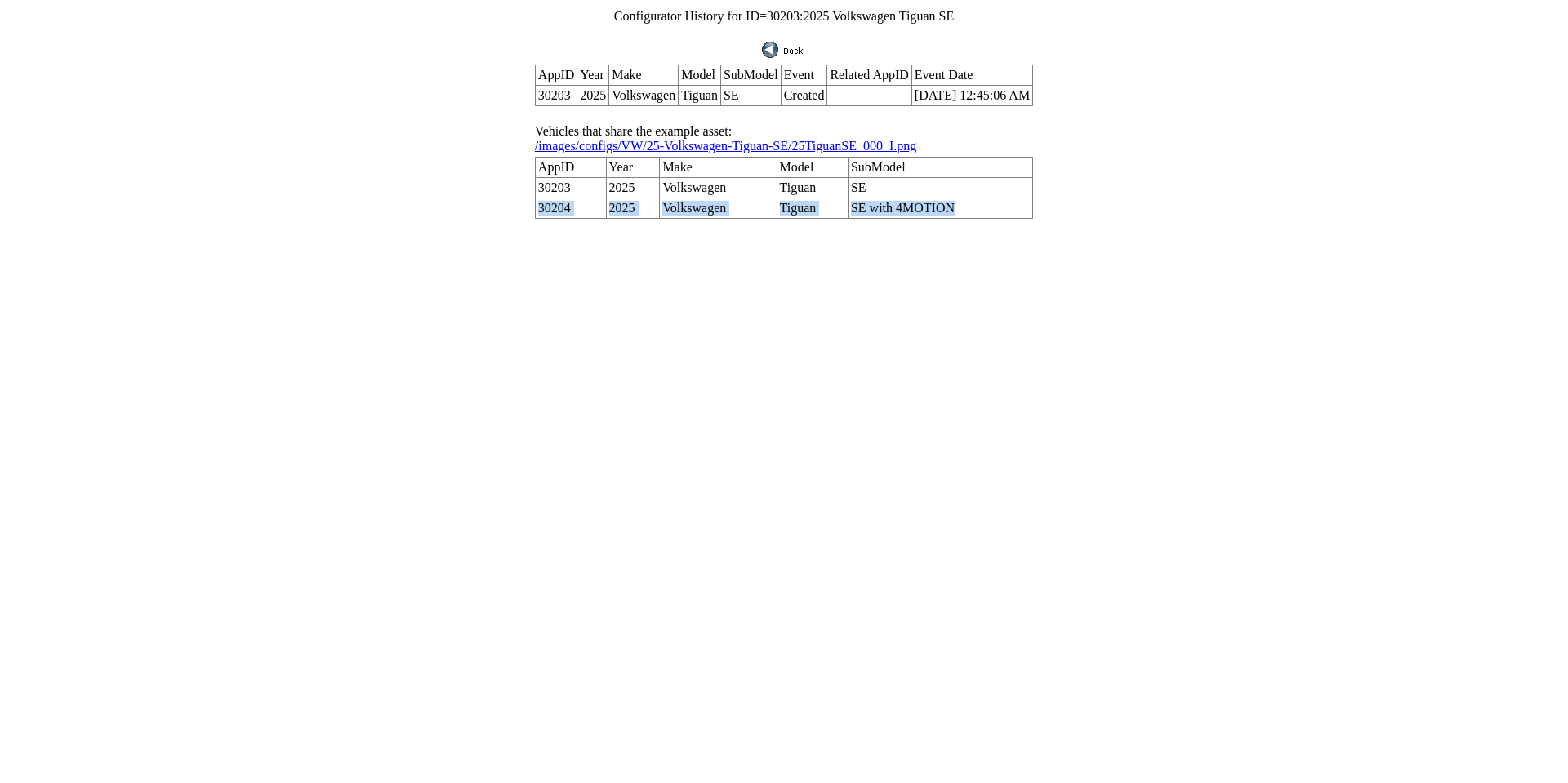 drag, startPoint x: 943, startPoint y: 184, endPoint x: 559, endPoint y: 189, distance: 384.0326 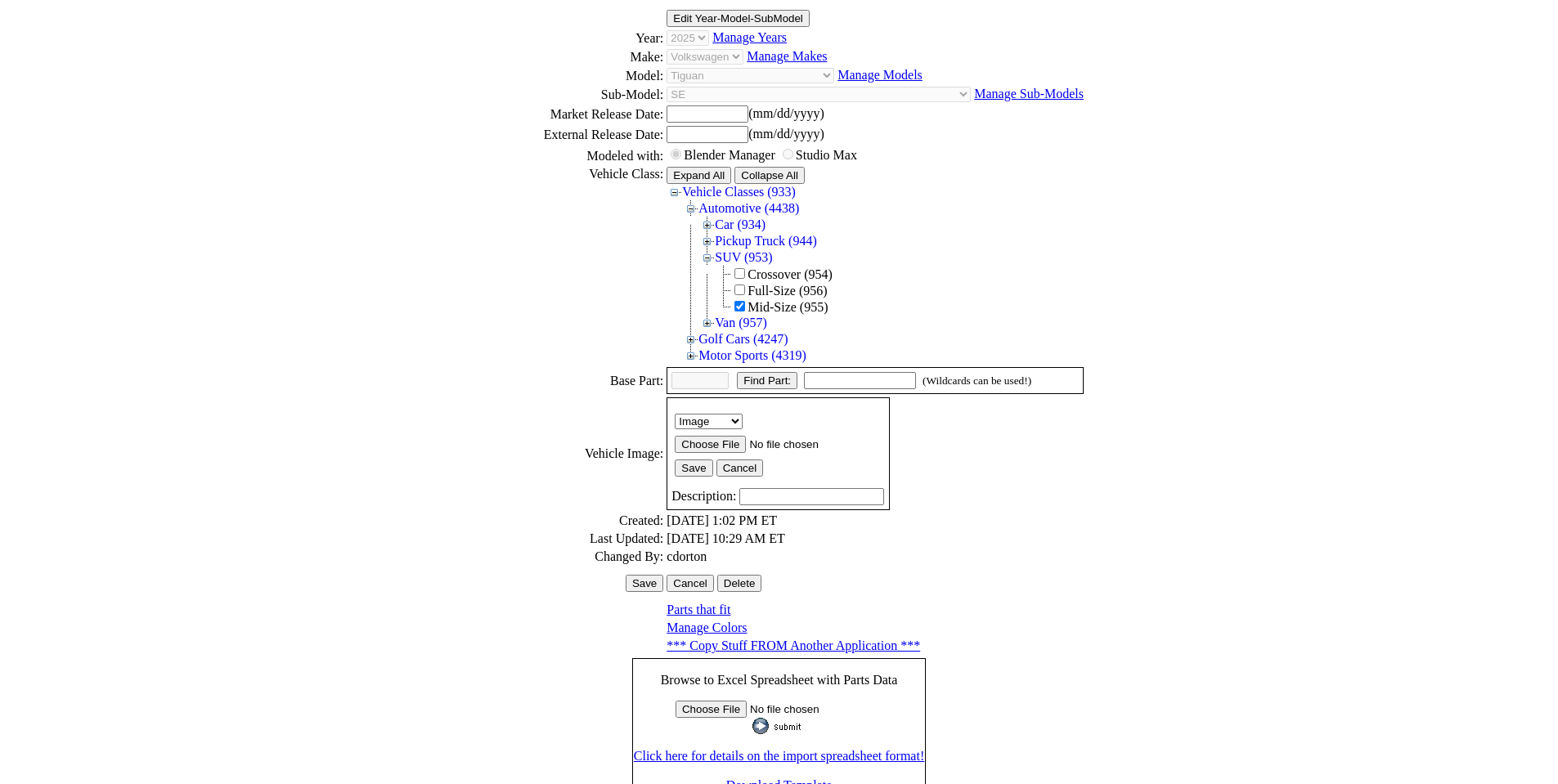 scroll, scrollTop: 0, scrollLeft: 0, axis: both 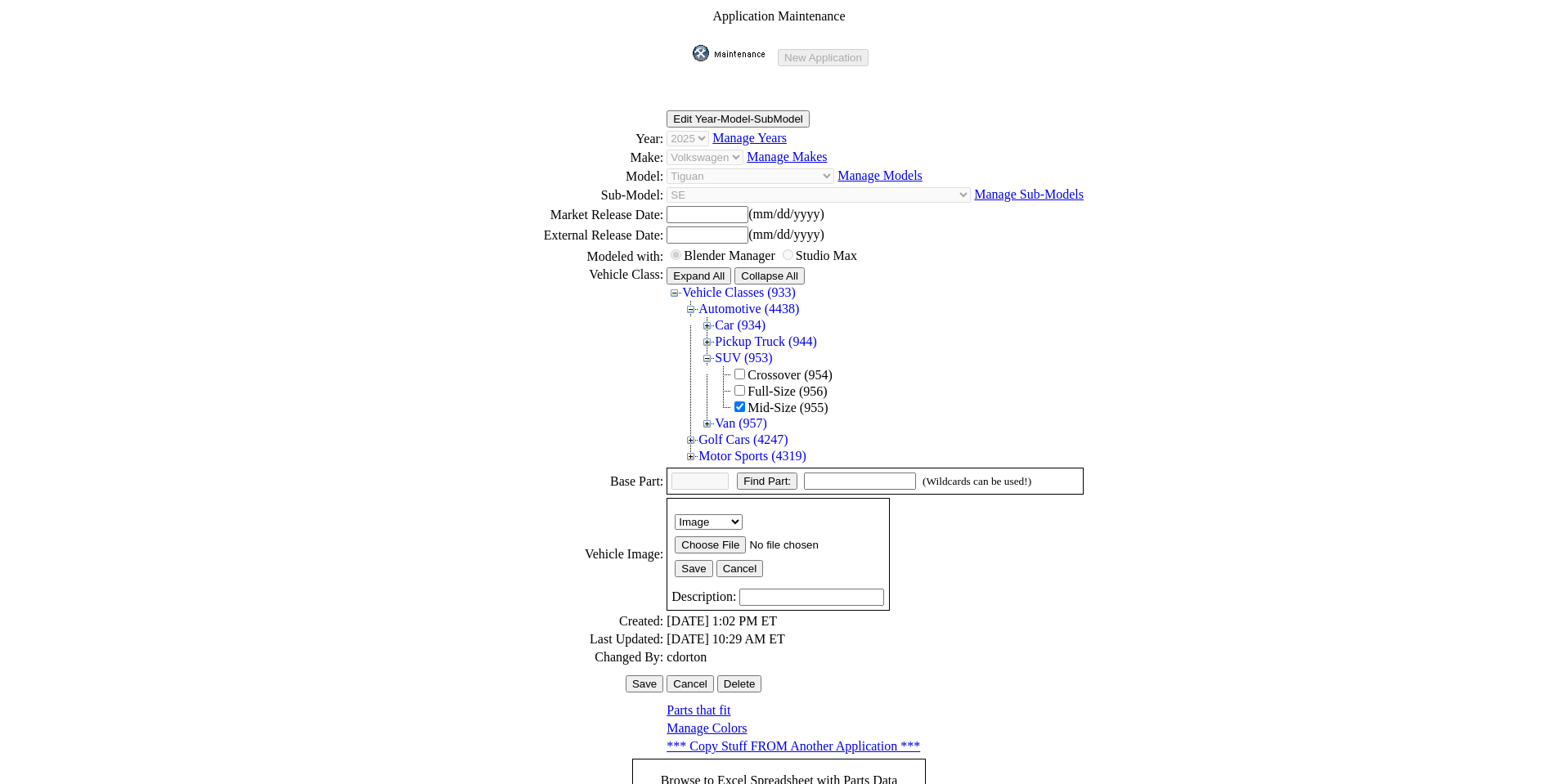click at bounding box center [734, 53] 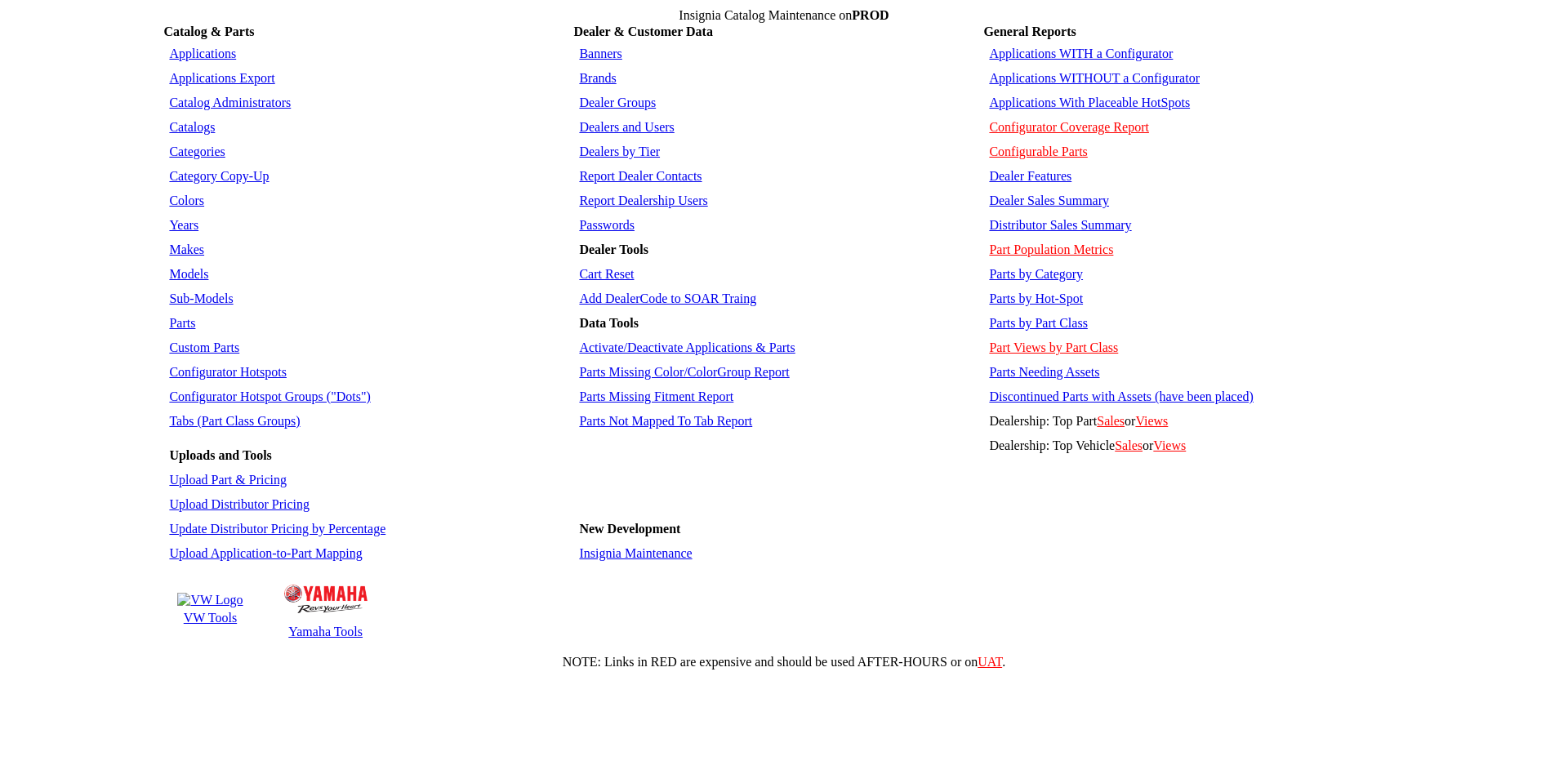 scroll, scrollTop: 0, scrollLeft: 0, axis: both 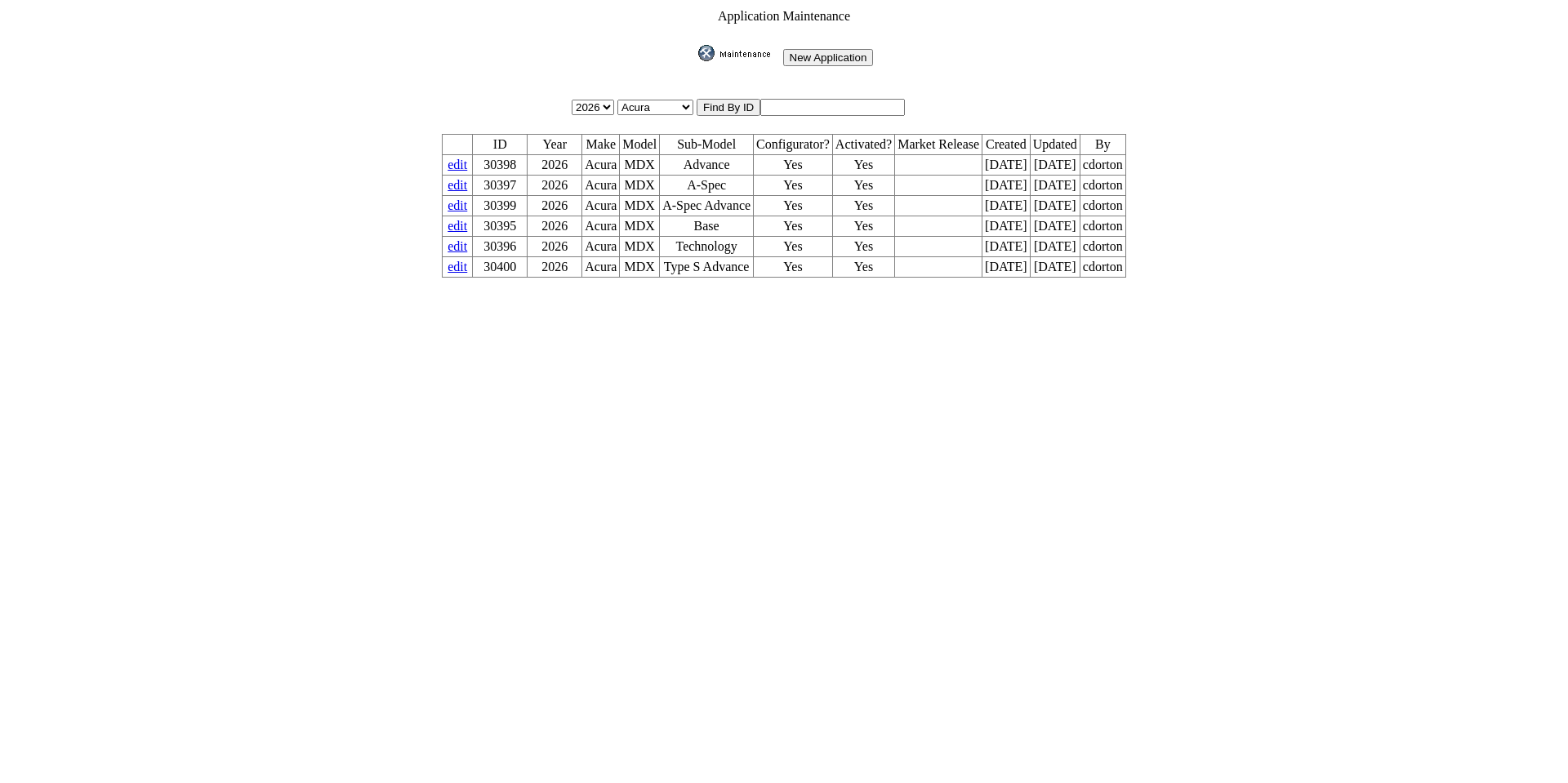 click at bounding box center (832, 107) 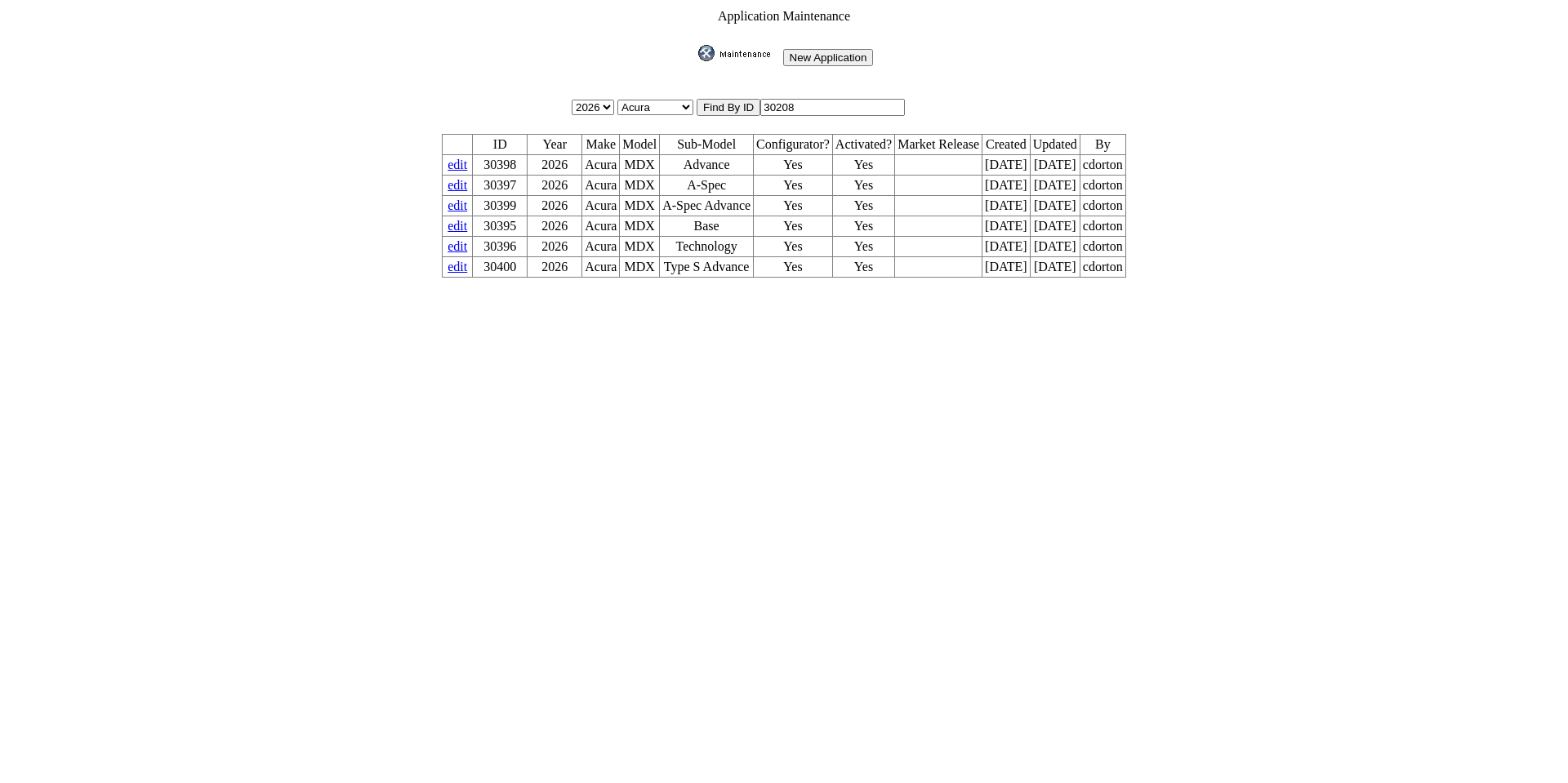 type on "30208" 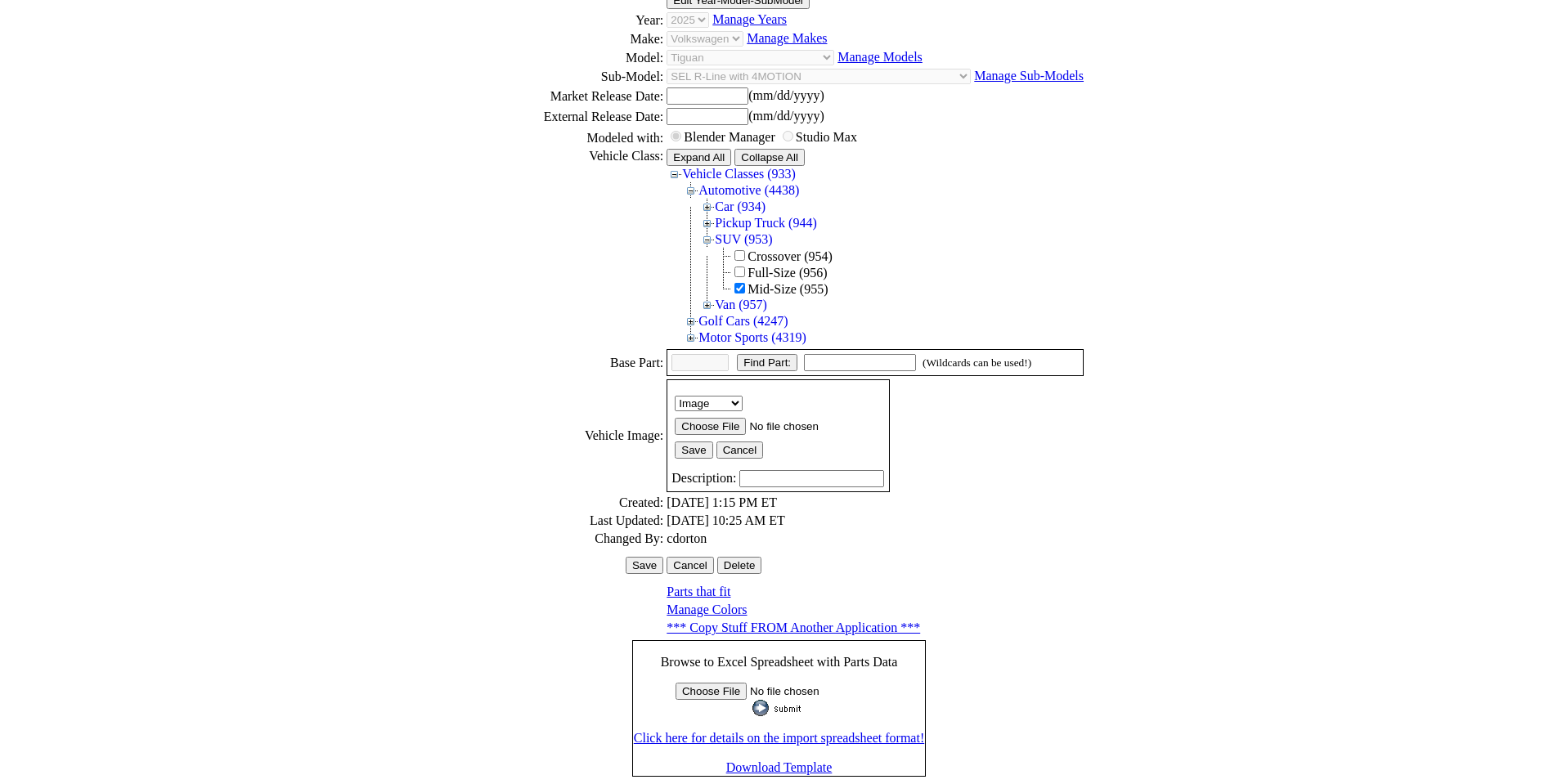 scroll, scrollTop: 224, scrollLeft: 0, axis: vertical 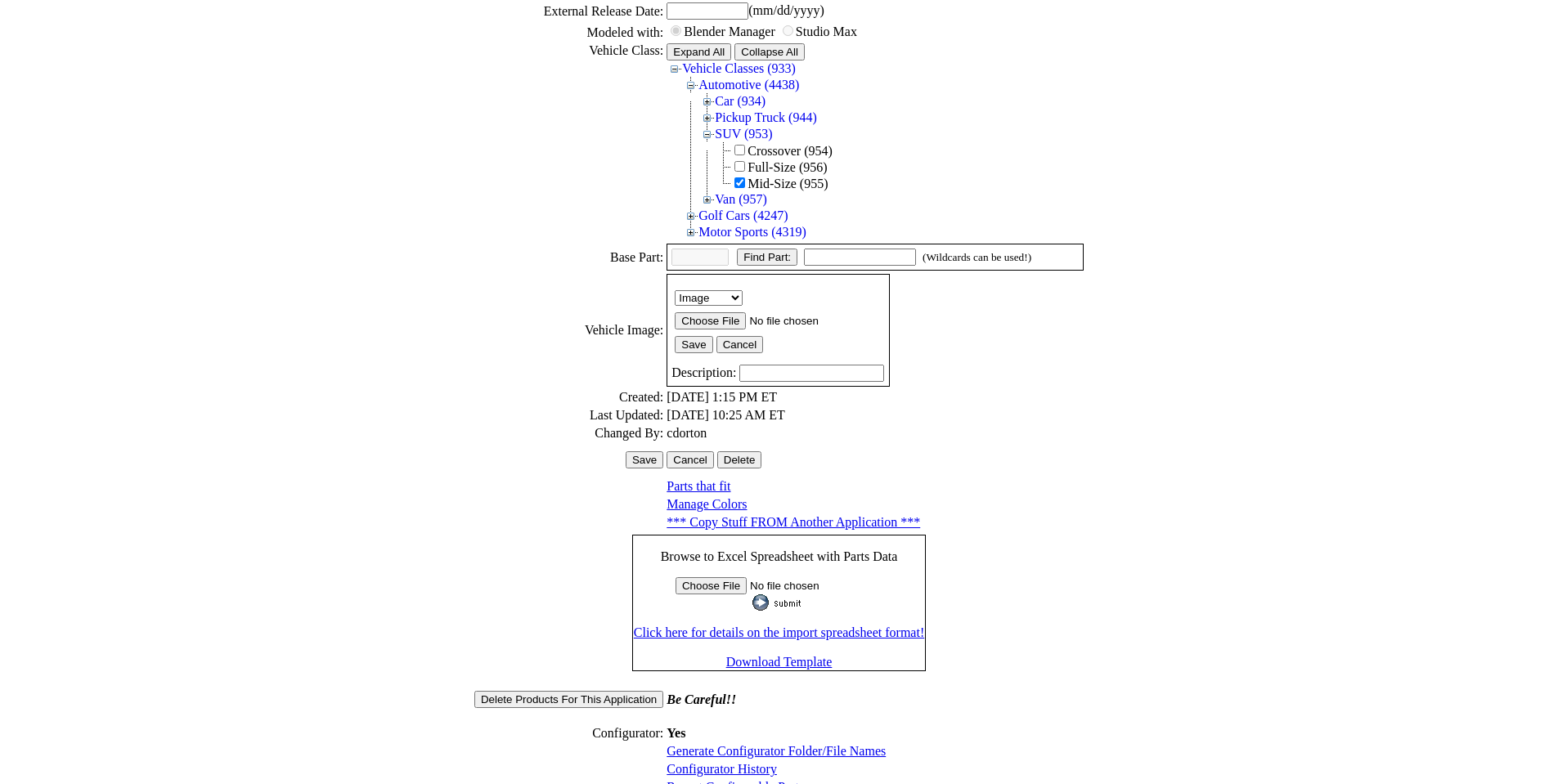 click on "Configurator History" at bounding box center [721, 768] 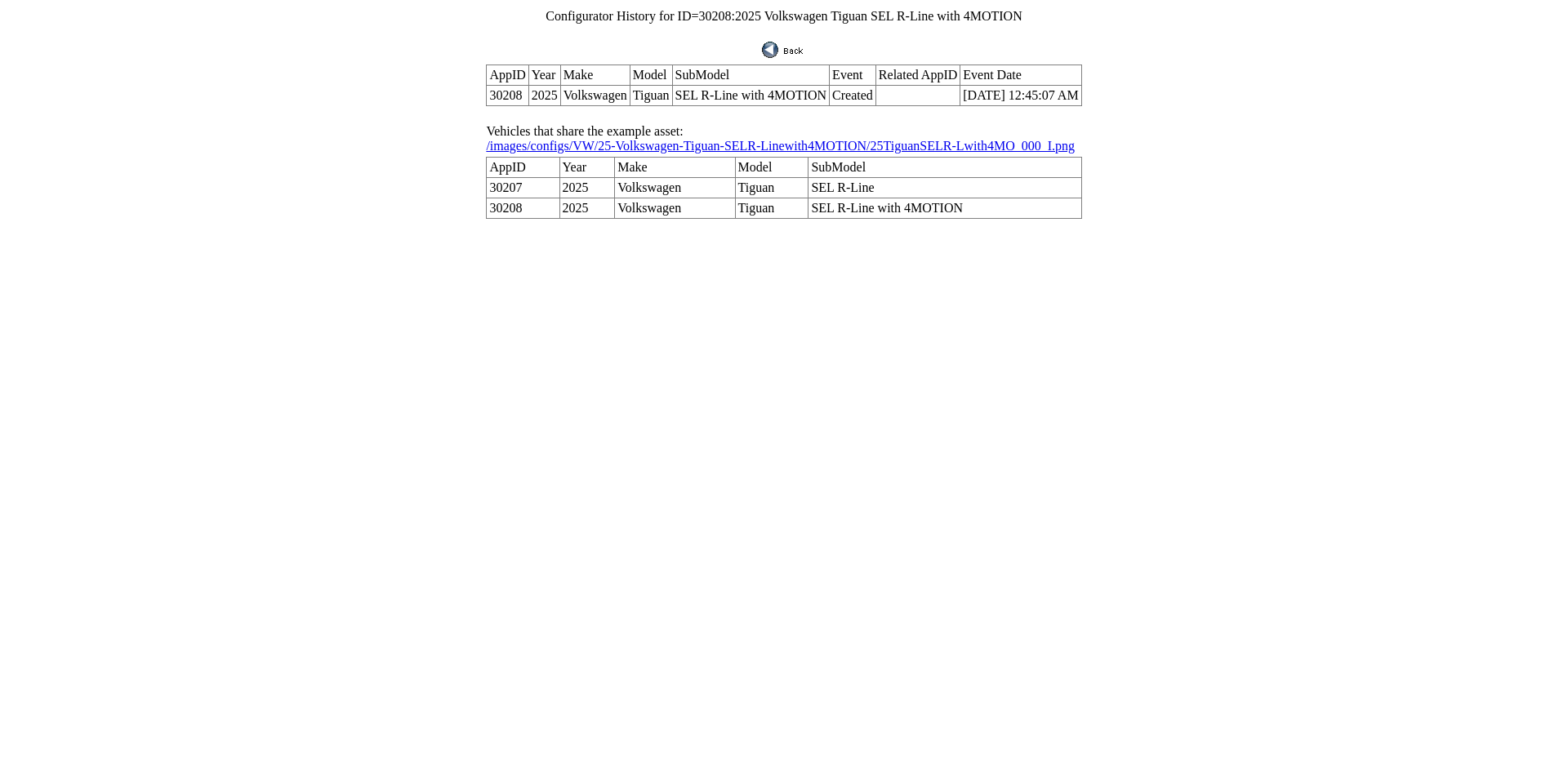 scroll, scrollTop: 0, scrollLeft: 0, axis: both 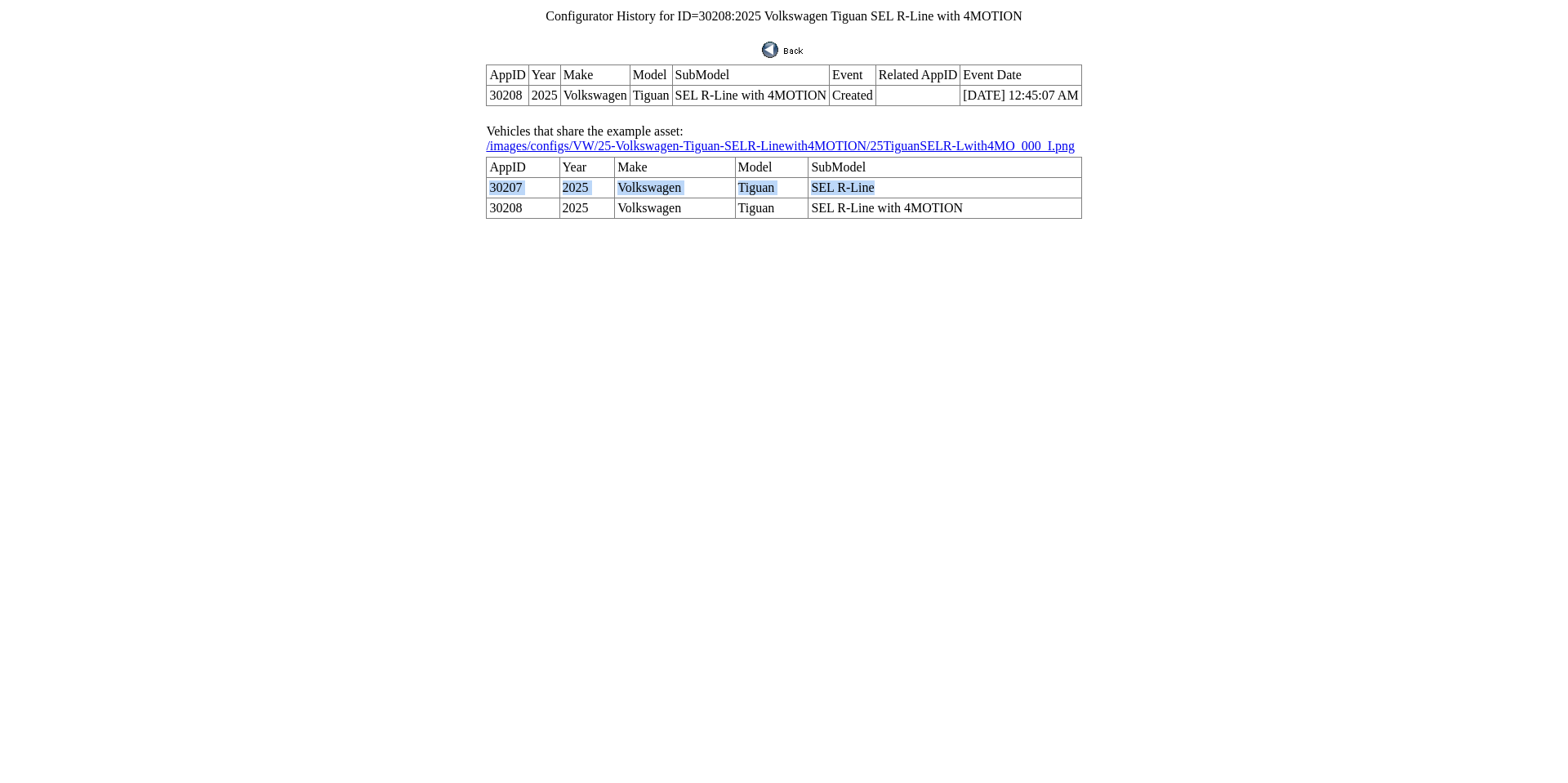 drag, startPoint x: 888, startPoint y: 161, endPoint x: 519, endPoint y: 169, distance: 369.08671 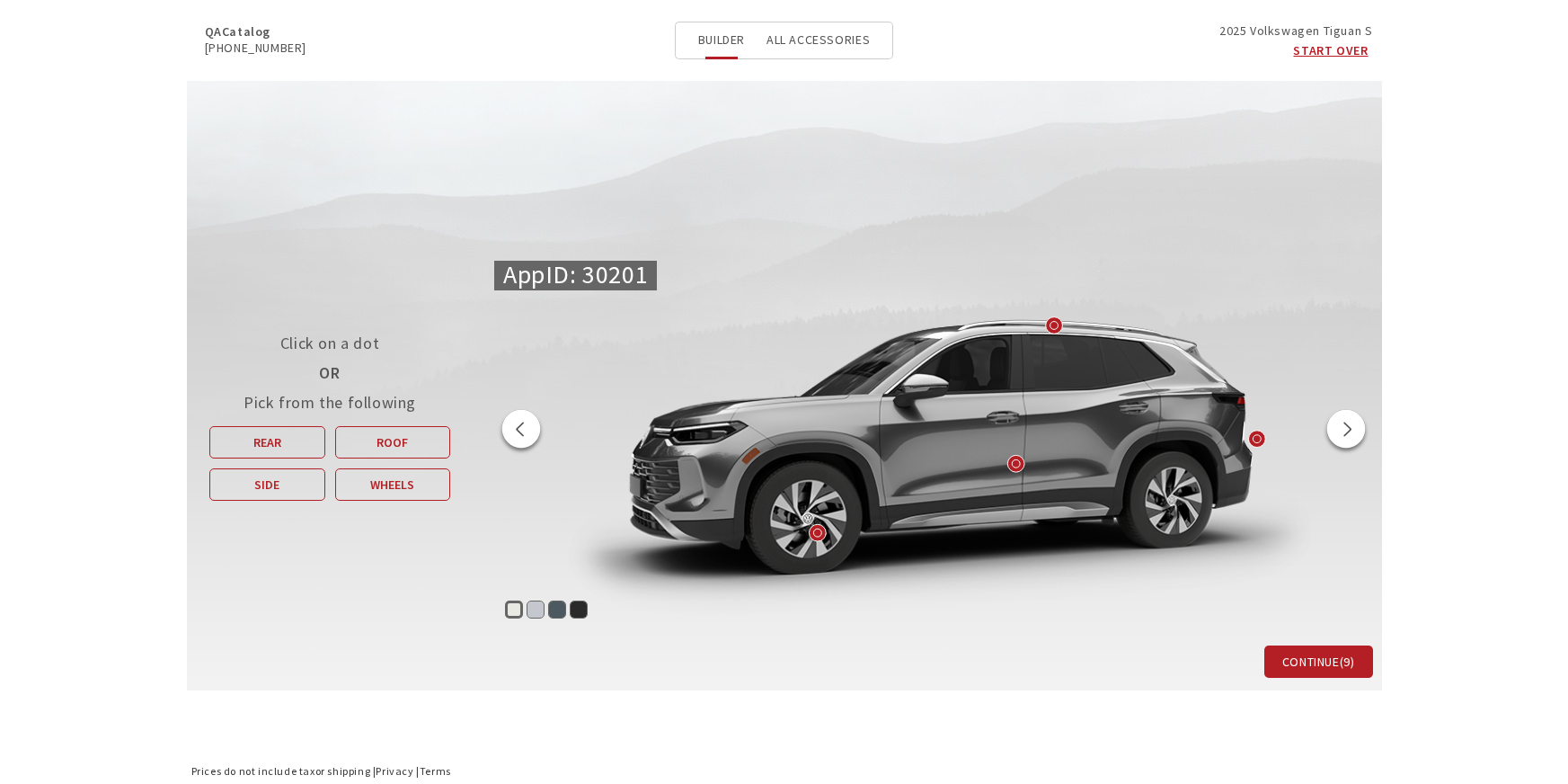 scroll, scrollTop: 0, scrollLeft: 0, axis: both 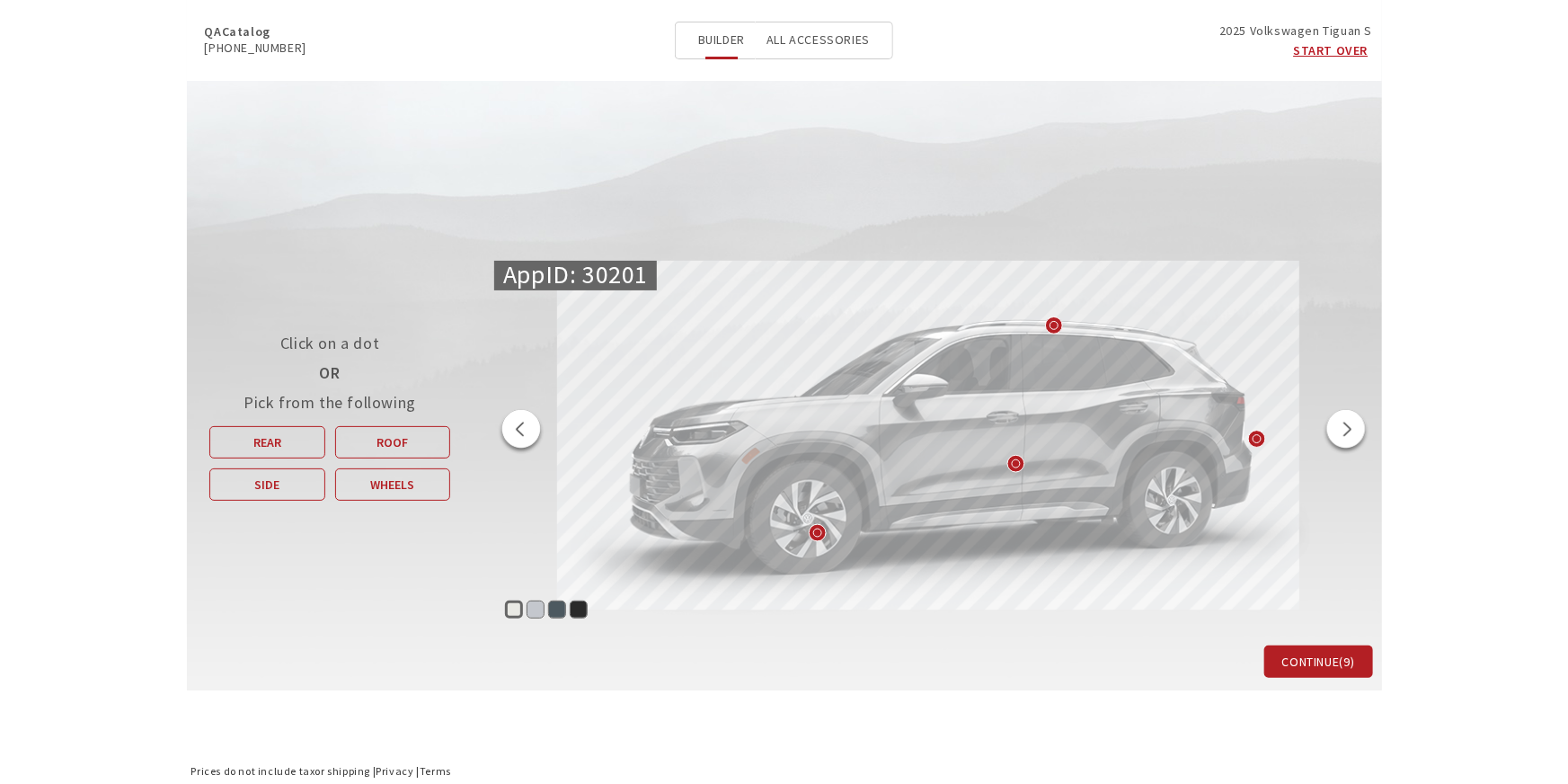 click at bounding box center [521, 432] 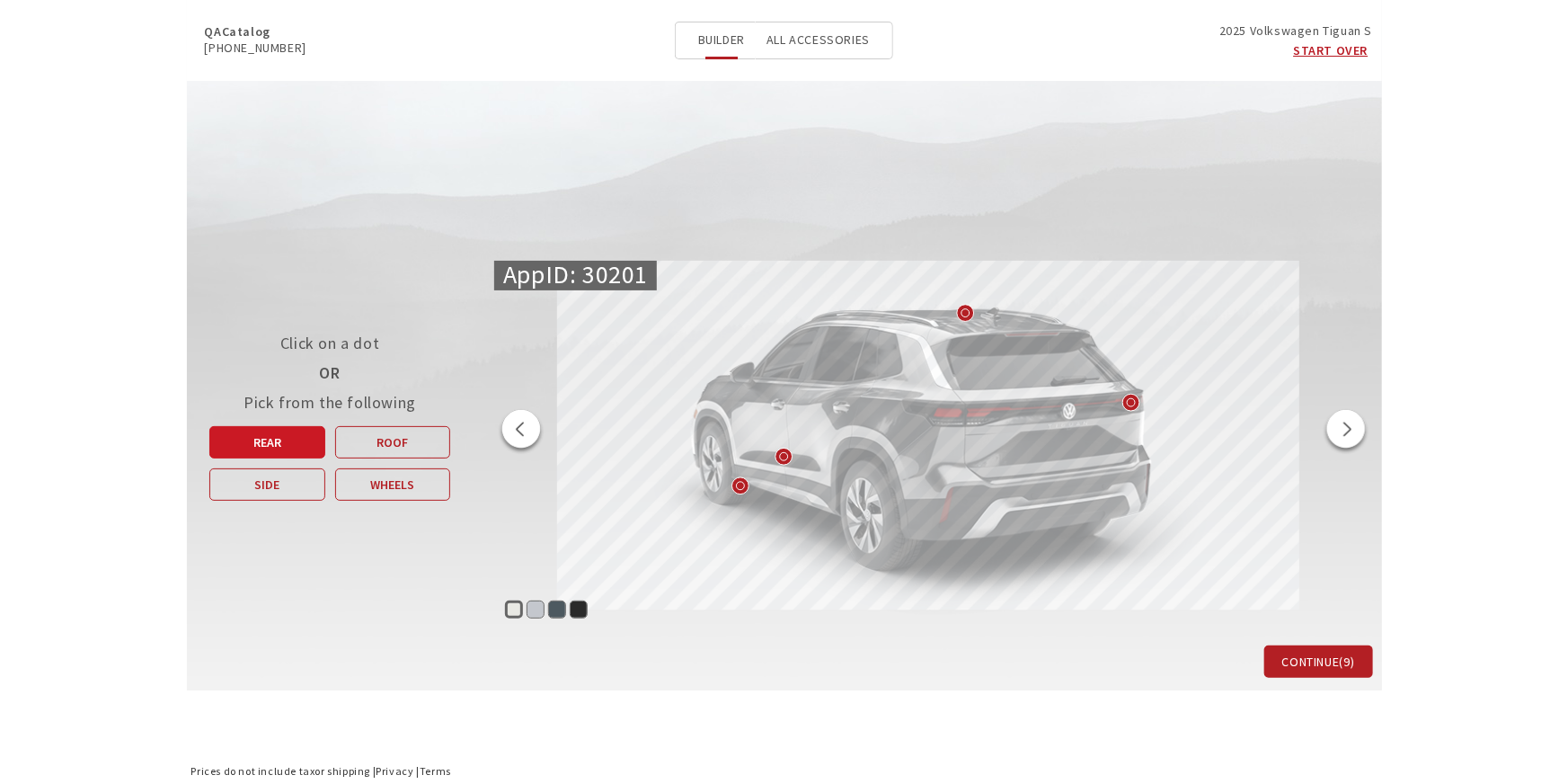 click on "Rear" at bounding box center [267, 442] 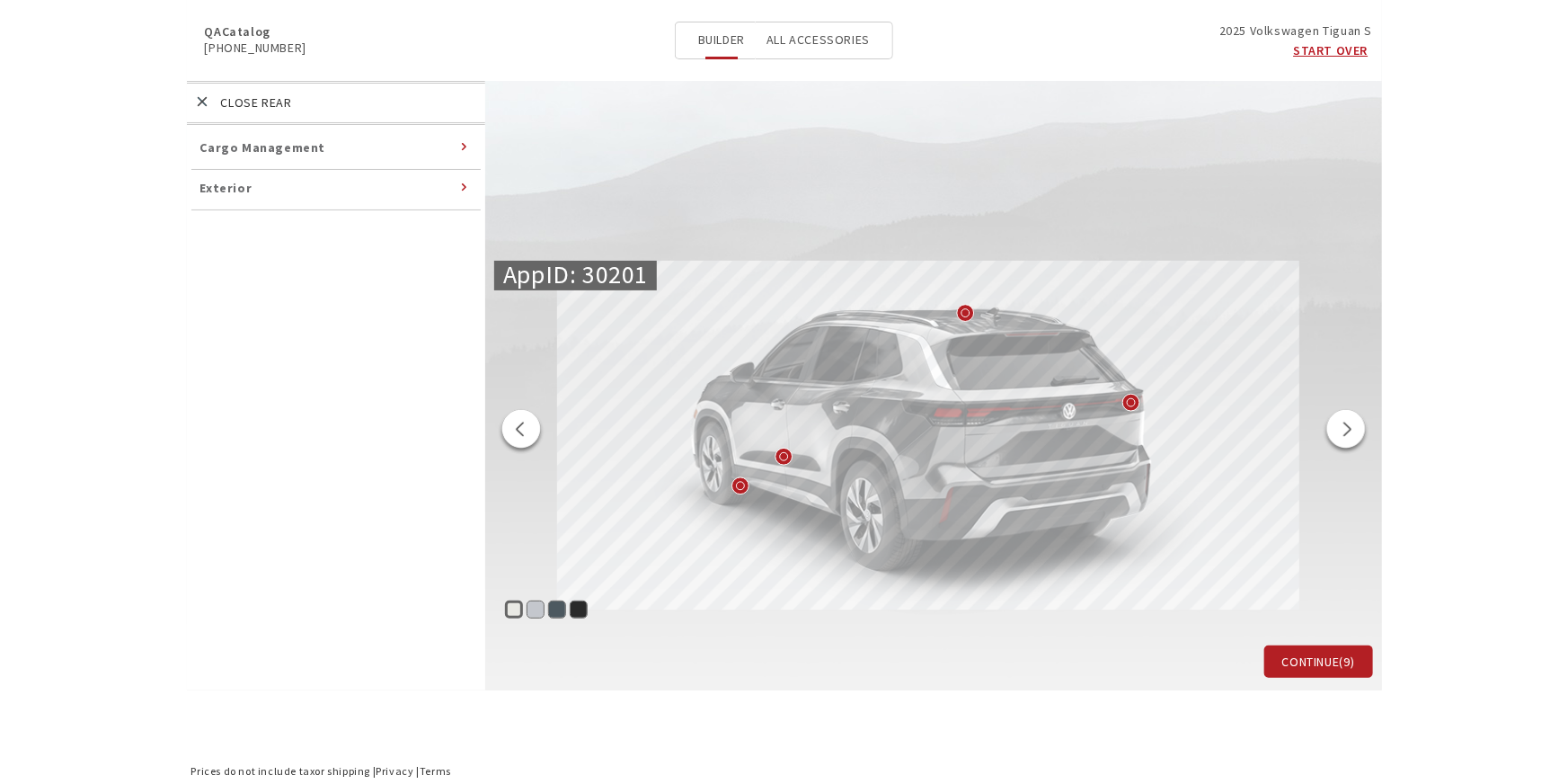 click on "Platinum Gray Metallic" at bounding box center (557, 610) 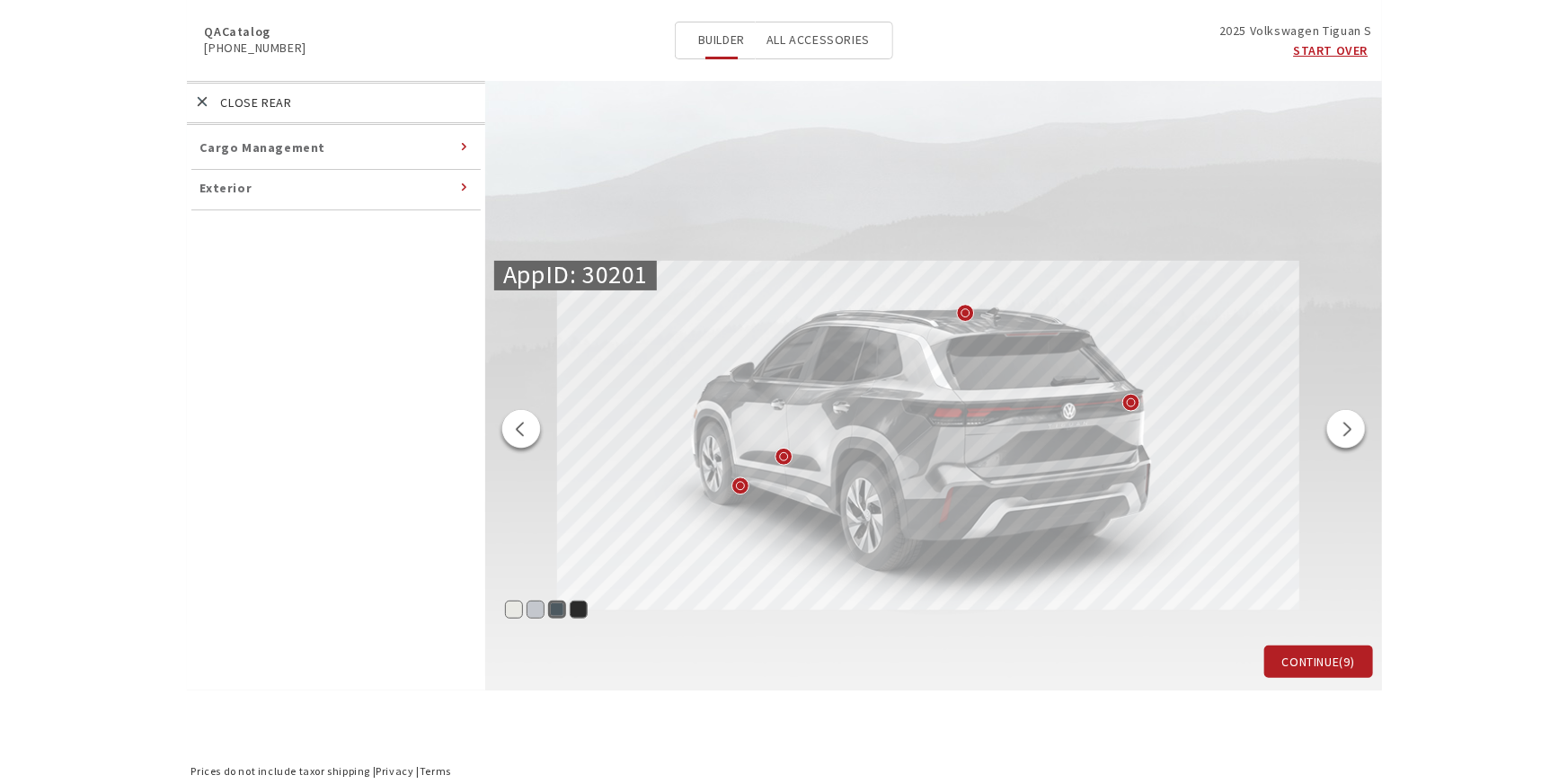 click on "Exterior" at bounding box center (226, 188) 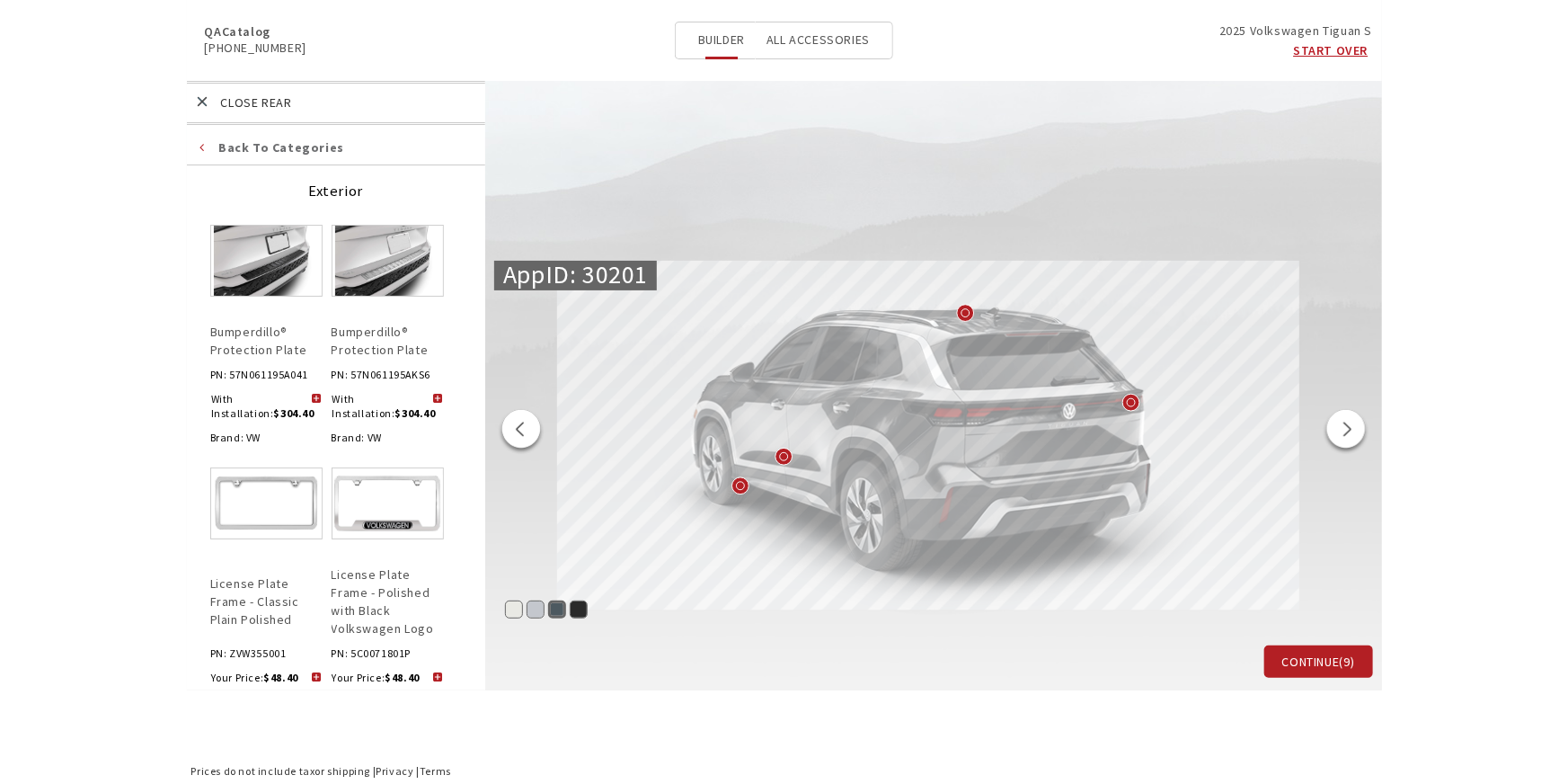 scroll, scrollTop: 310, scrollLeft: 0, axis: vertical 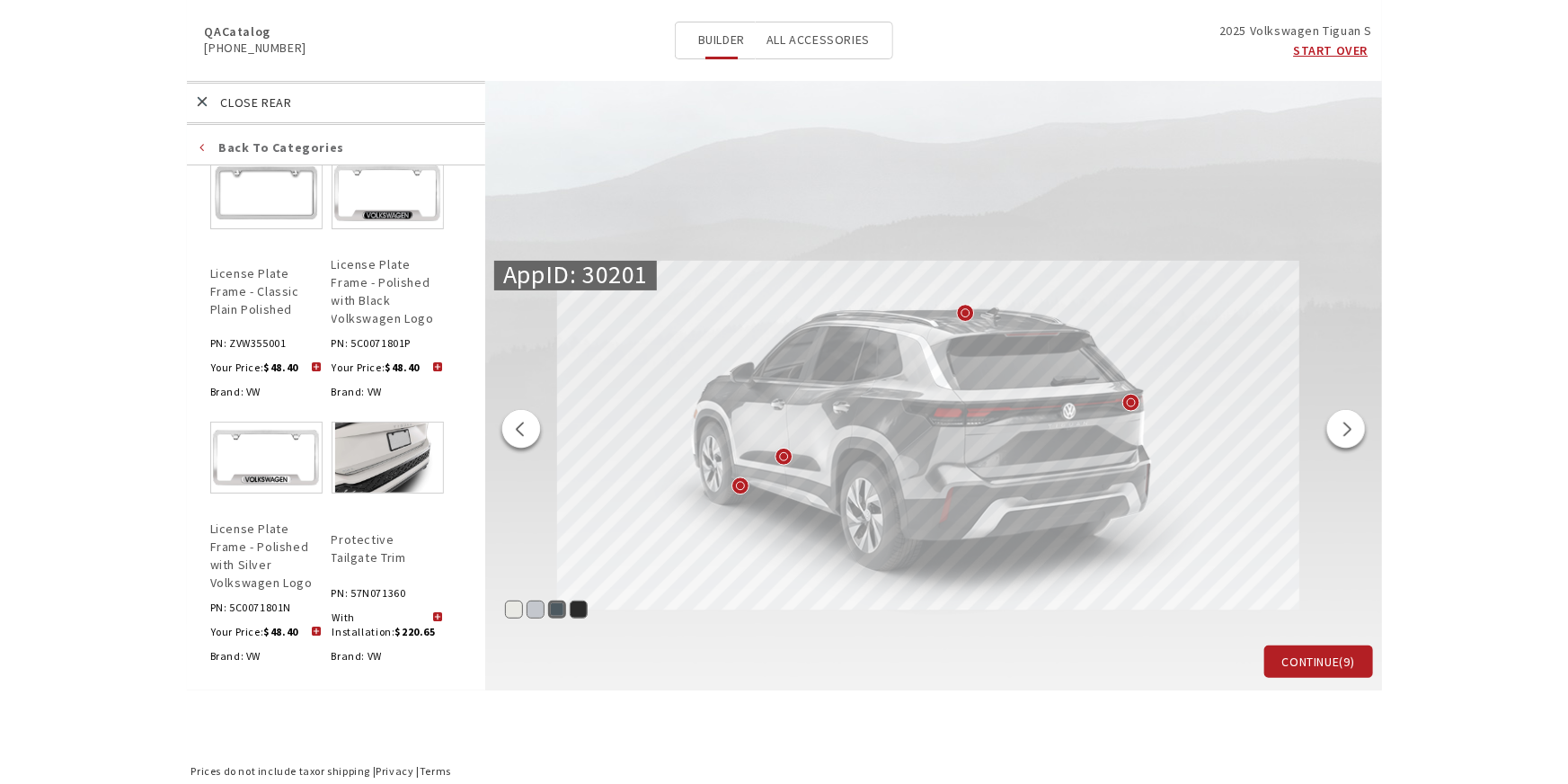 click at bounding box center (438, 618) 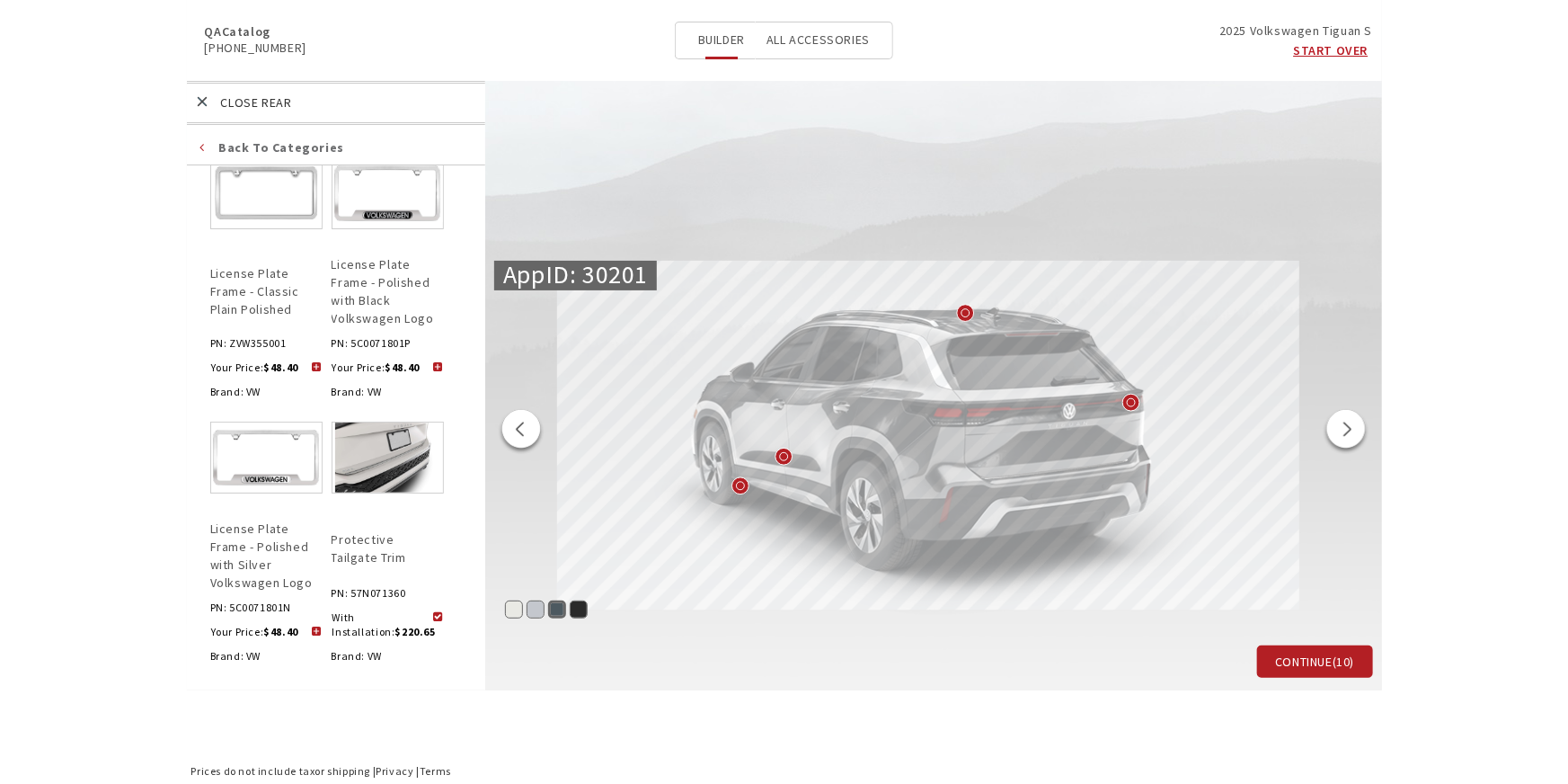 click at bounding box center (438, 368) 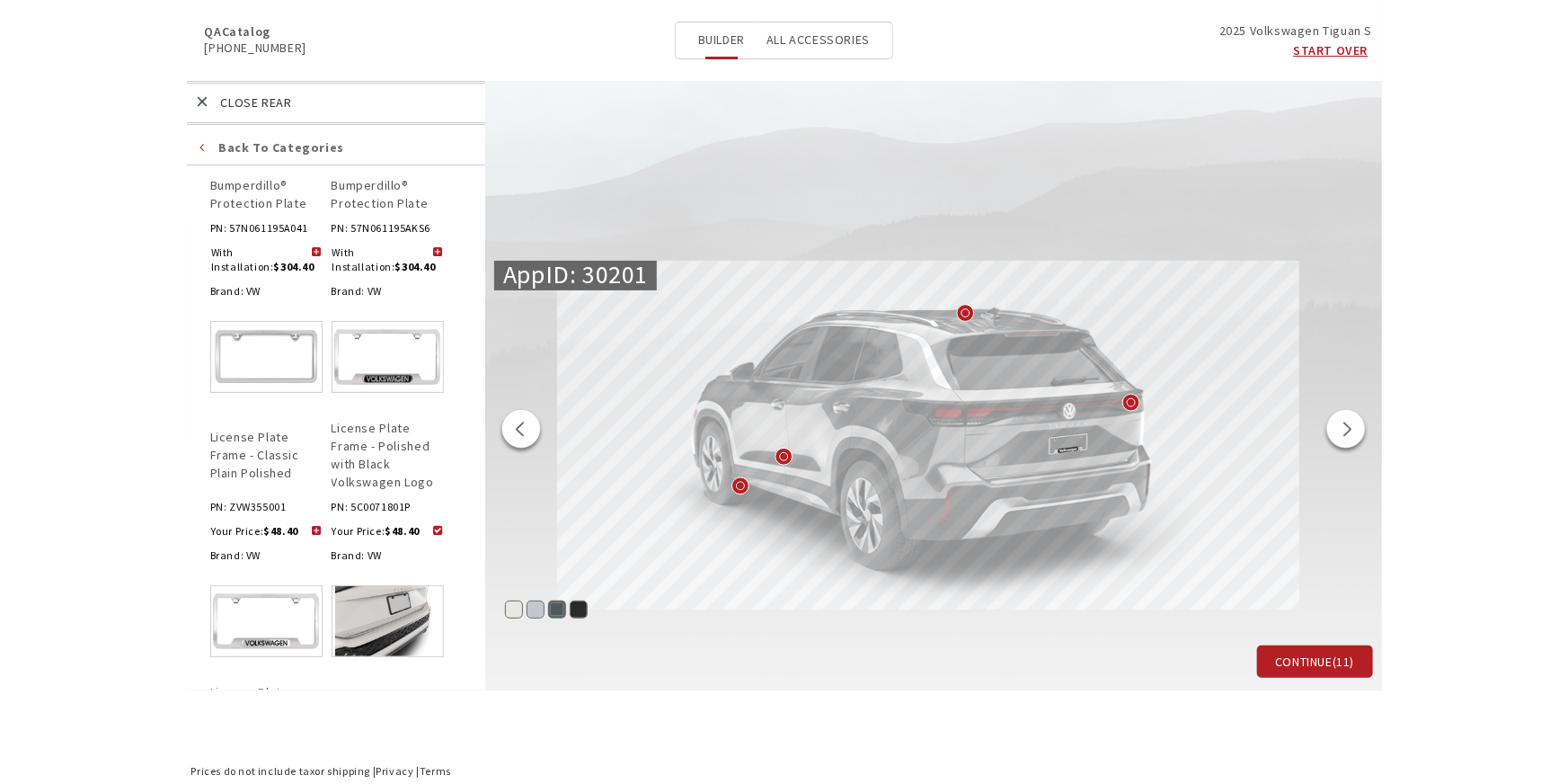 scroll, scrollTop: 0, scrollLeft: 0, axis: both 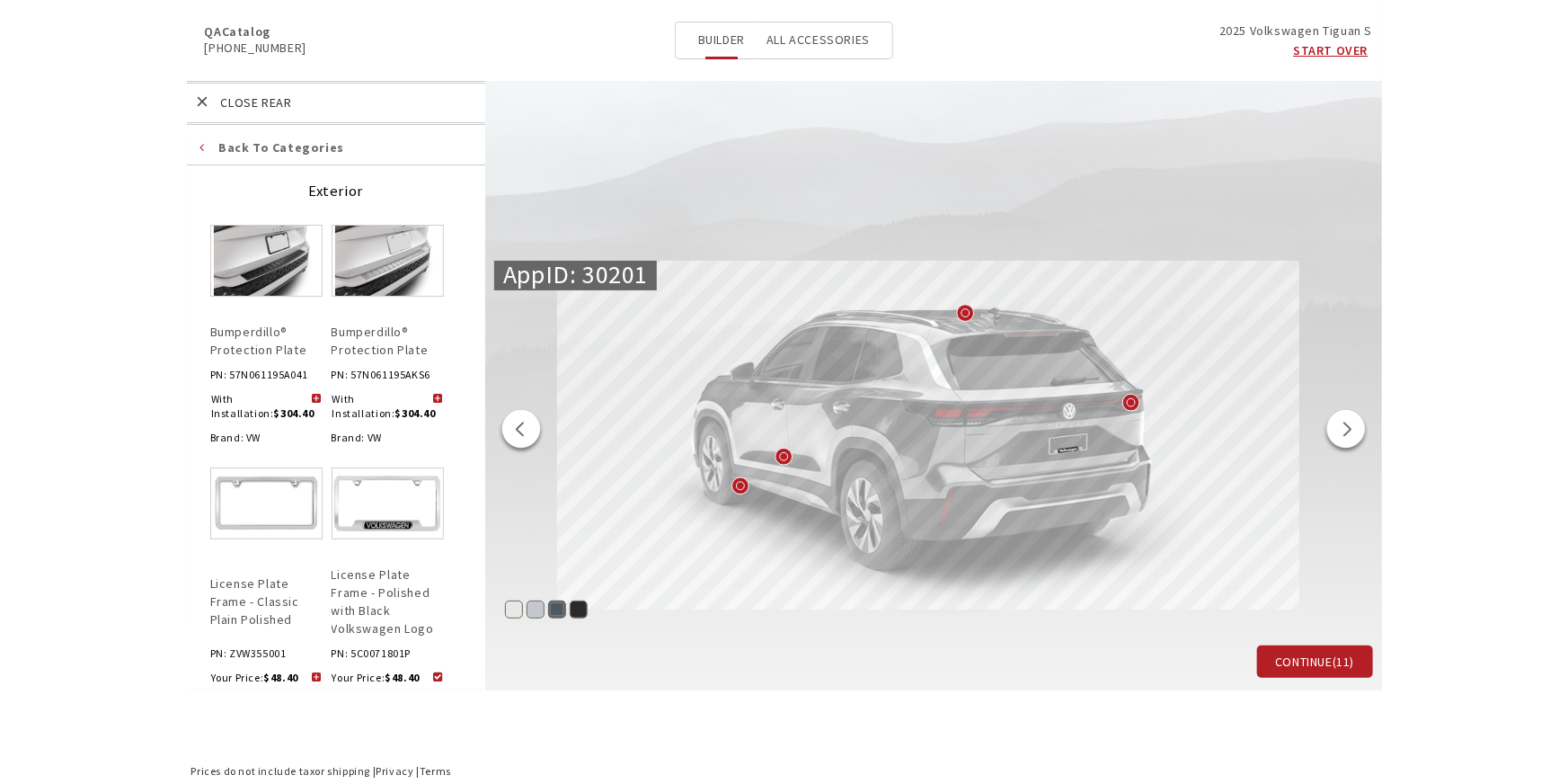 click at bounding box center (438, 399) 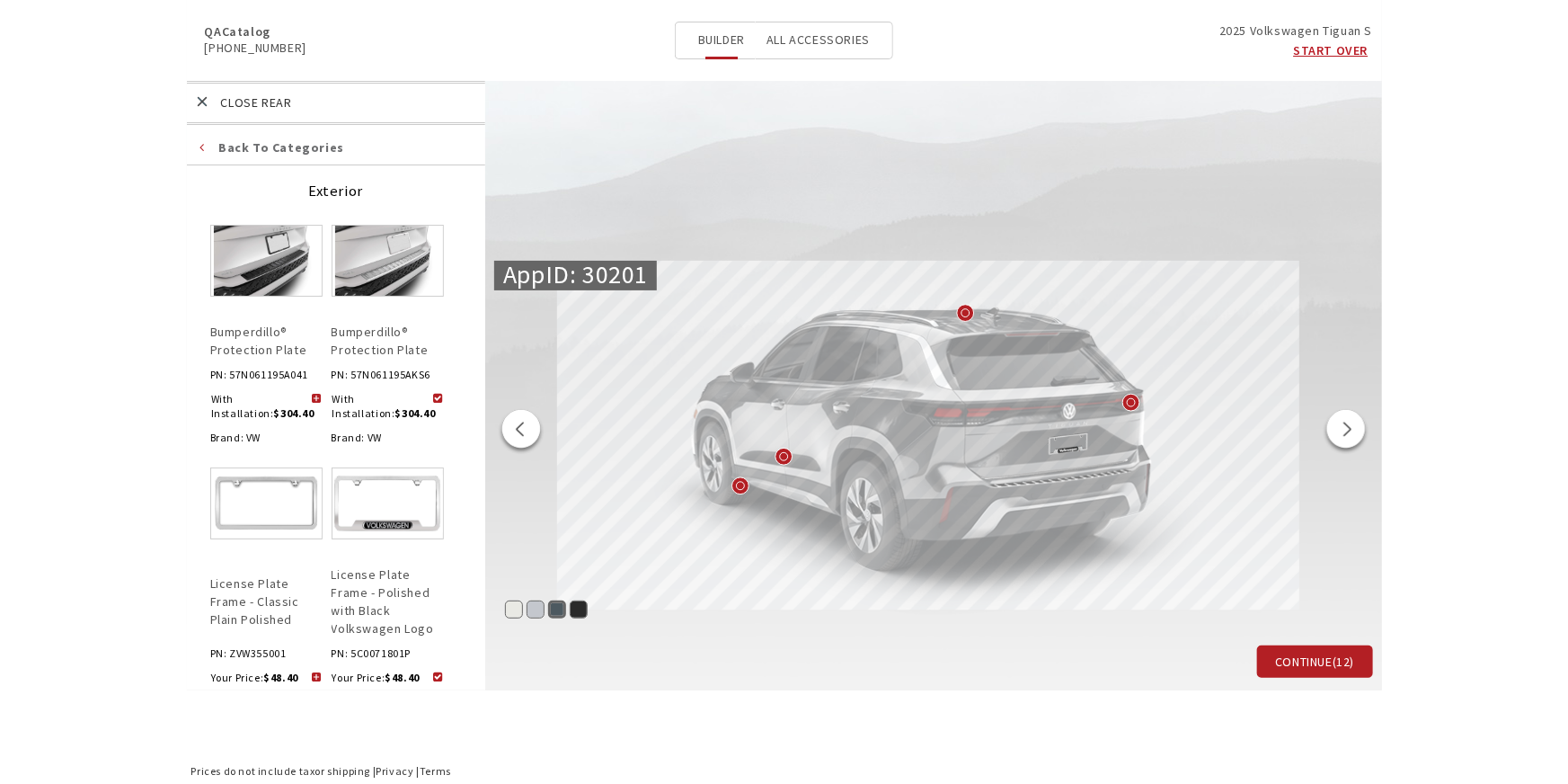 click on "Back to categories" at bounding box center (336, 149) 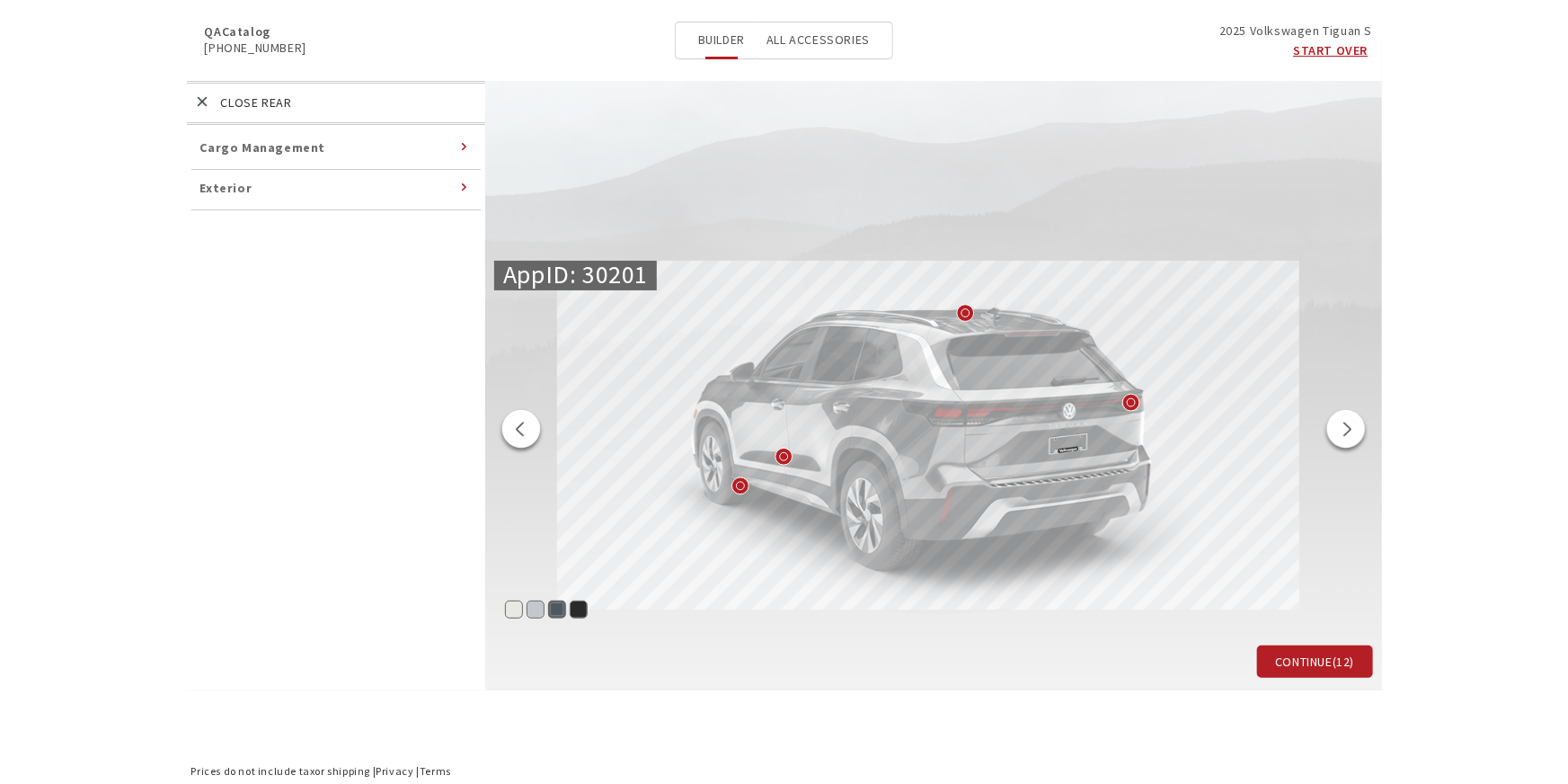 click on "Rear" at bounding box center (347, 102) 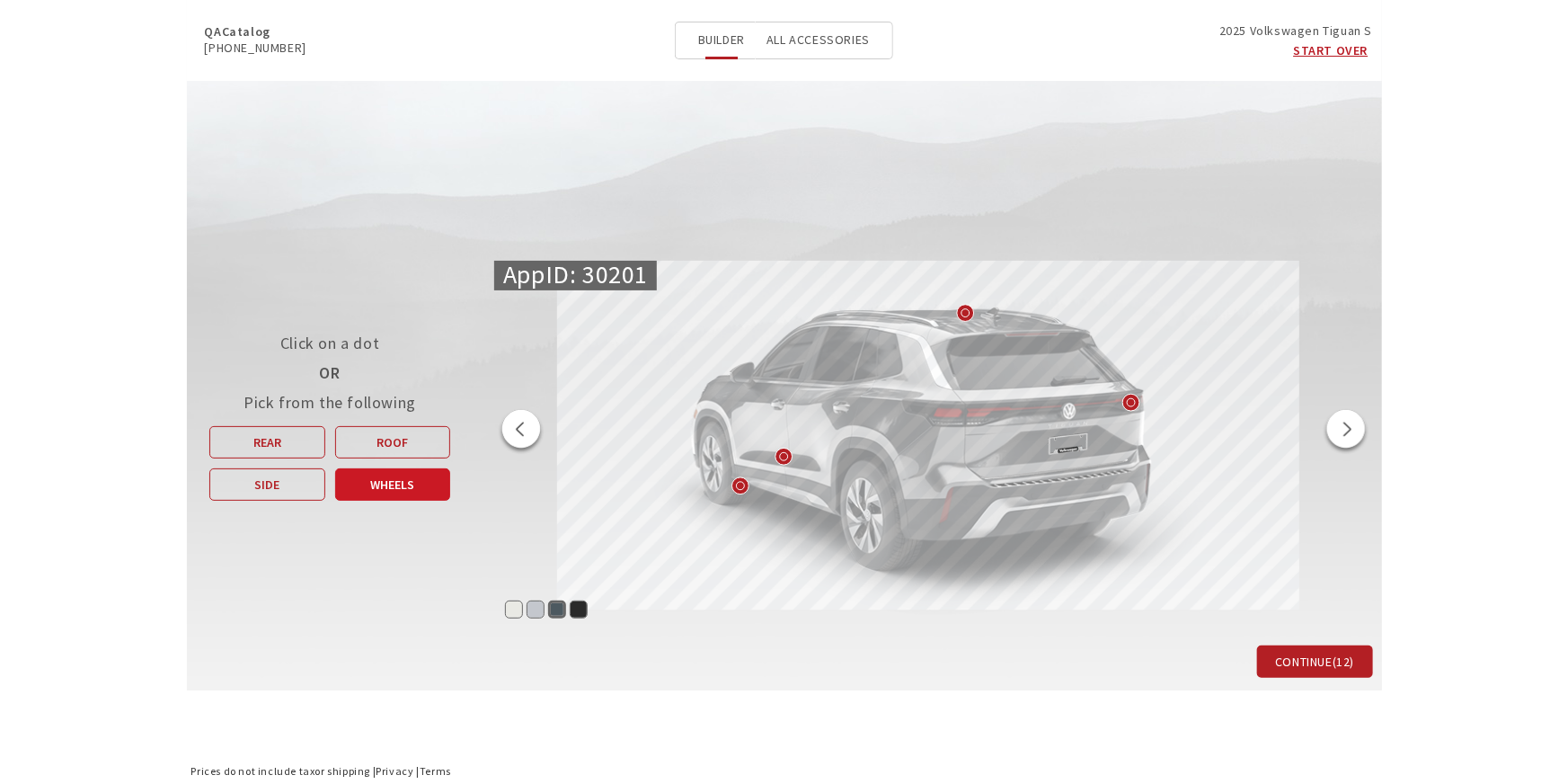 click on "Wheels" at bounding box center [392, 485] 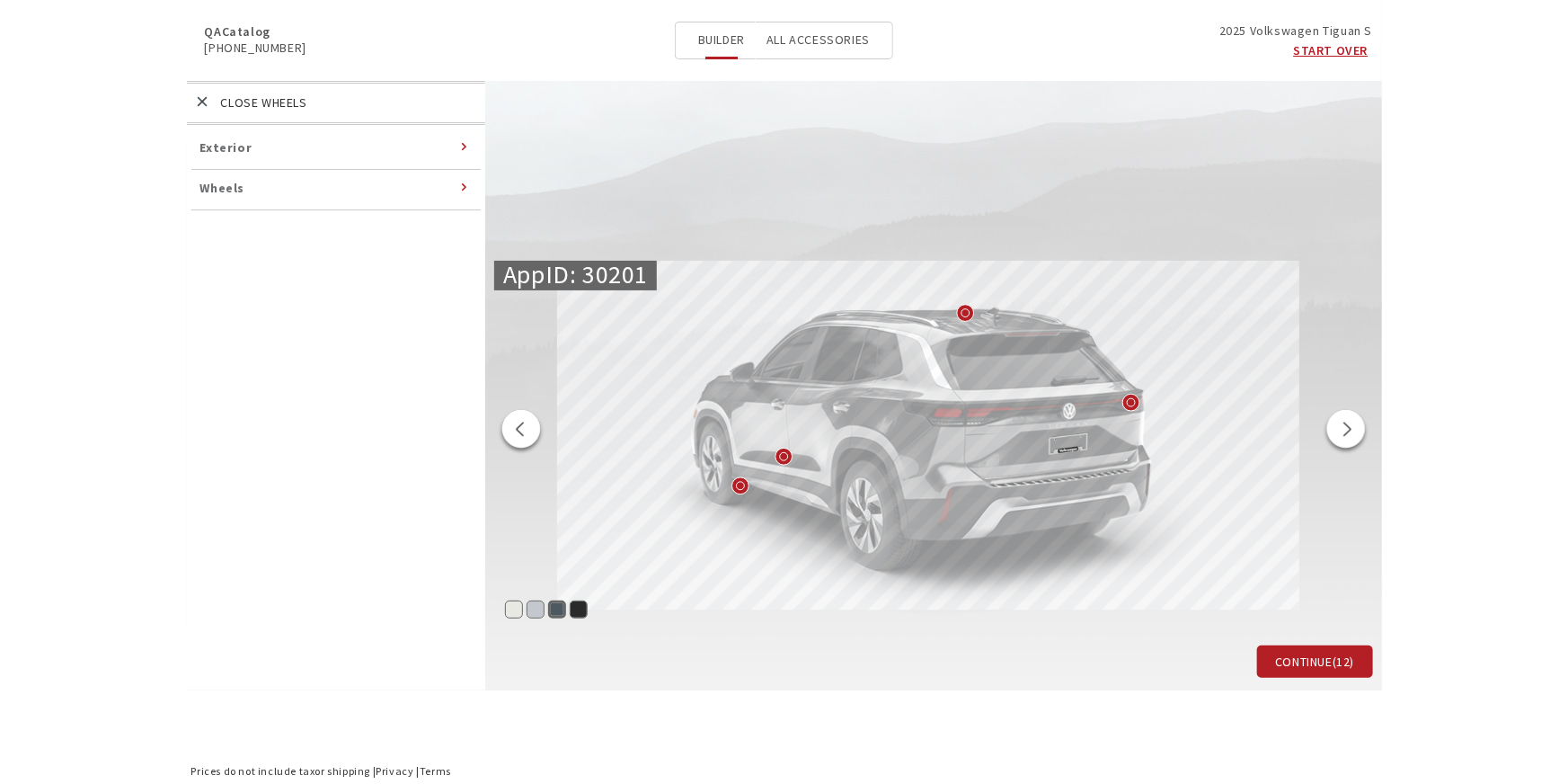 click on "Wheels" at bounding box center (336, 190) 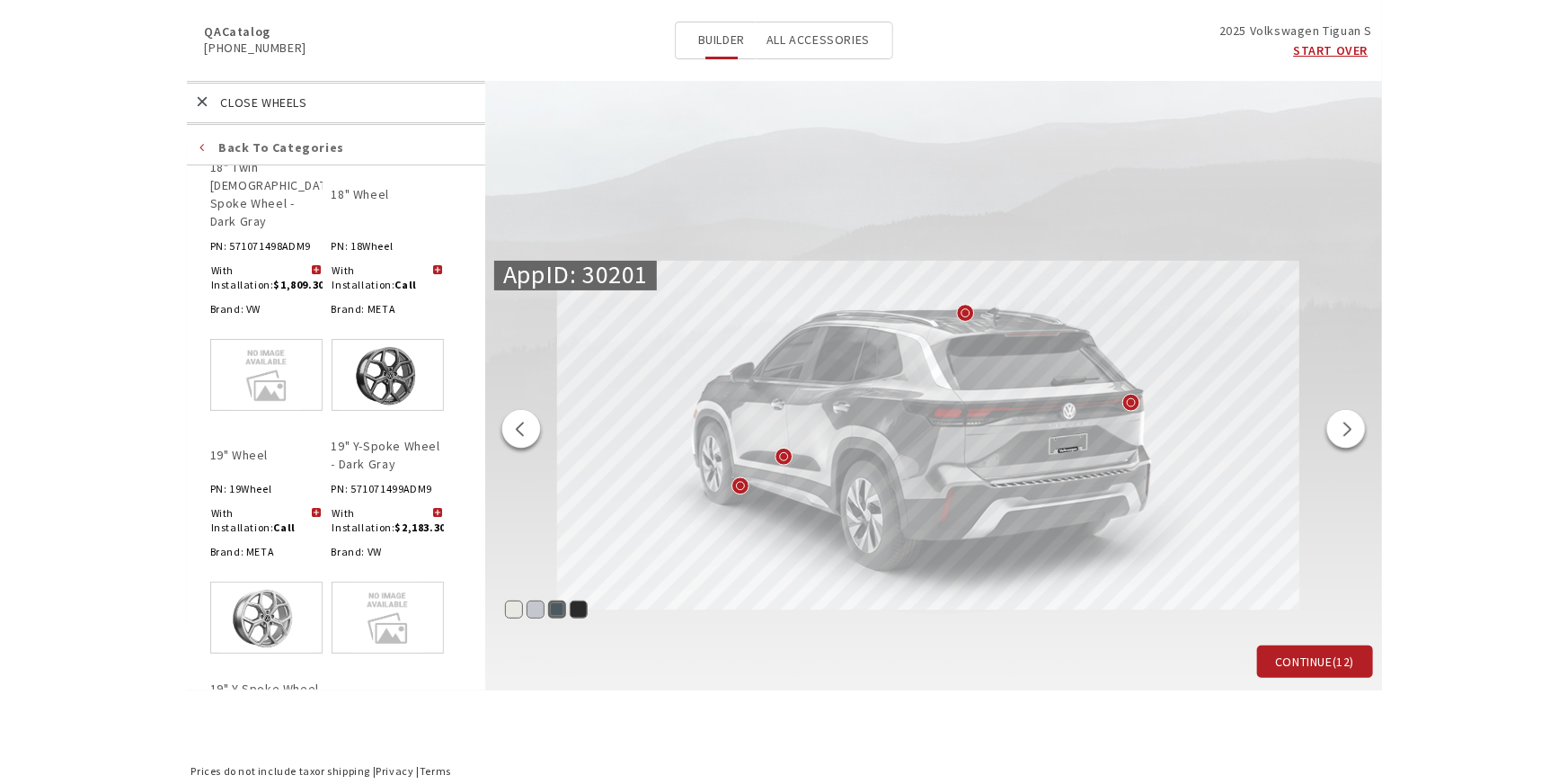 scroll, scrollTop: 267, scrollLeft: 0, axis: vertical 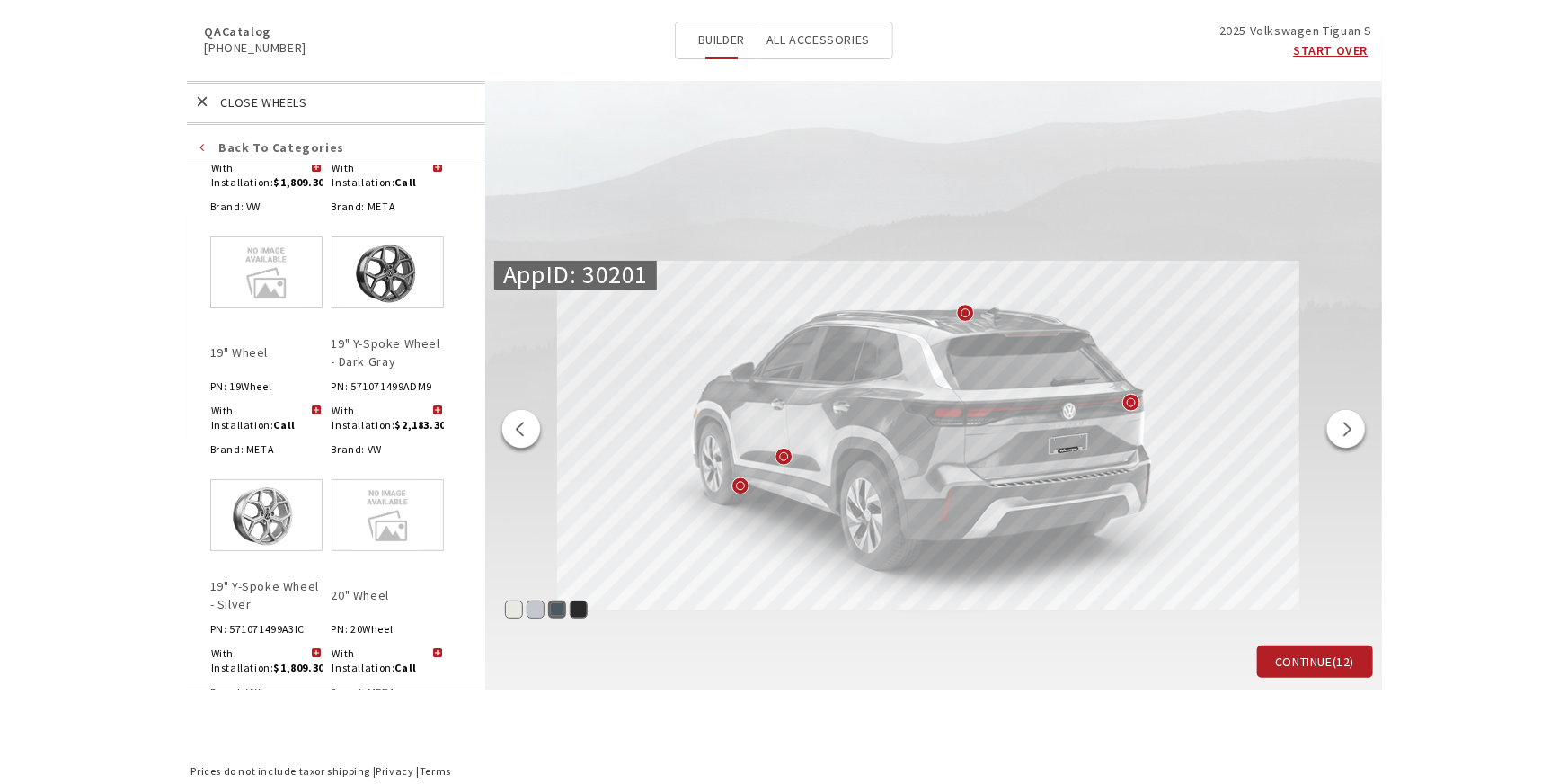 click at bounding box center (316, 654) 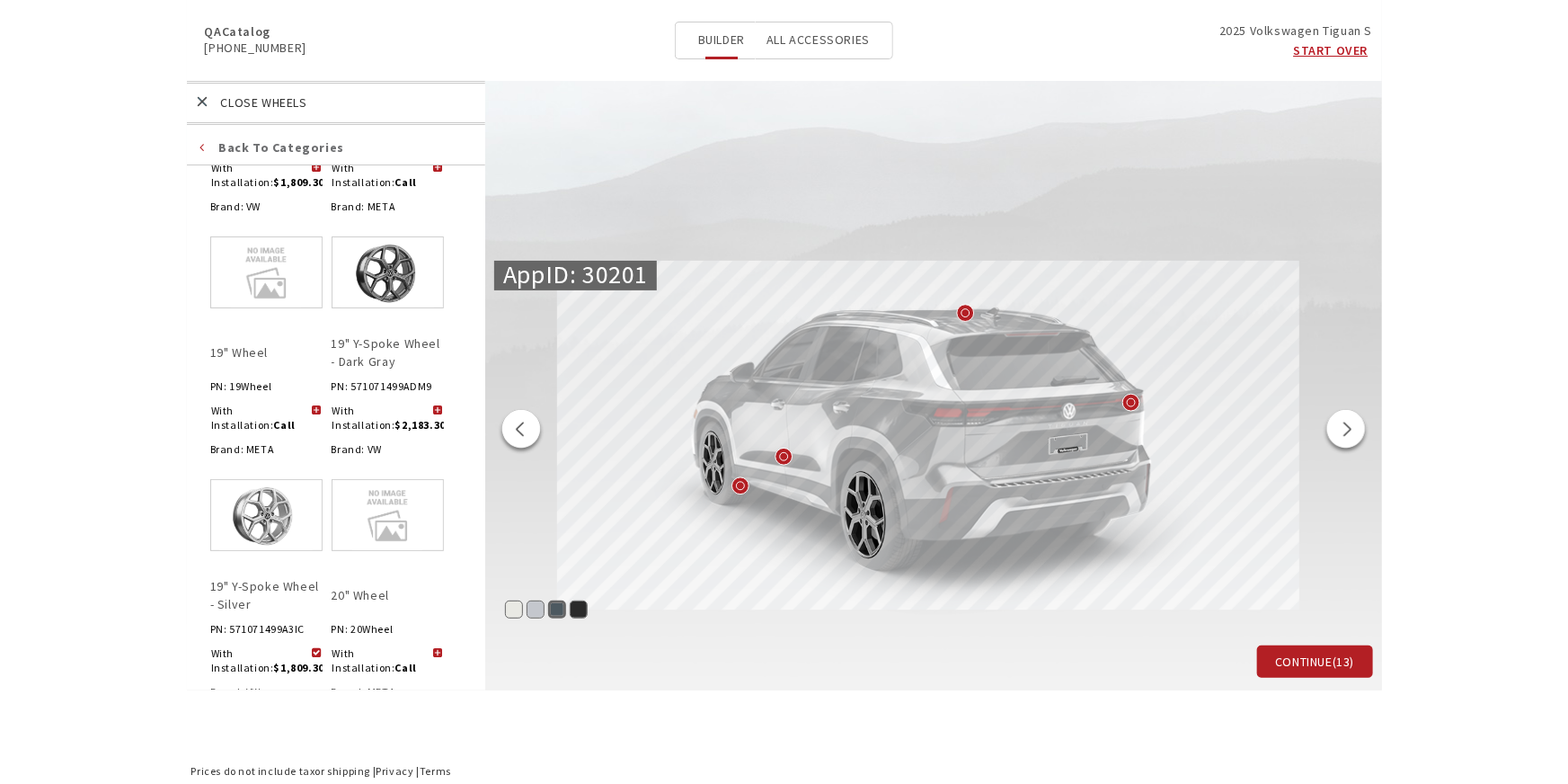 click at bounding box center (521, 432) 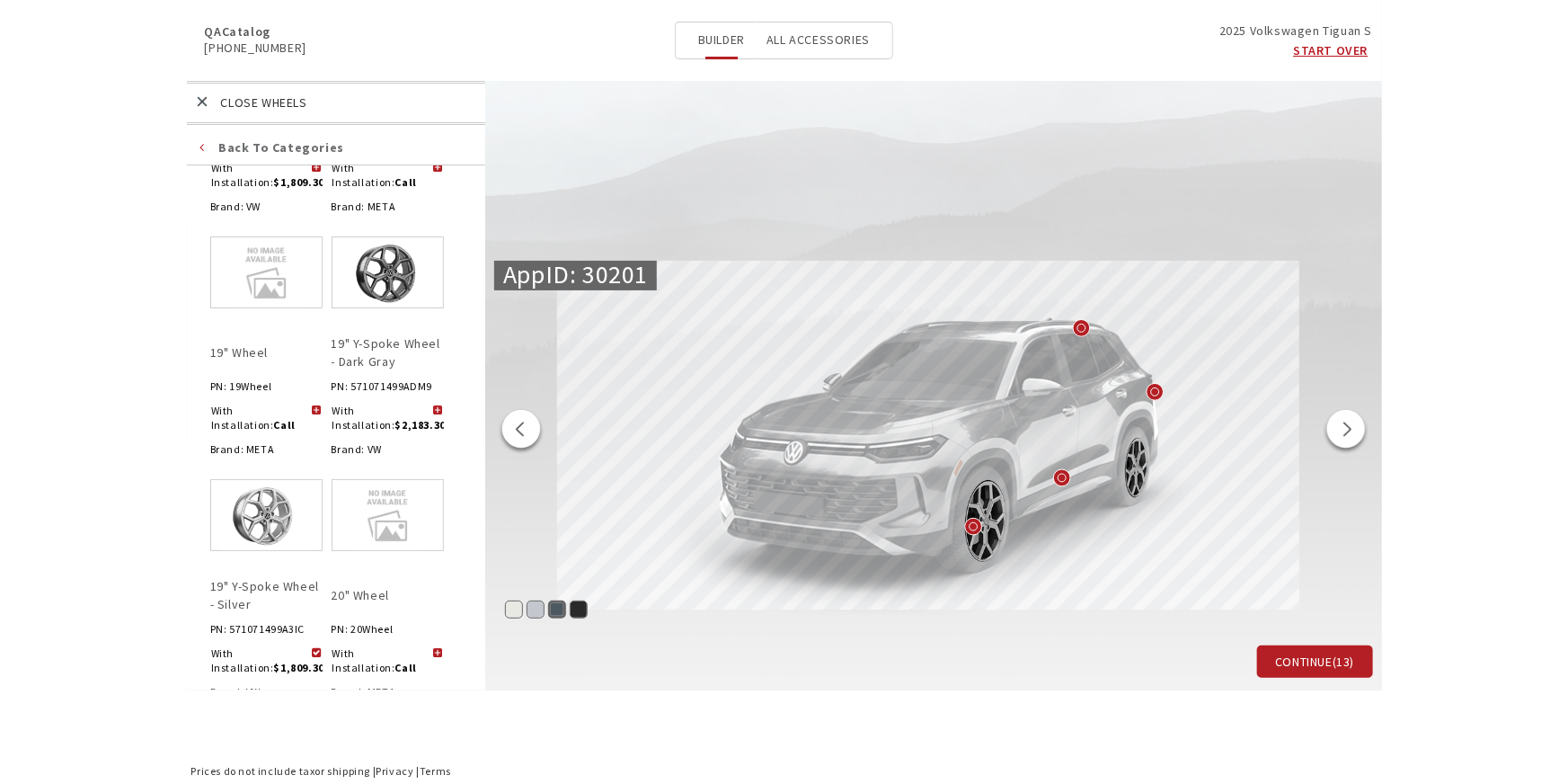 click at bounding box center [521, 432] 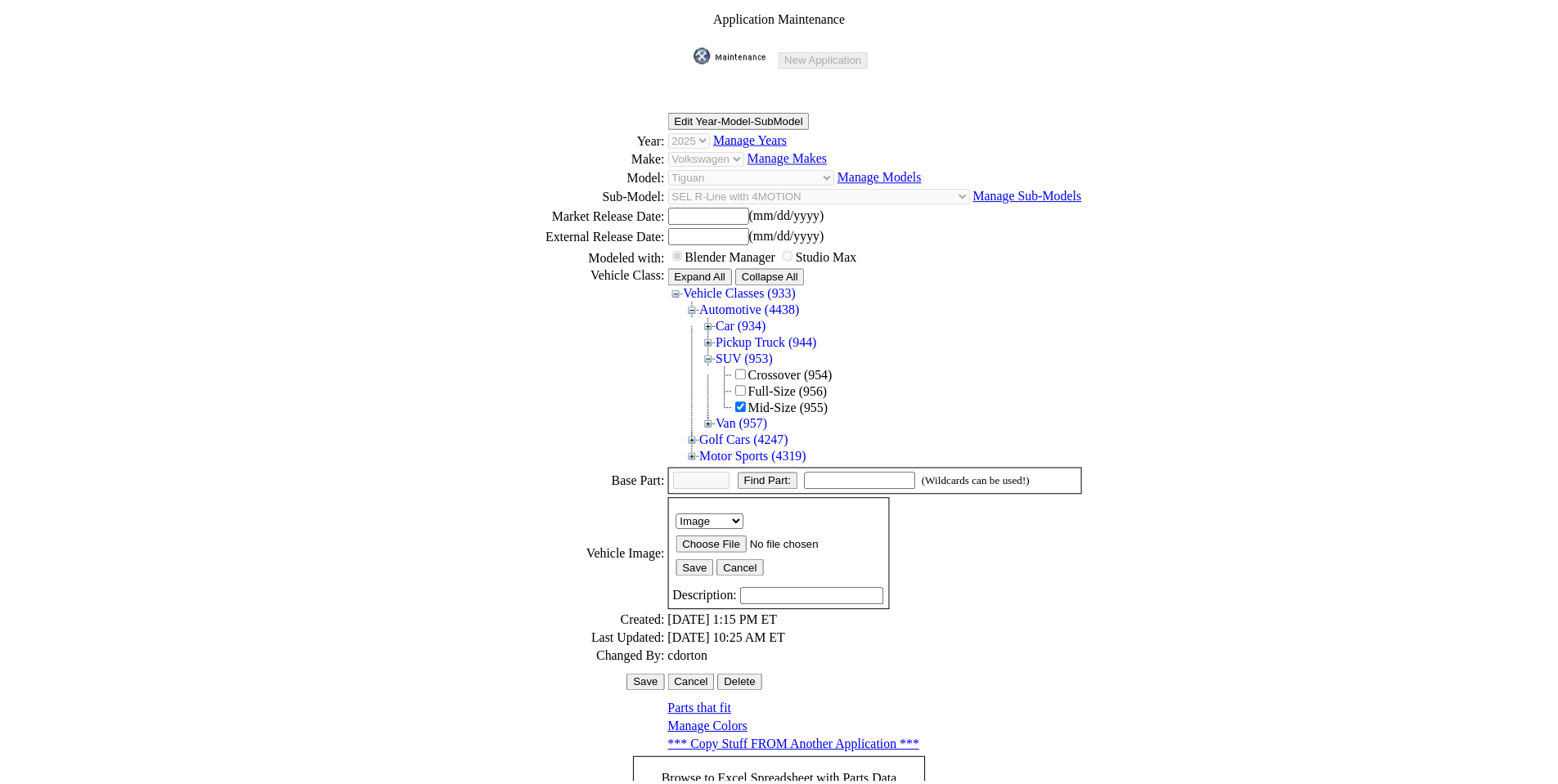 scroll, scrollTop: 221, scrollLeft: 0, axis: vertical 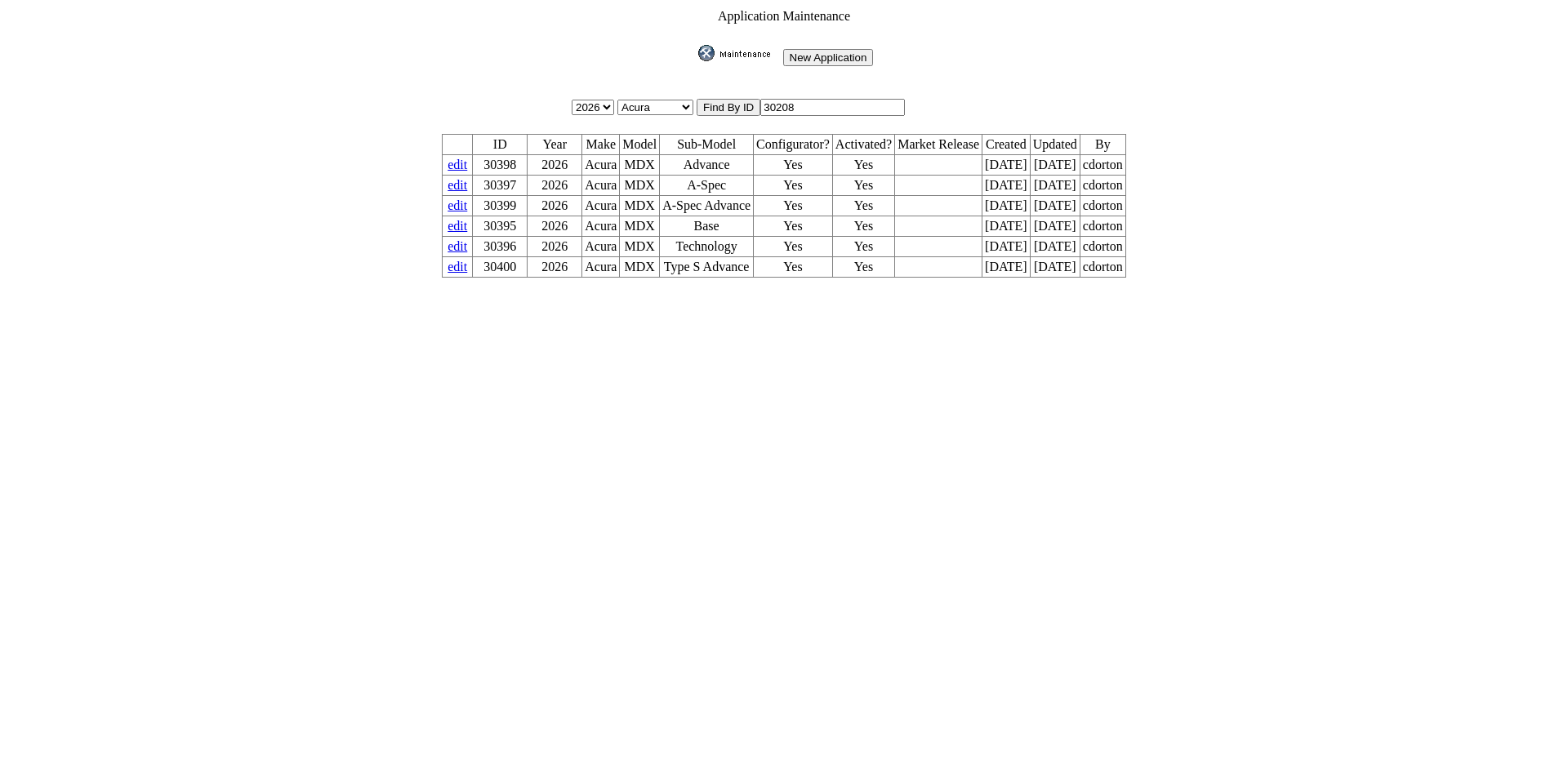click on "30208" at bounding box center (832, 107) 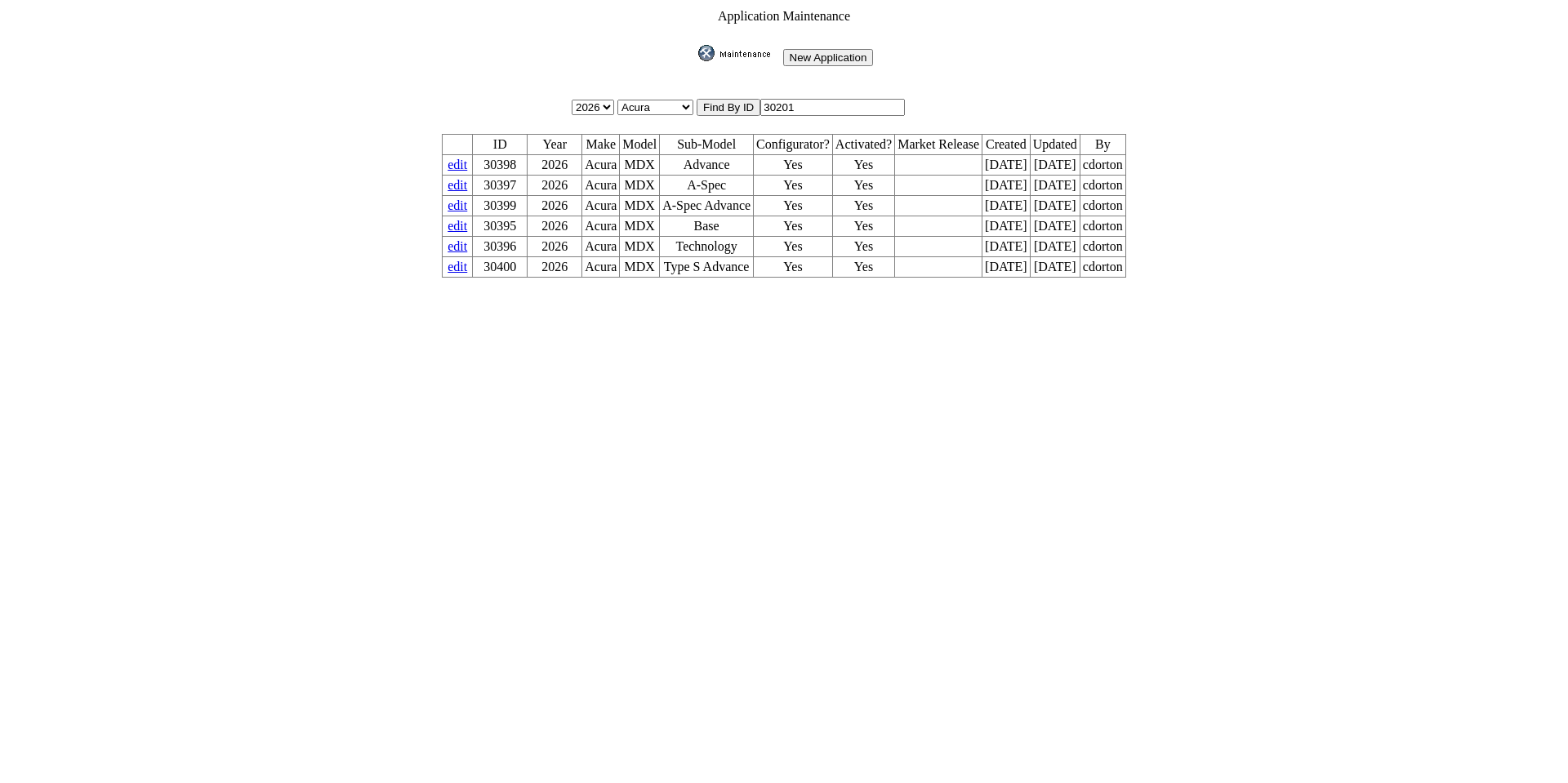type on "30201" 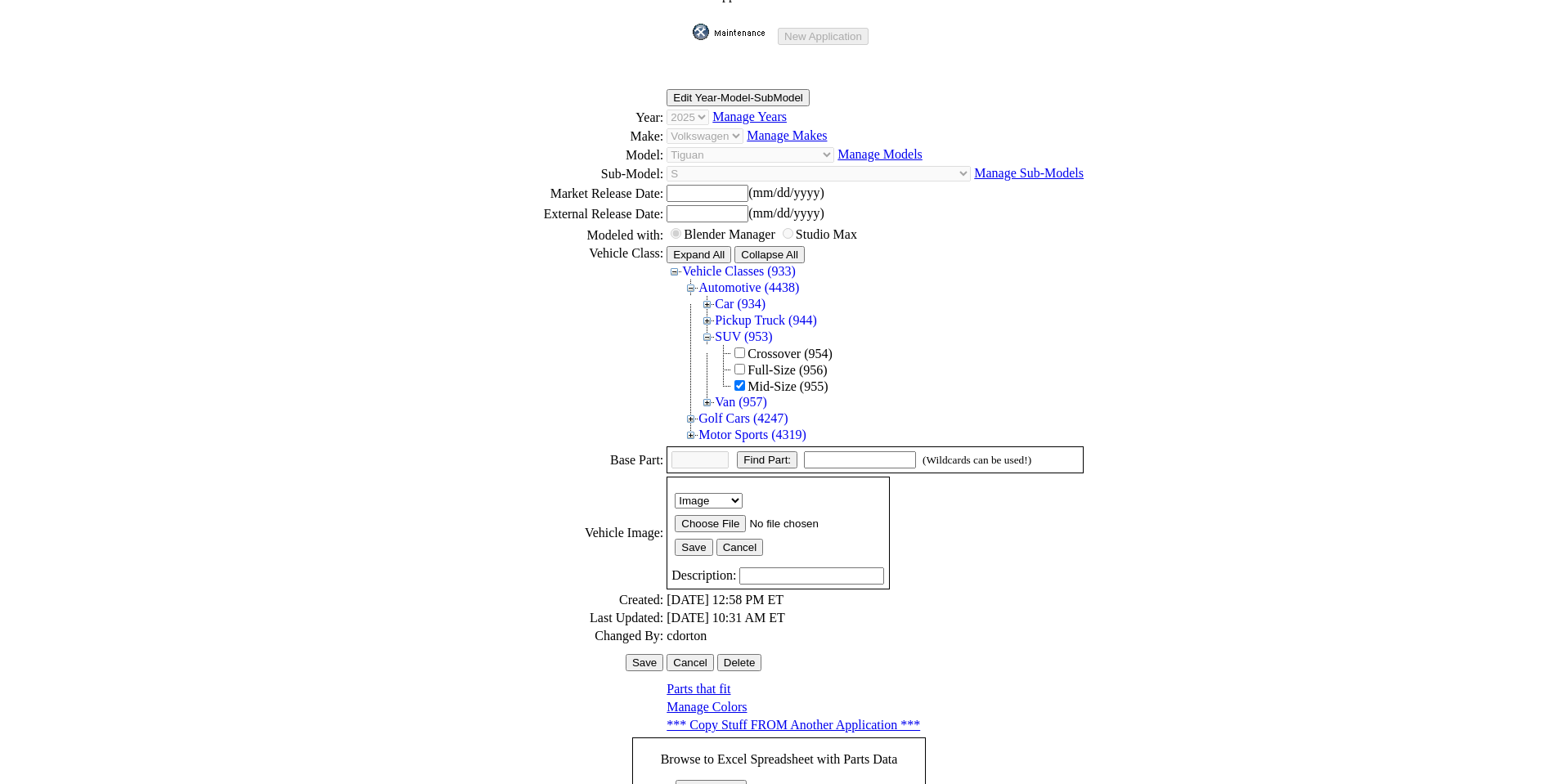 scroll, scrollTop: 224, scrollLeft: 0, axis: vertical 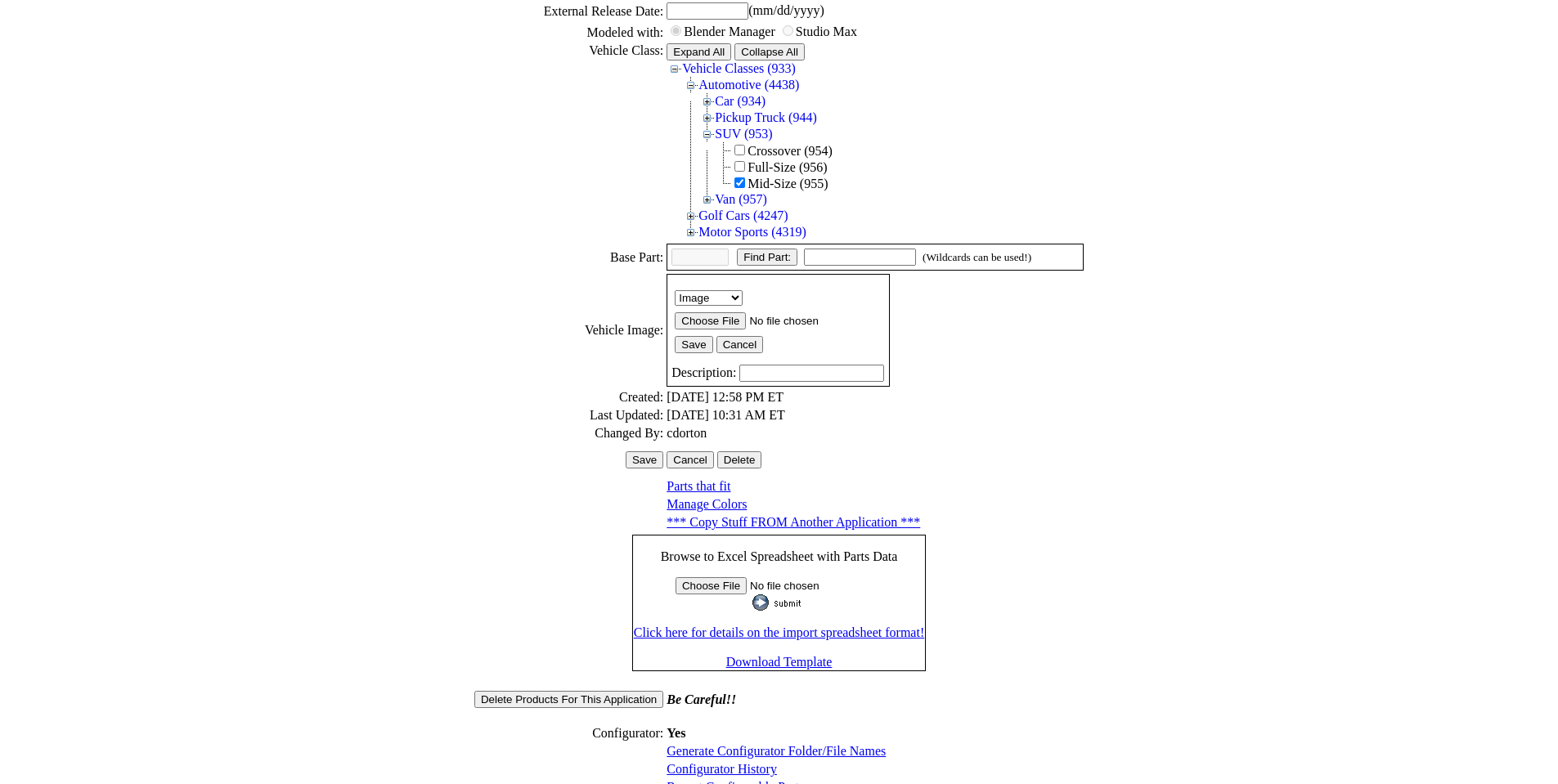 click on "Configurator History" at bounding box center [721, 768] 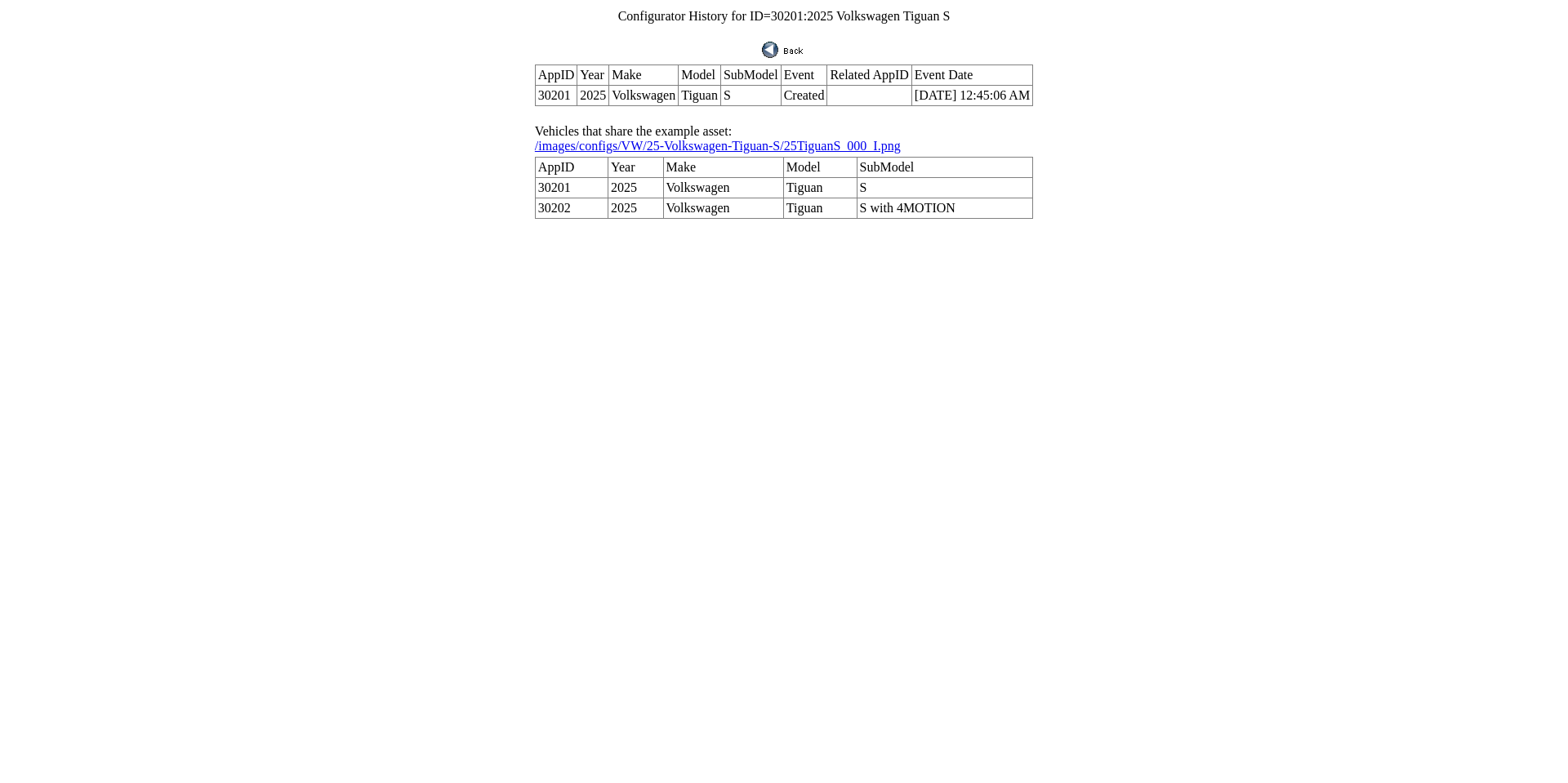 scroll, scrollTop: 0, scrollLeft: 0, axis: both 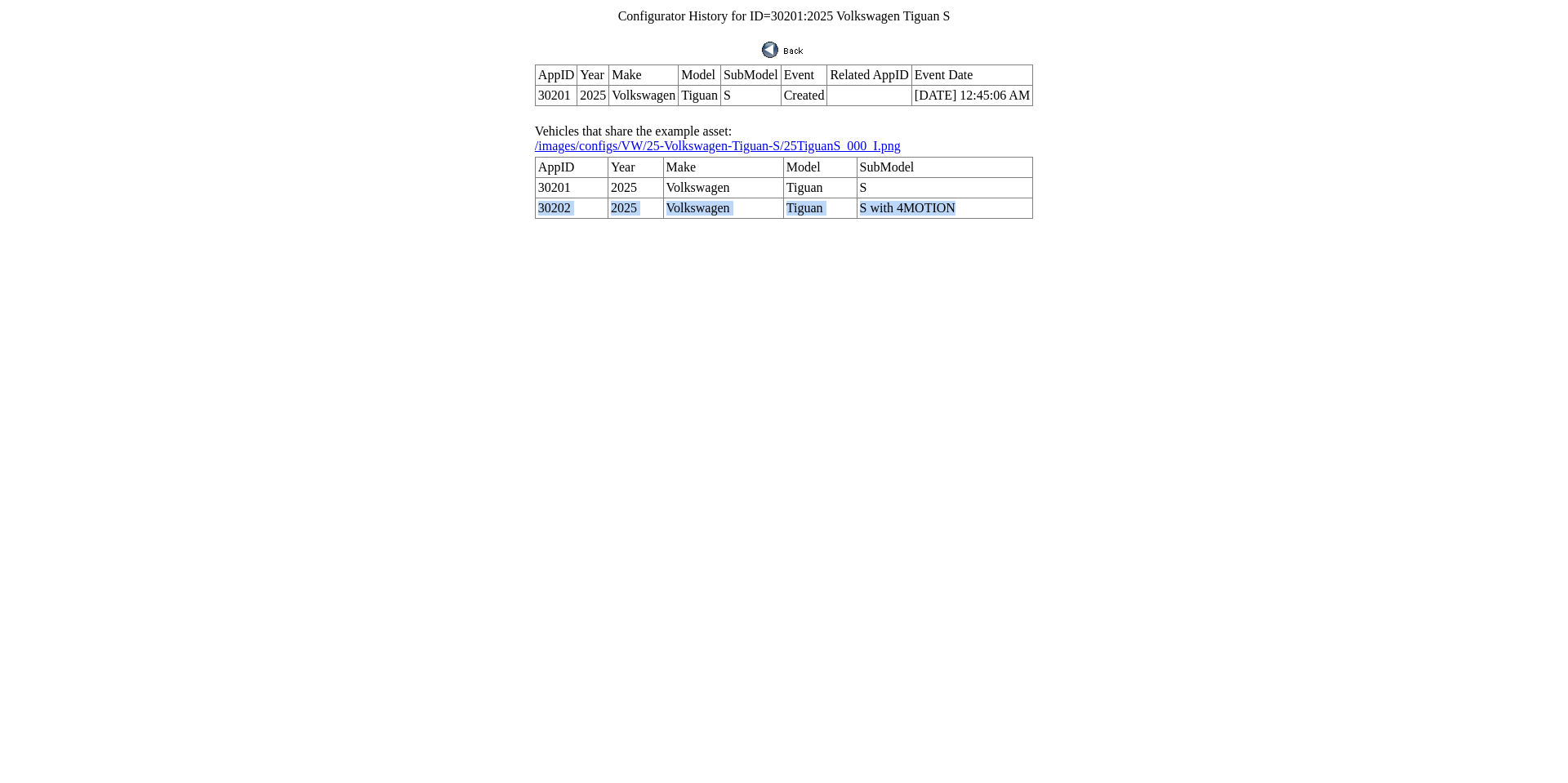 drag, startPoint x: 942, startPoint y: 188, endPoint x: 563, endPoint y: 191, distance: 379.0119 